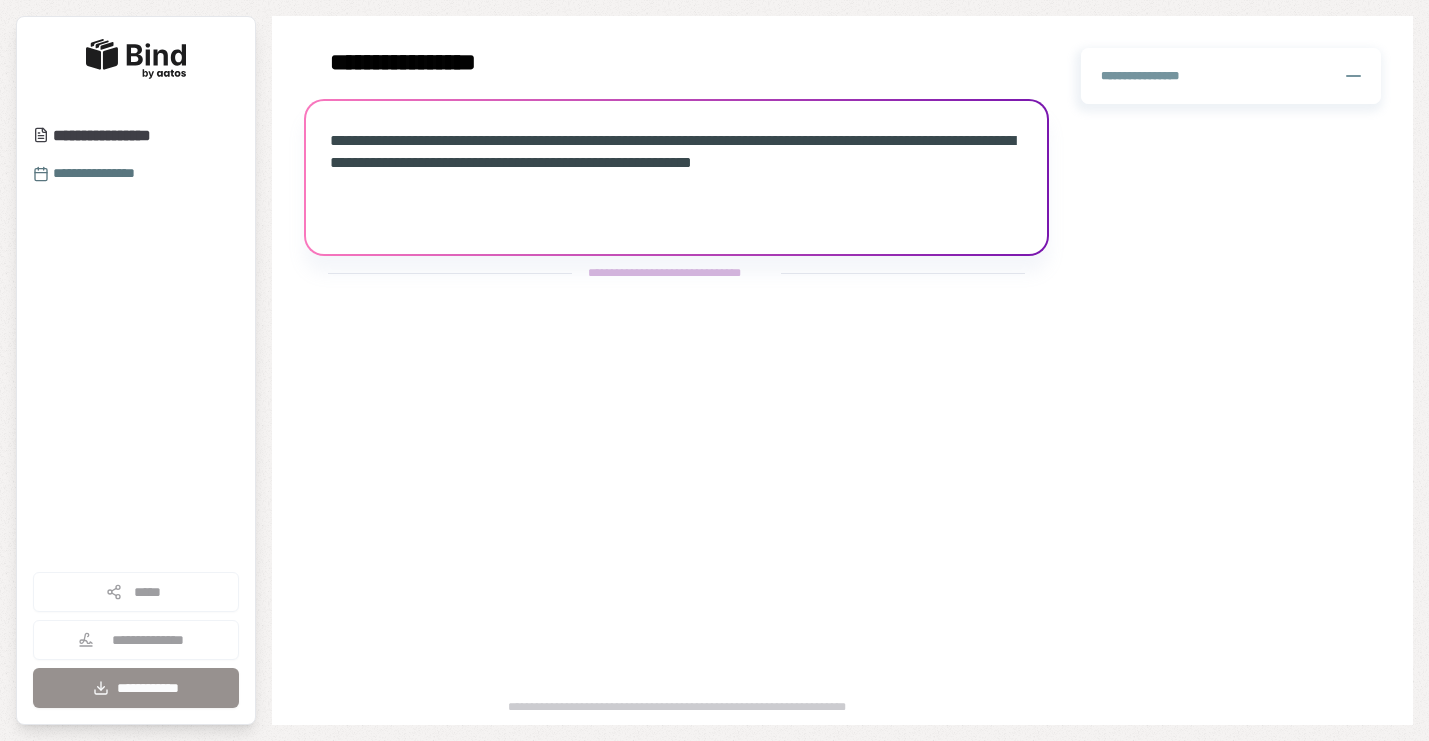 scroll, scrollTop: 0, scrollLeft: 0, axis: both 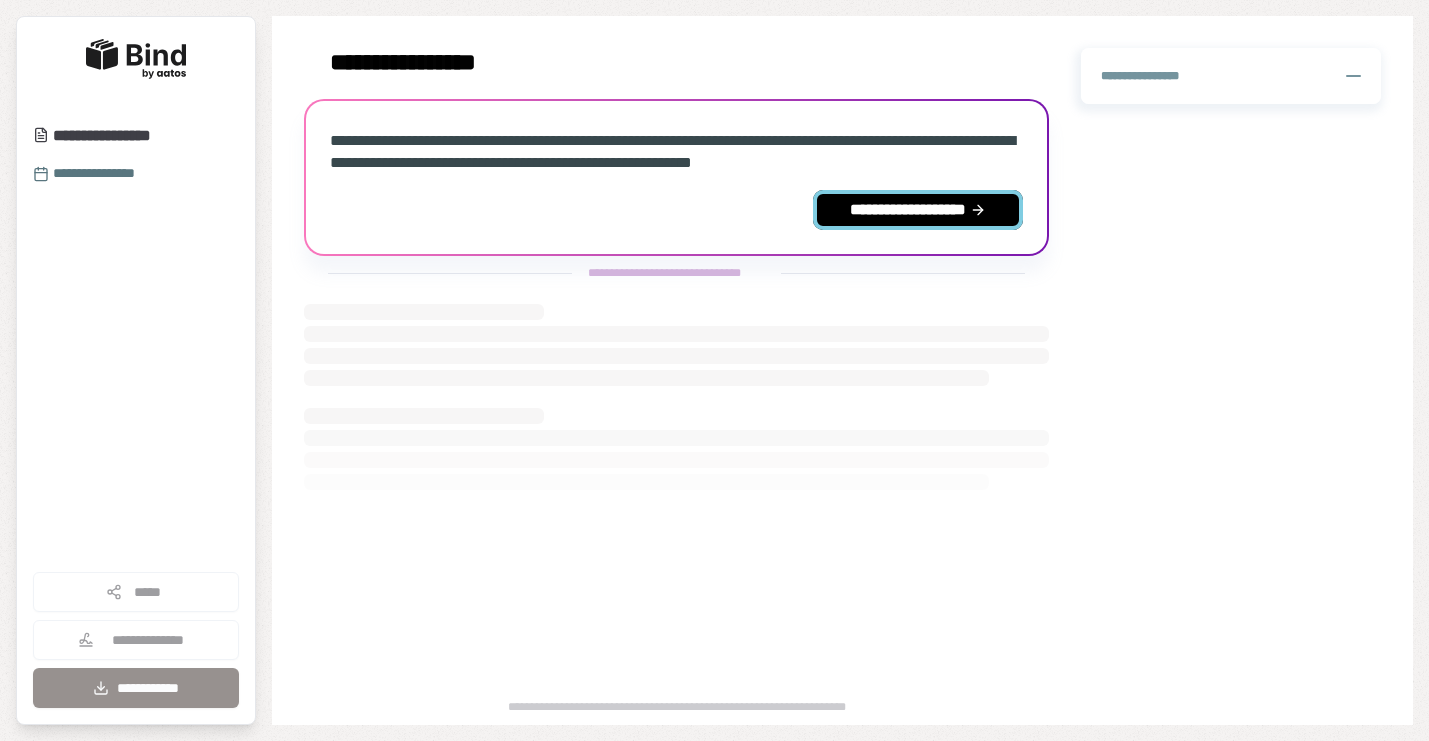 click on "**********" at bounding box center [918, 210] 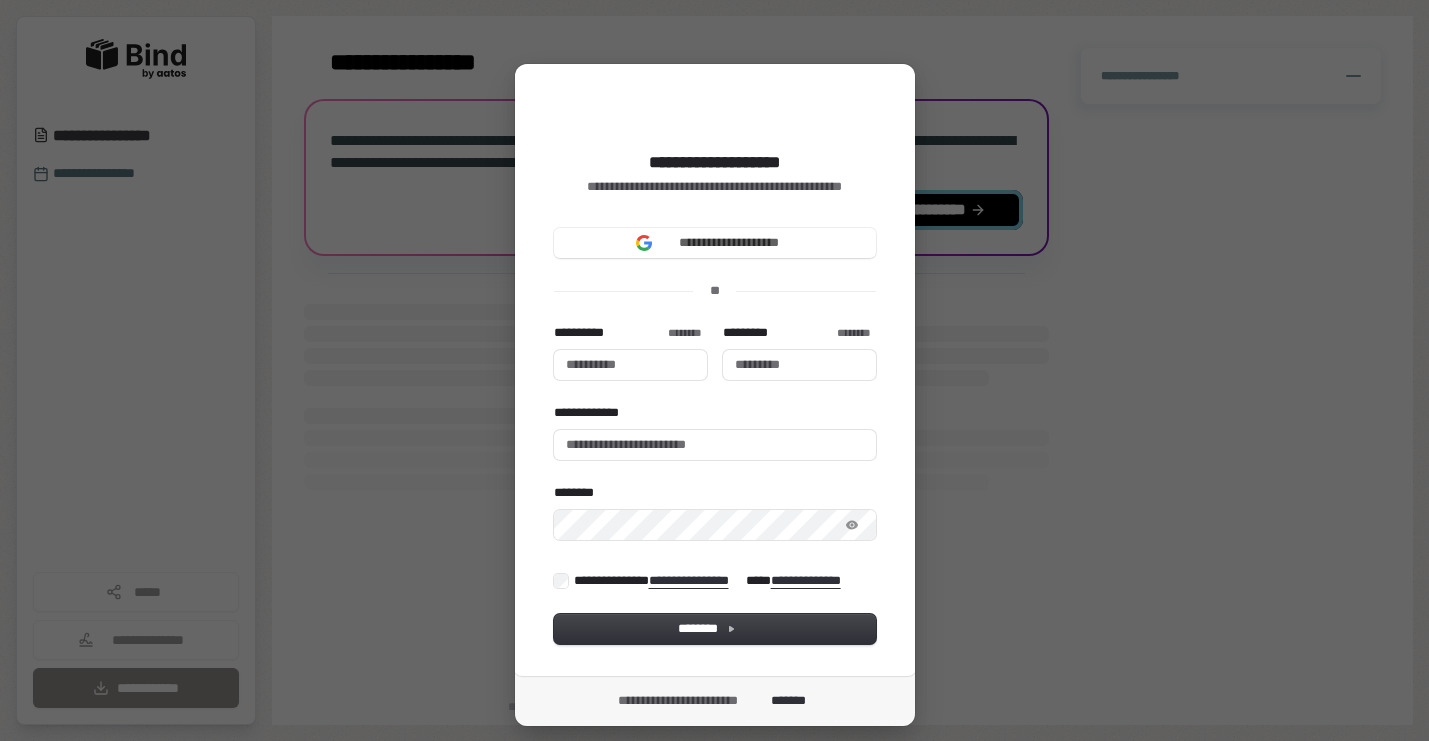 type 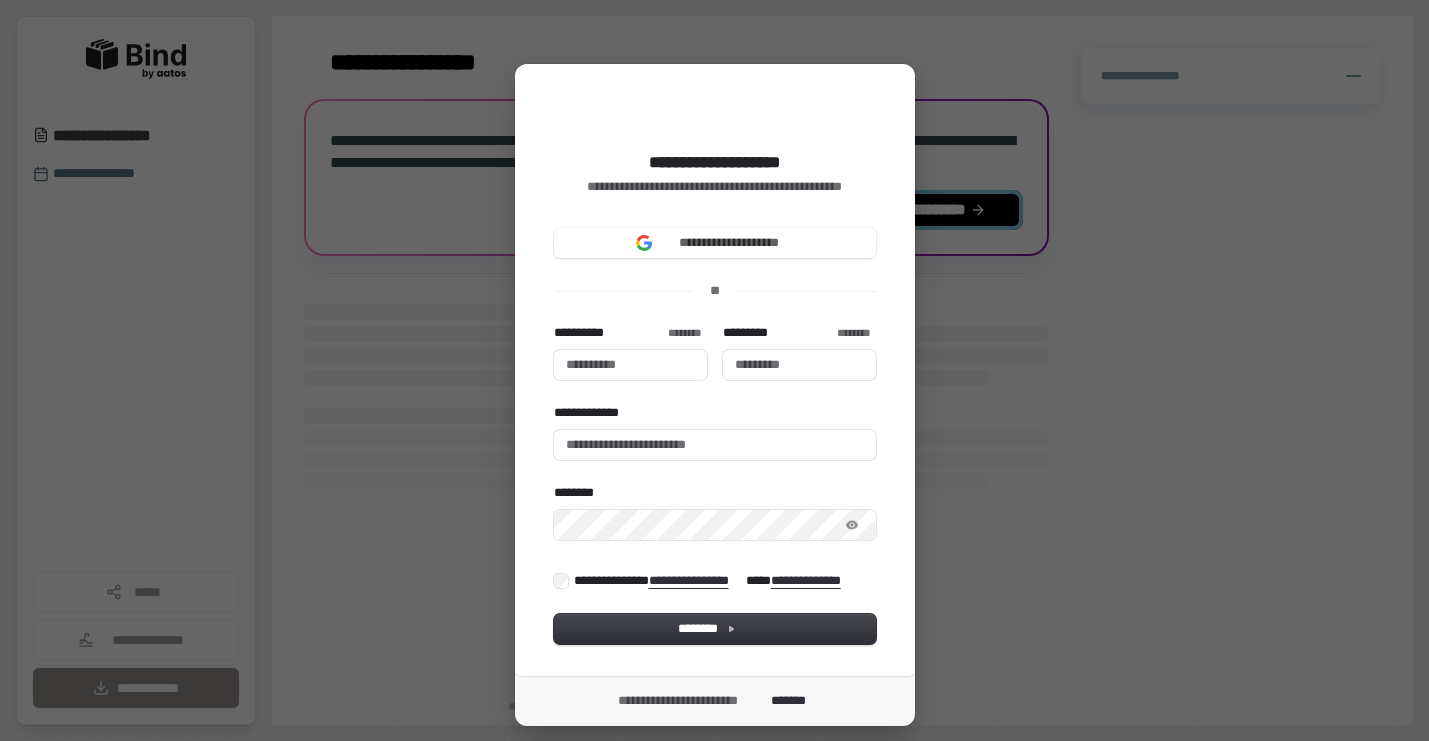 type 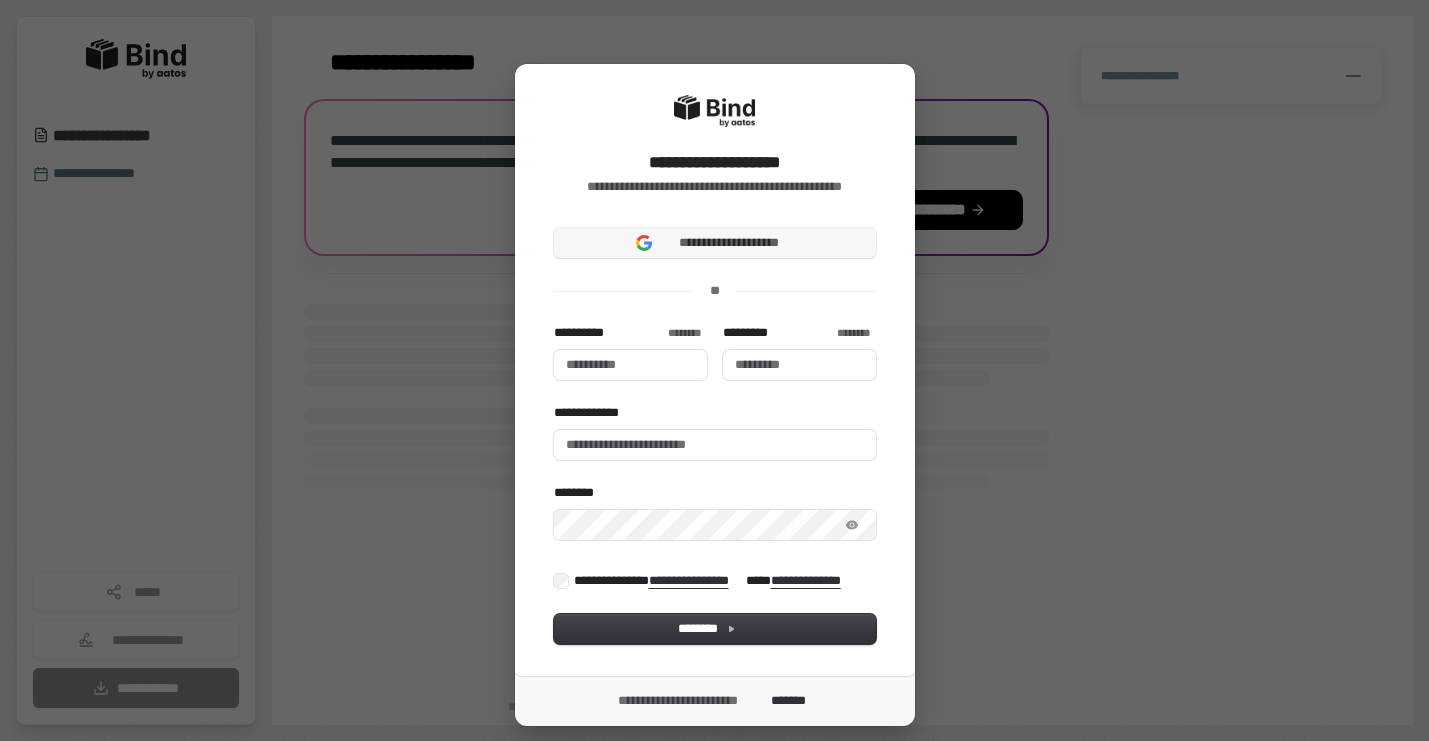 click on "**********" at bounding box center [715, 243] 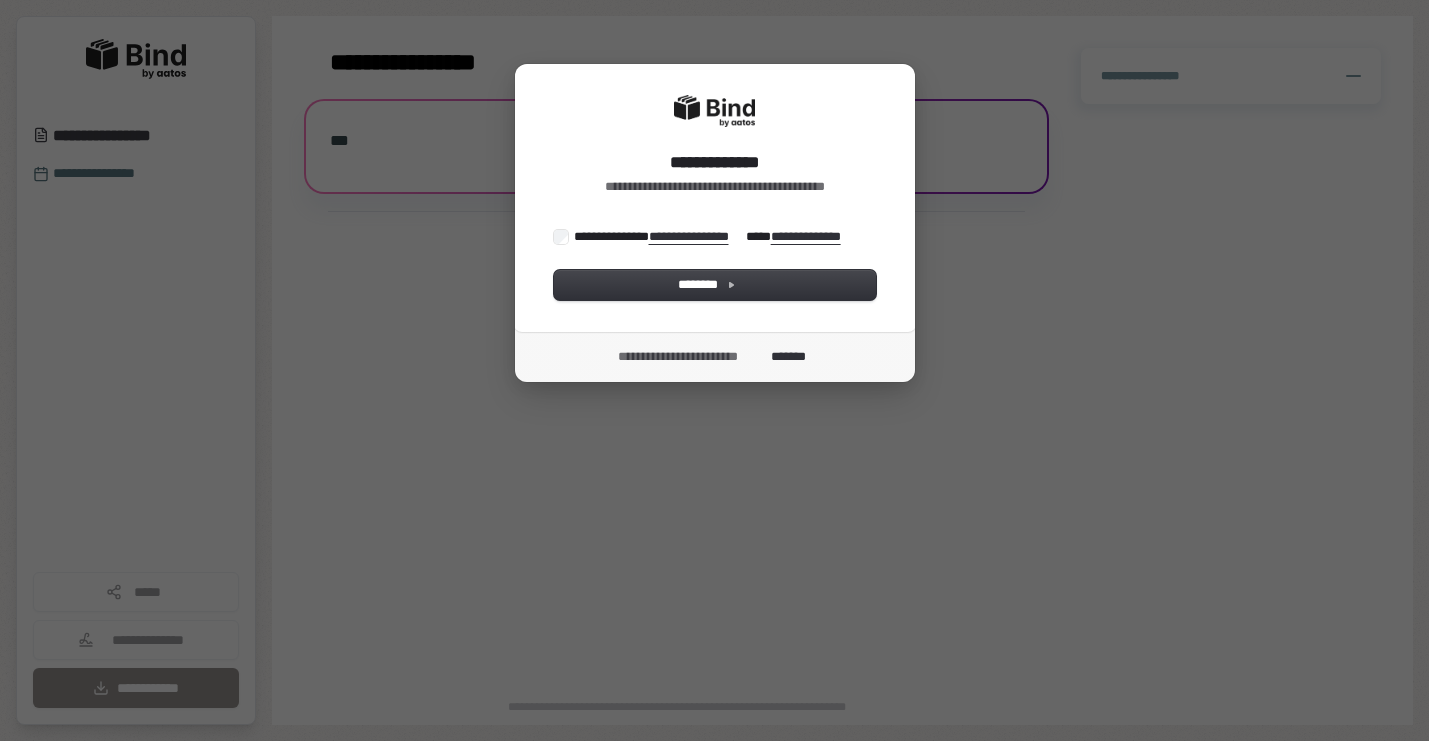 scroll, scrollTop: 0, scrollLeft: 0, axis: both 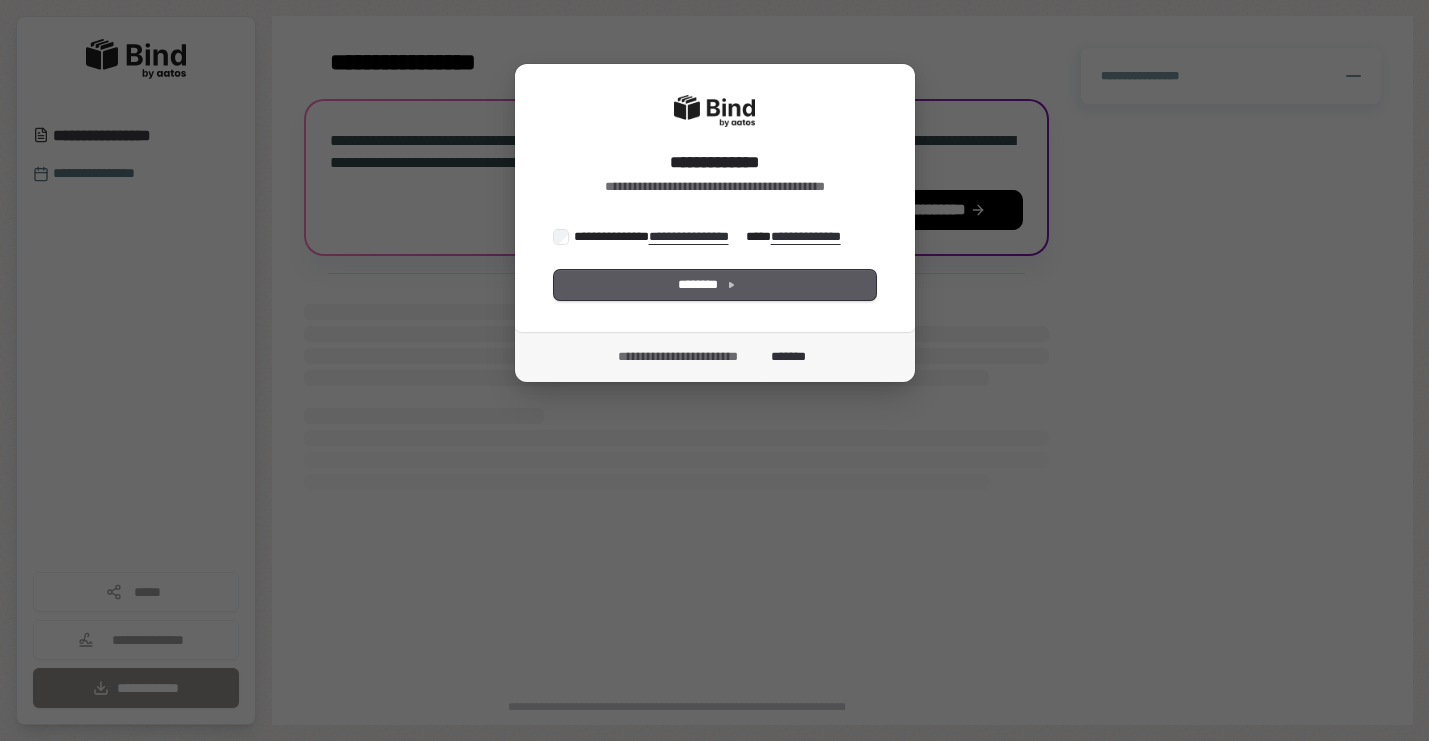 click on "********" at bounding box center [715, 285] 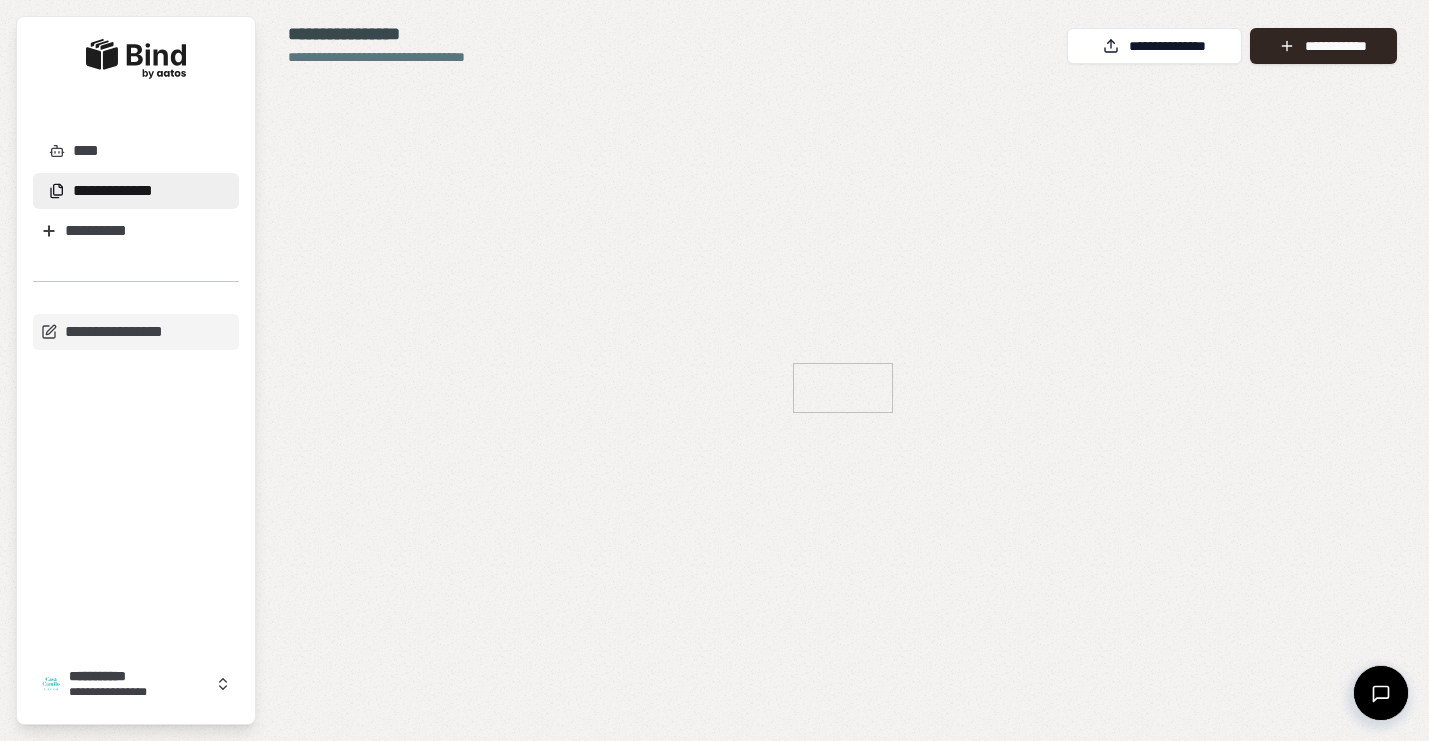 scroll, scrollTop: 0, scrollLeft: 0, axis: both 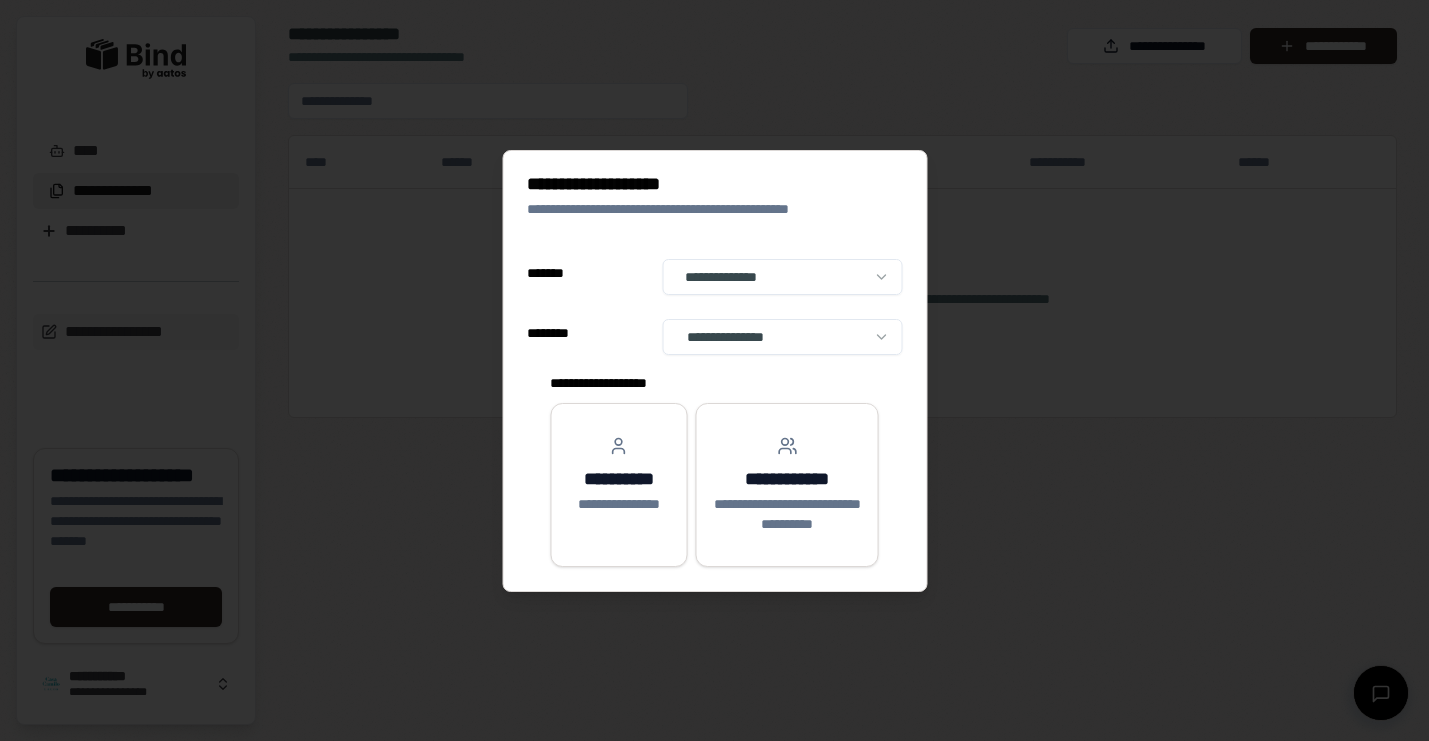 select on "**" 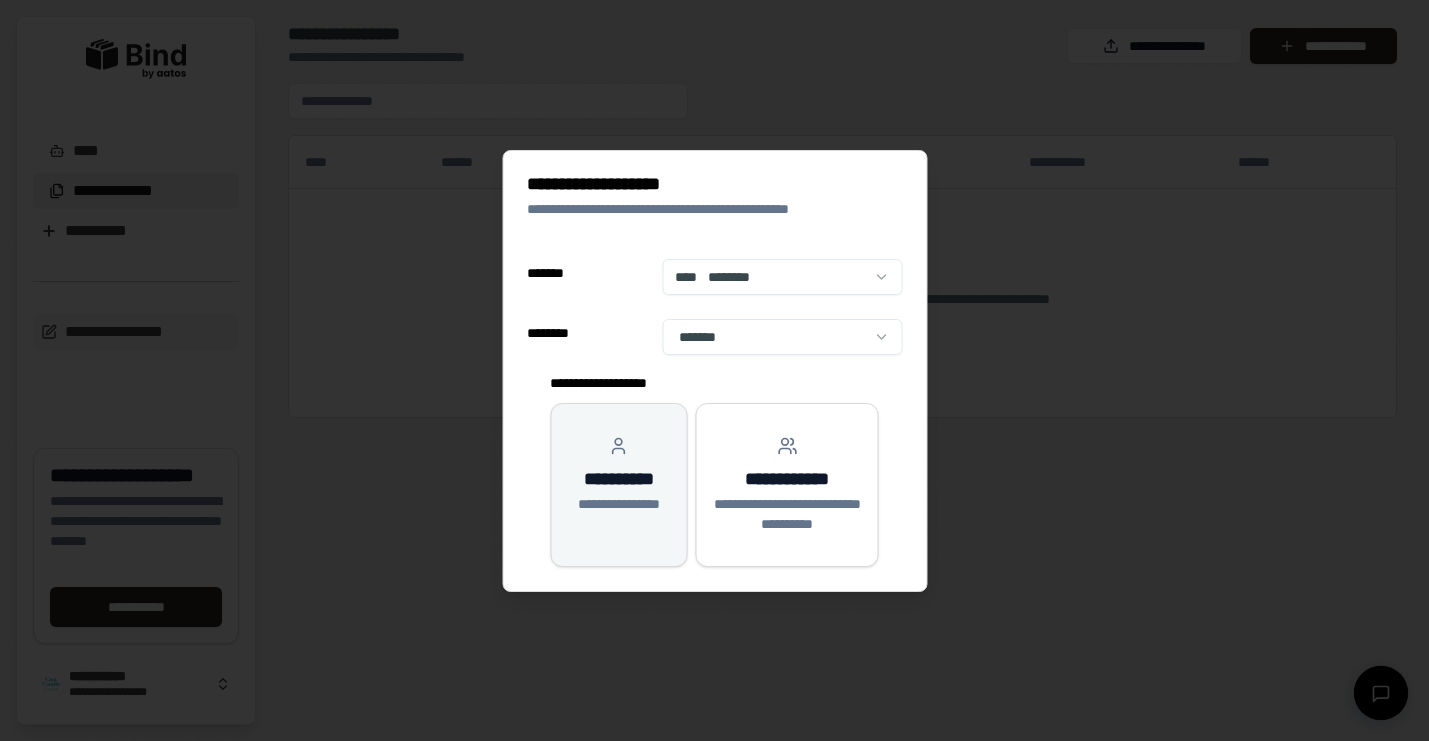 click on "**********" at bounding box center [618, 504] 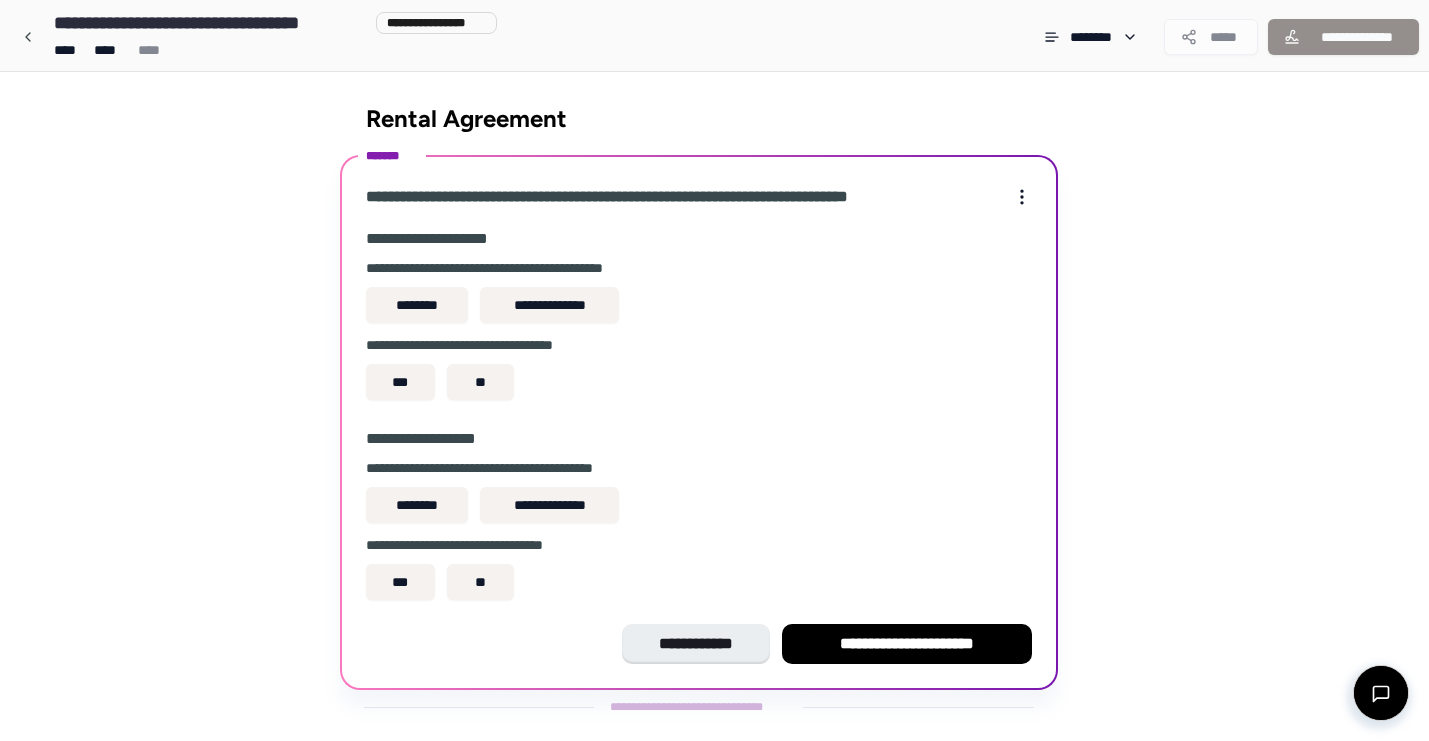 scroll, scrollTop: 27, scrollLeft: 0, axis: vertical 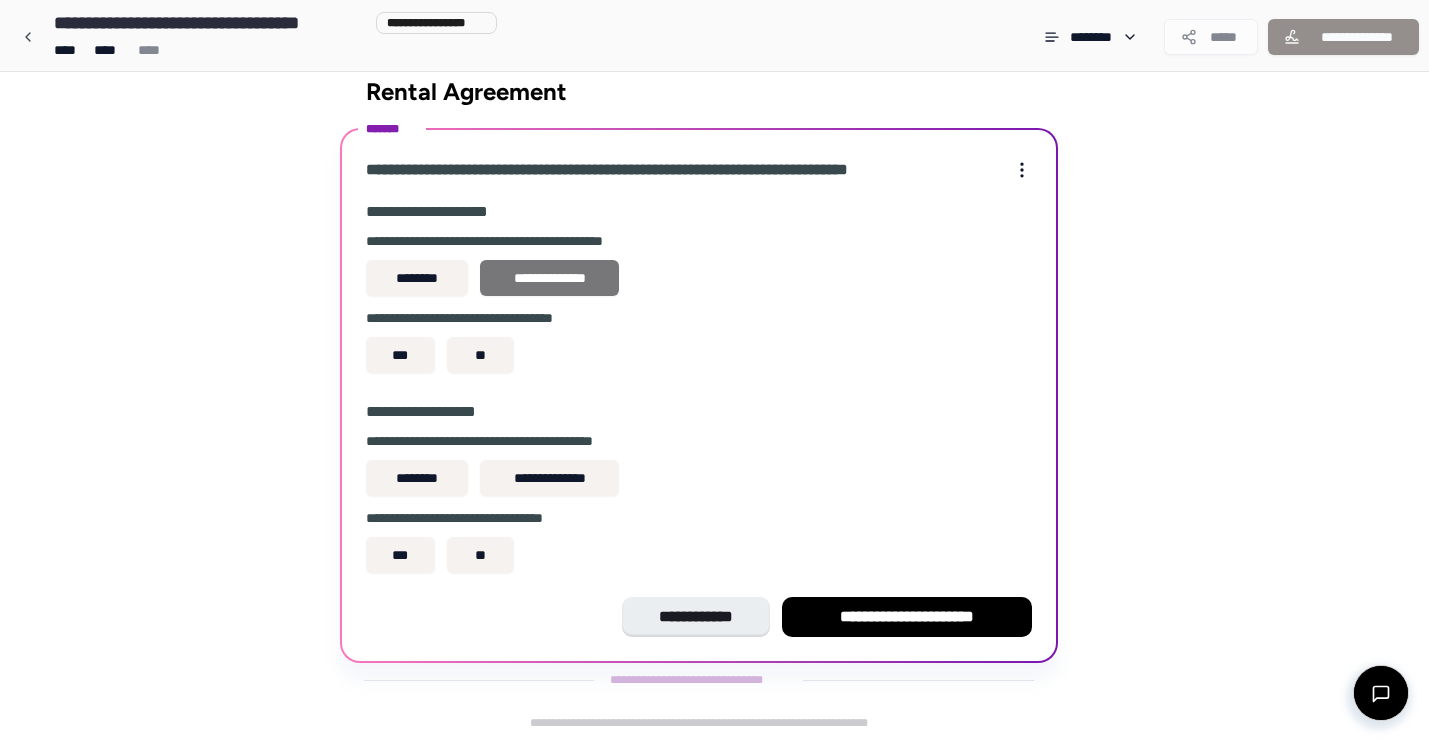 click on "**********" at bounding box center (549, 278) 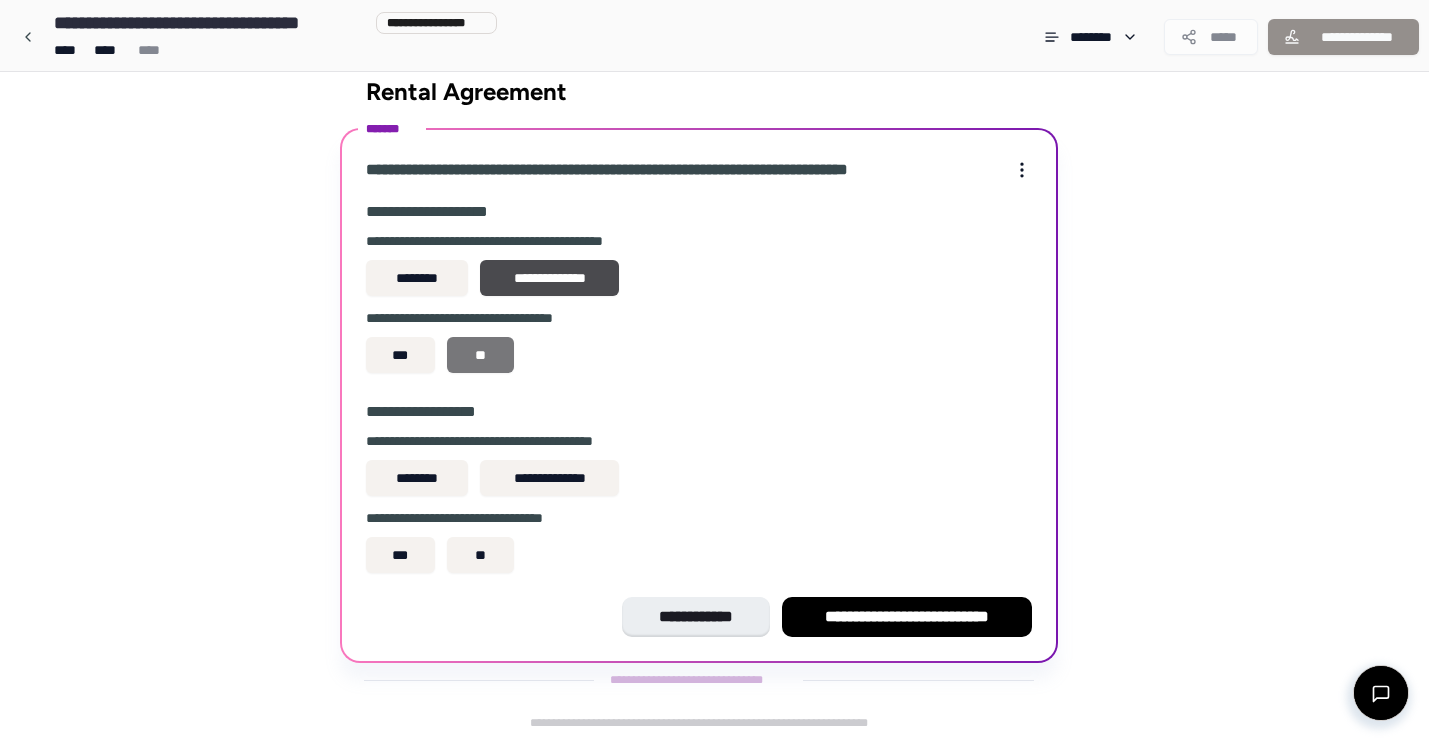 click on "**" at bounding box center [480, 355] 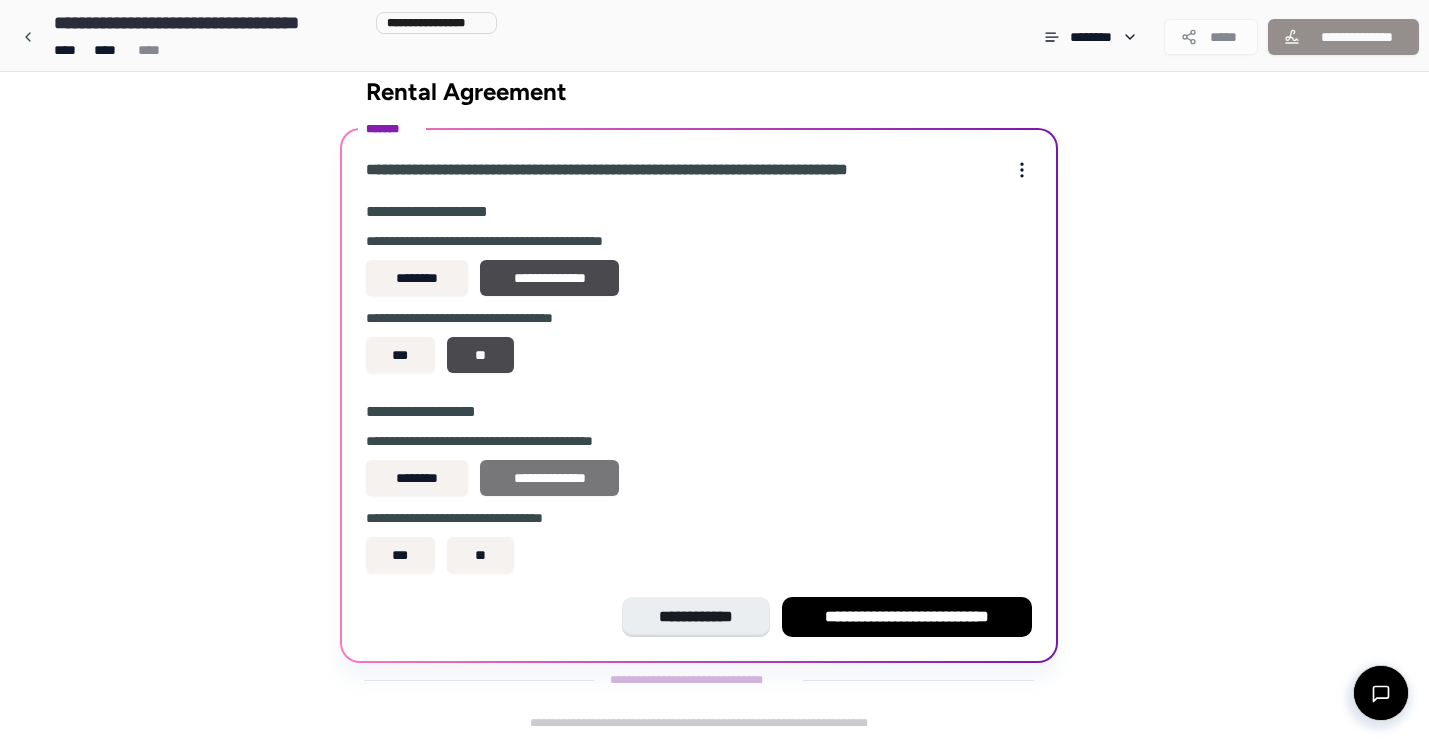 click on "**********" at bounding box center (549, 478) 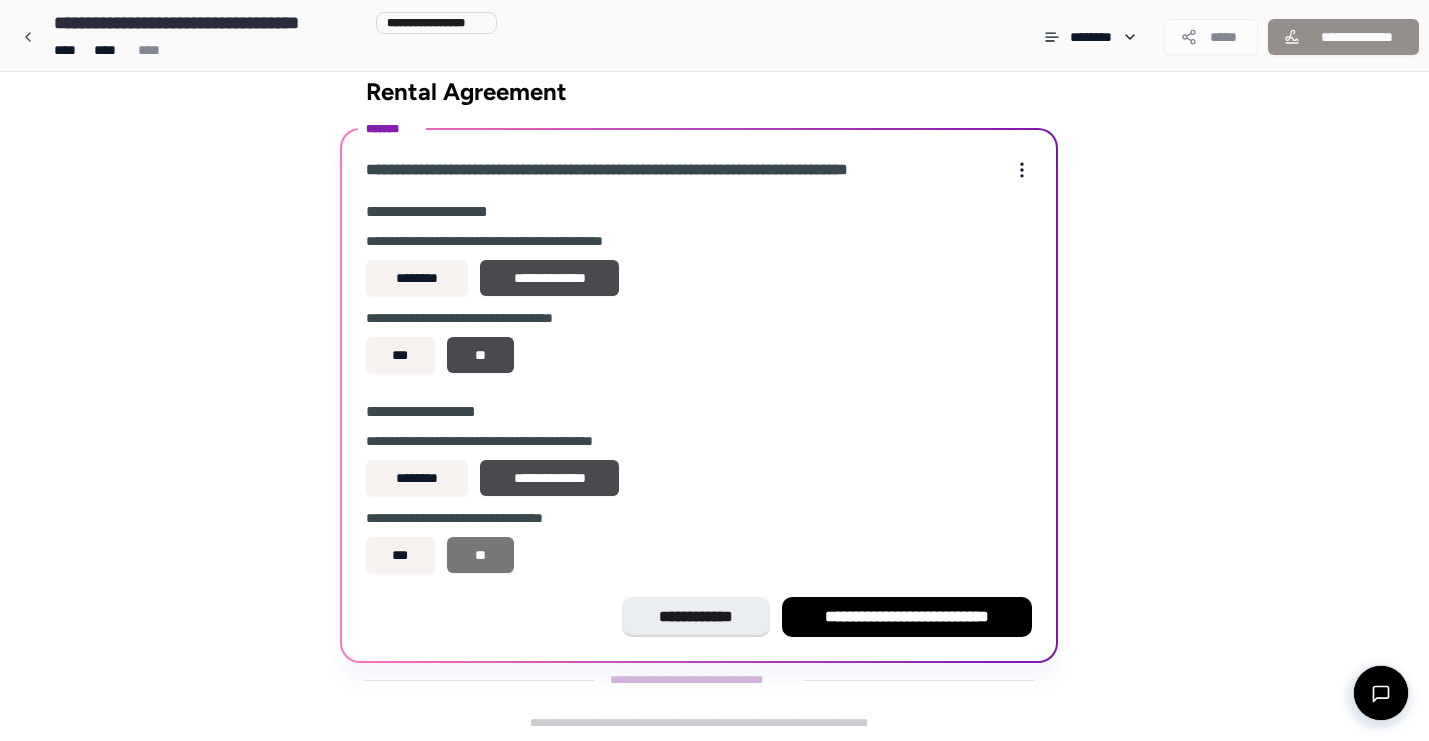click on "**" at bounding box center (480, 555) 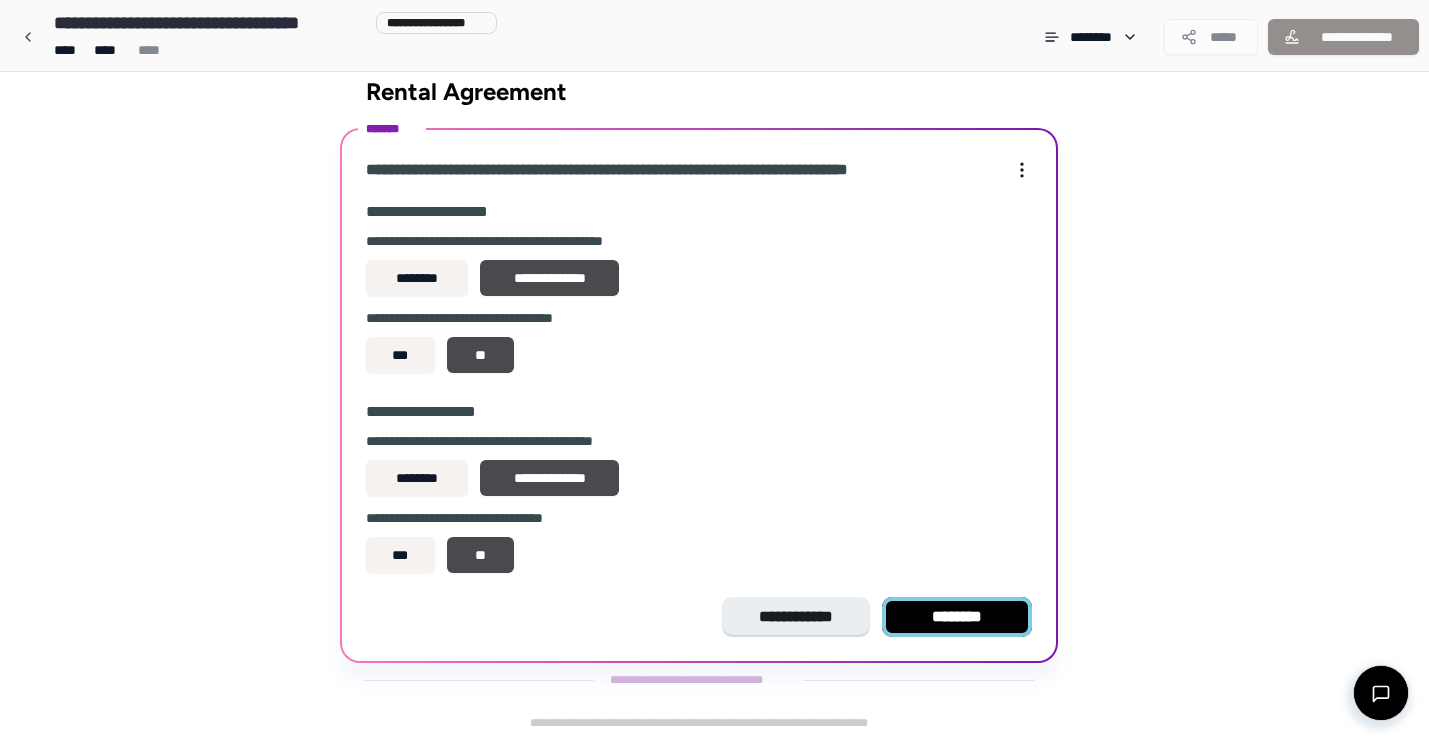 click on "********" at bounding box center [957, 617] 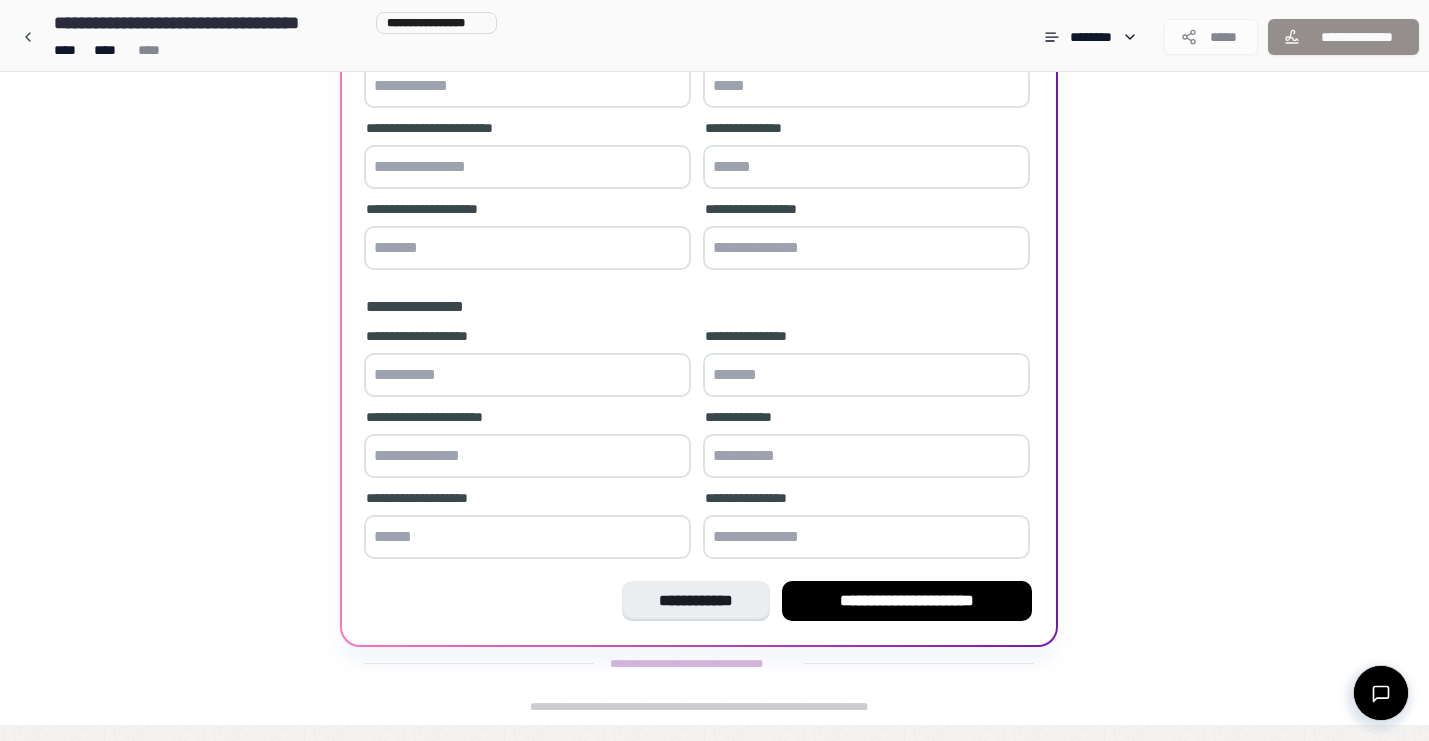 scroll, scrollTop: 262, scrollLeft: 0, axis: vertical 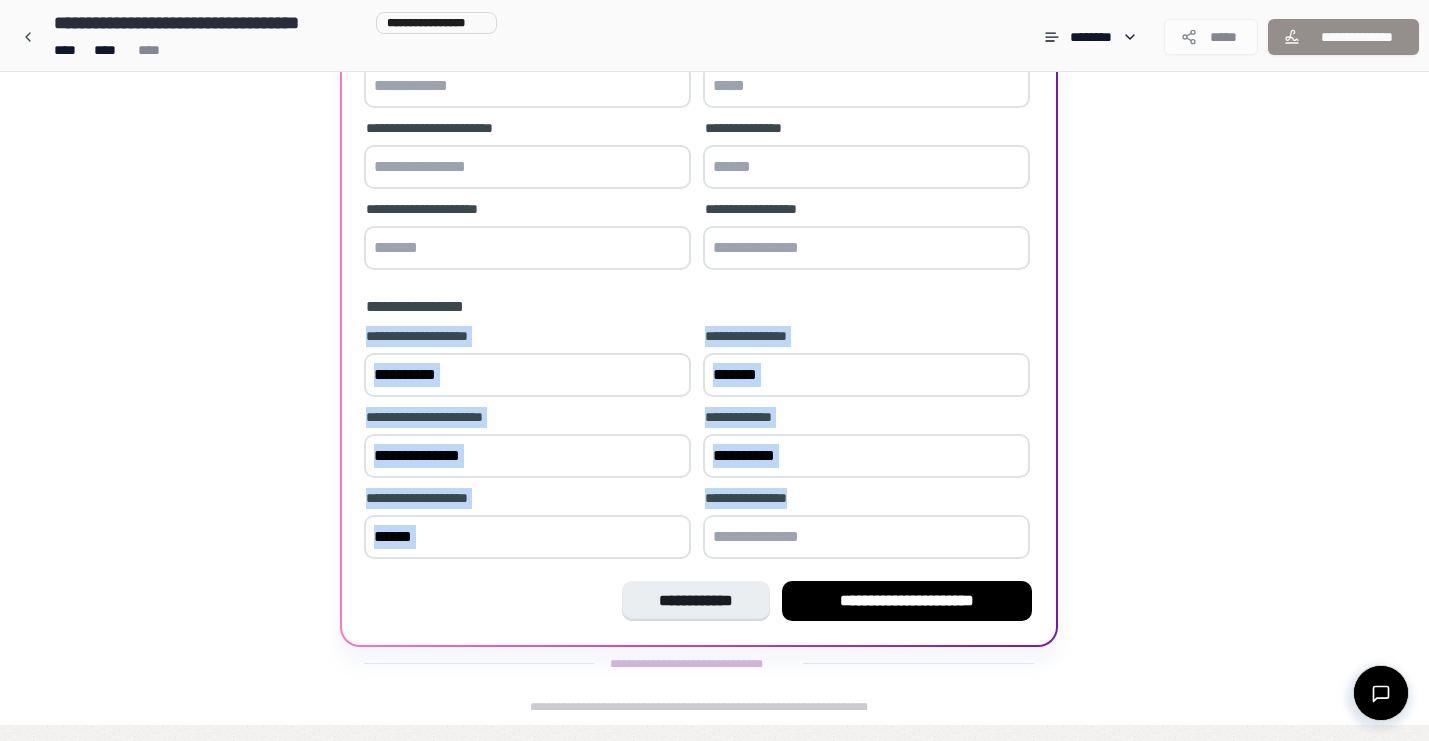 click on "**********" at bounding box center [699, 445] 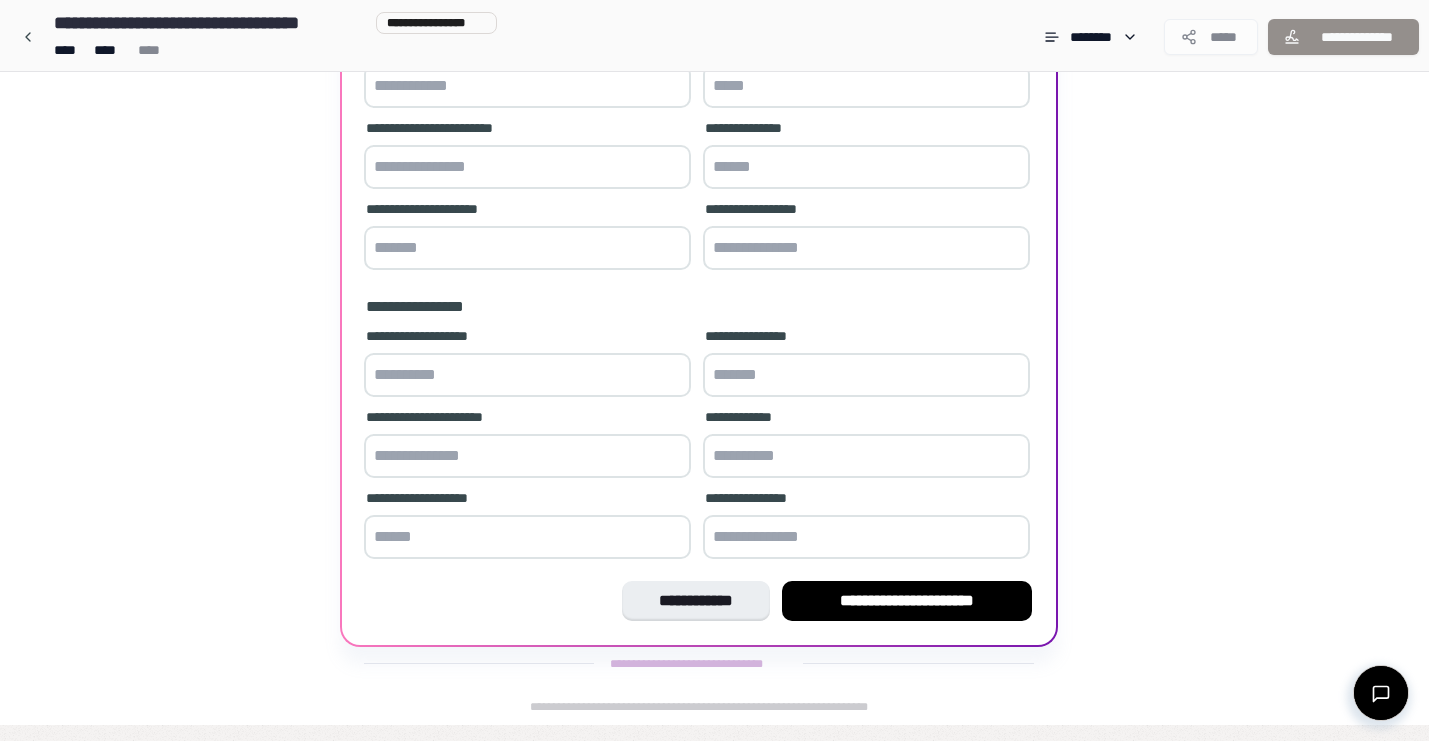click on "**********" at bounding box center [699, 270] 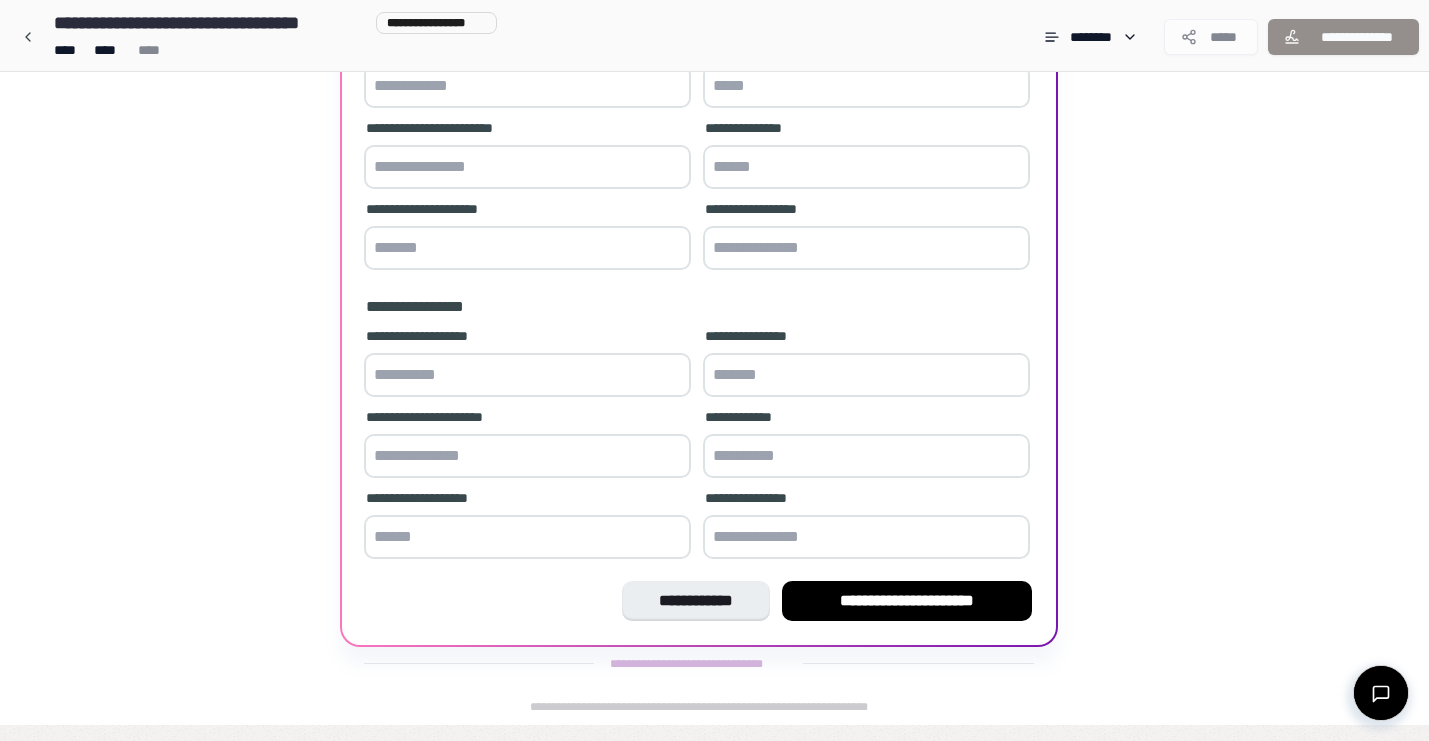 scroll, scrollTop: 262, scrollLeft: 0, axis: vertical 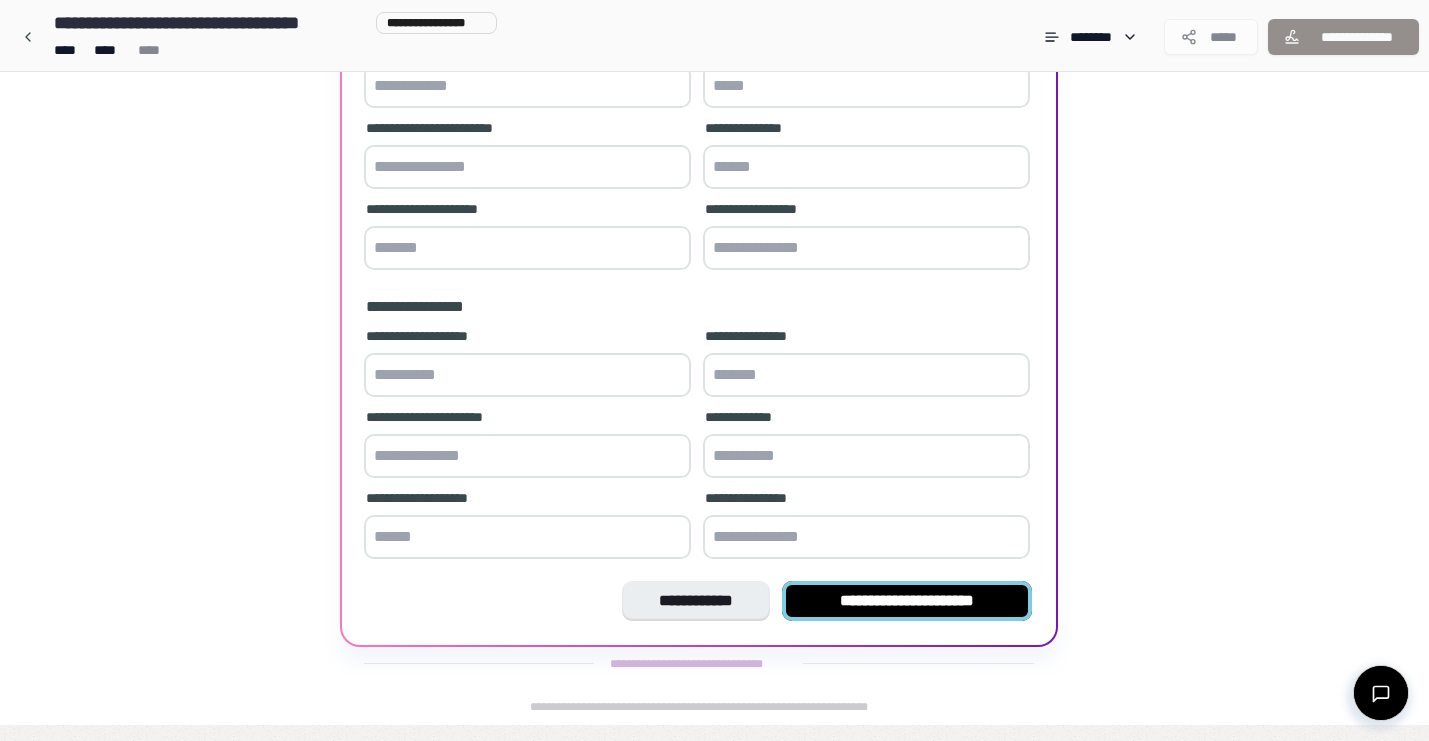 click on "**********" at bounding box center (907, 601) 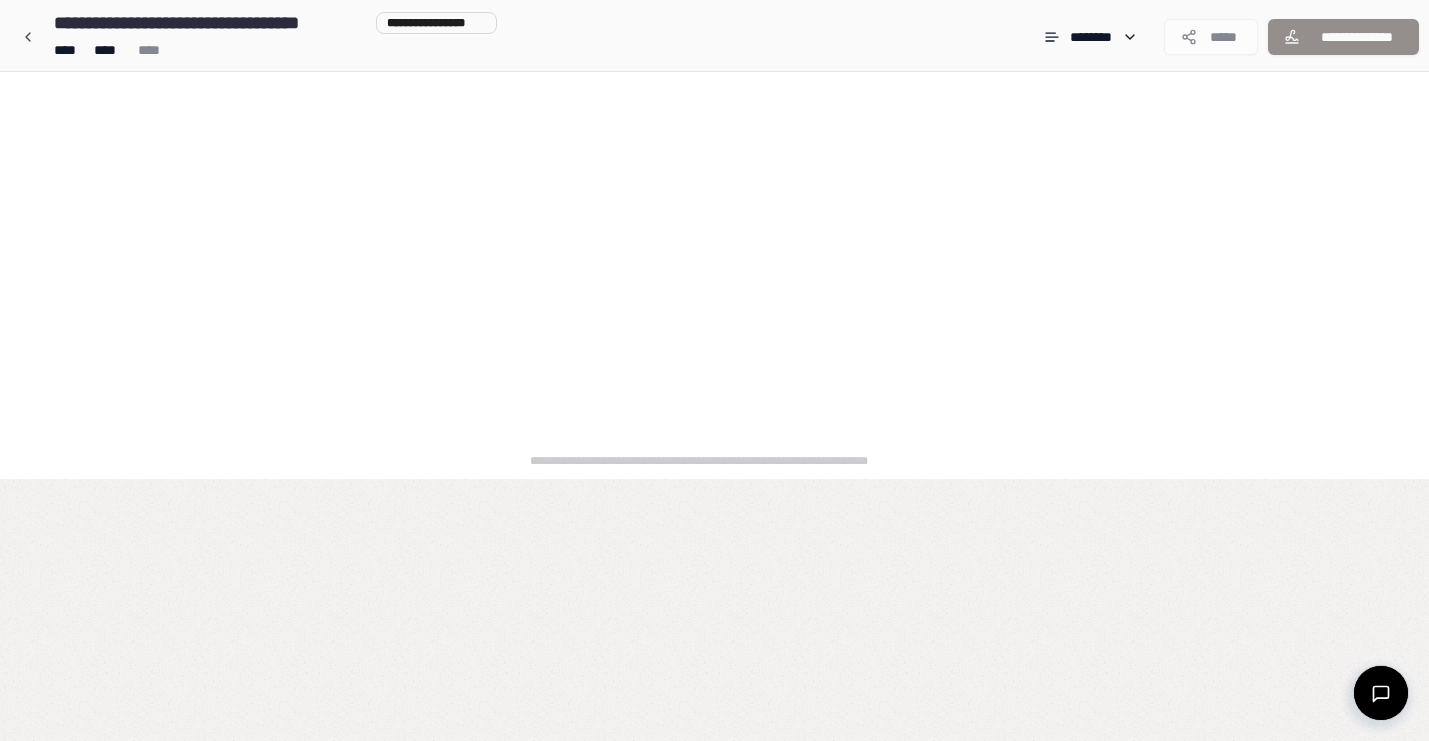 scroll, scrollTop: 0, scrollLeft: 0, axis: both 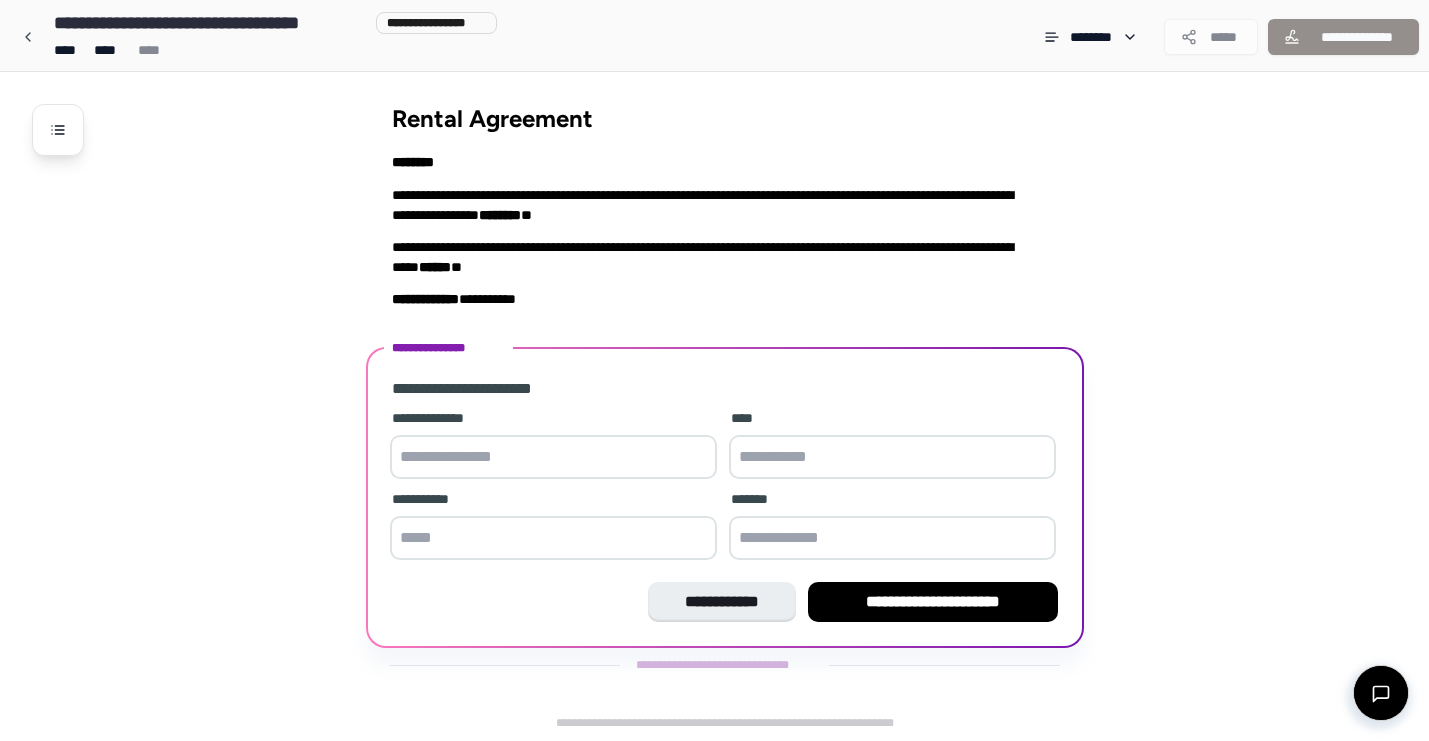 click at bounding box center [553, 457] 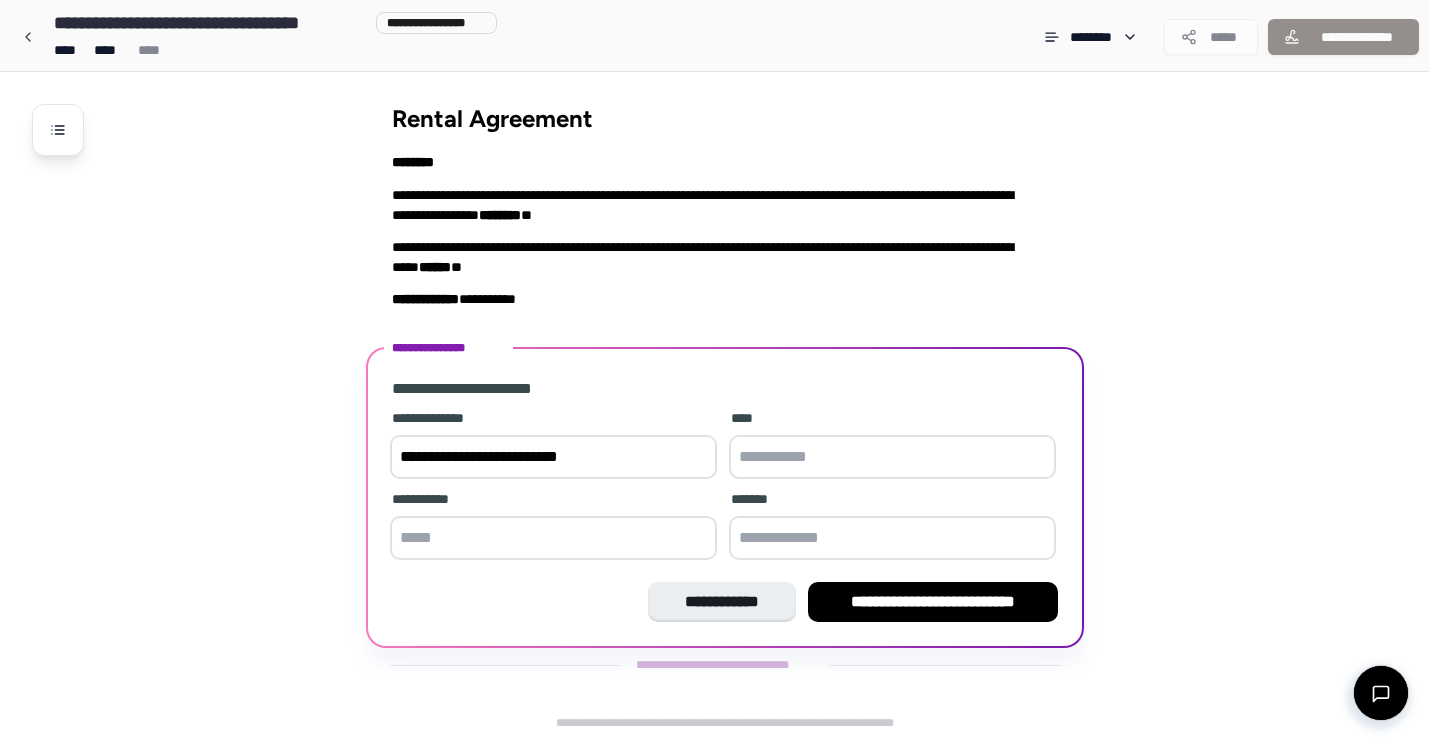type on "**********" 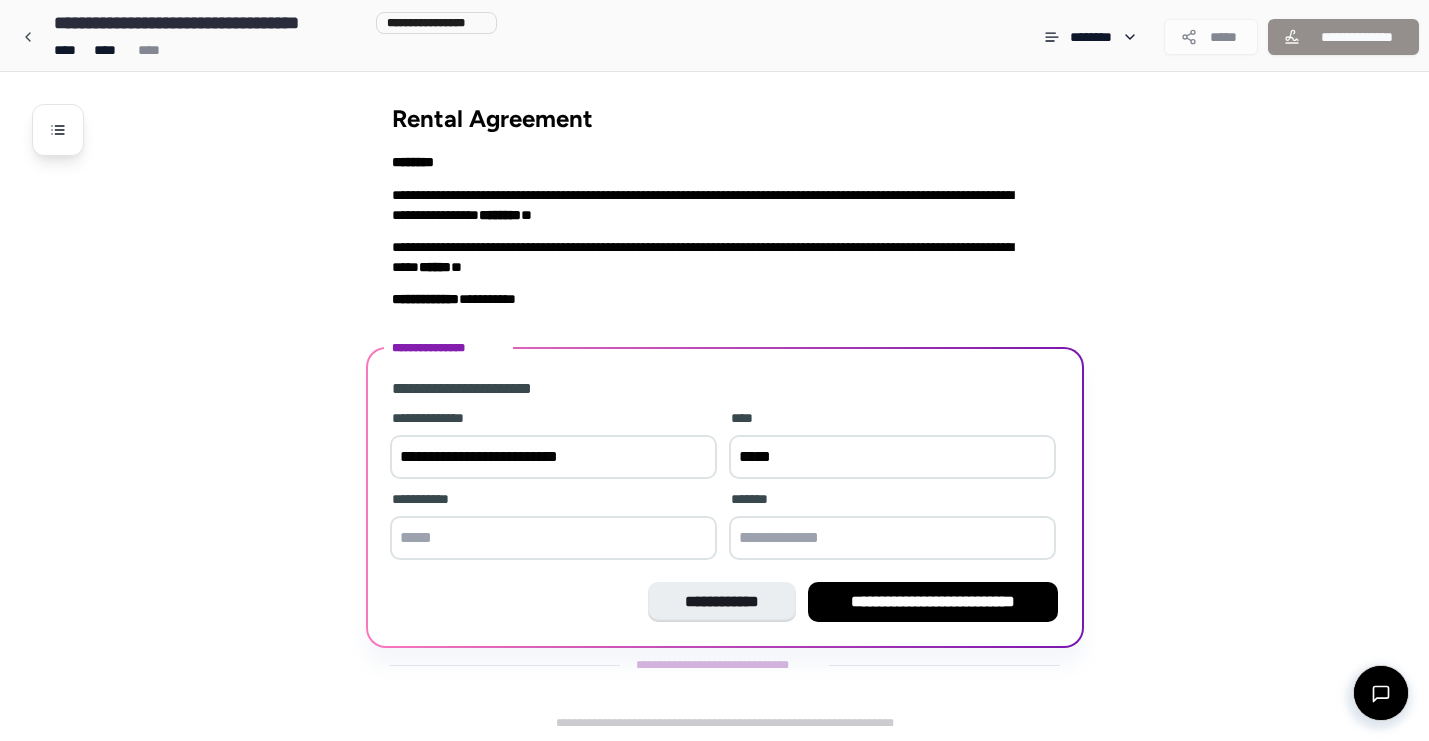 type on "*****" 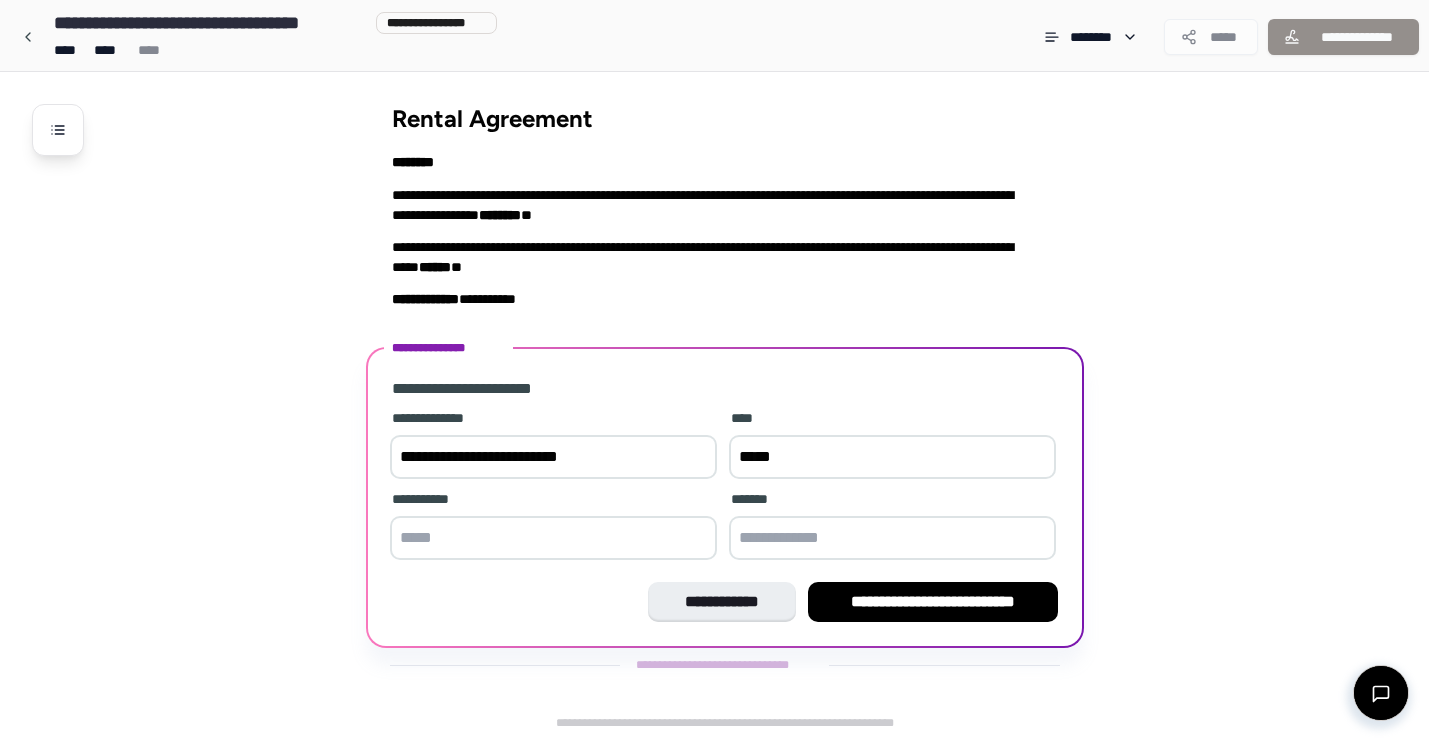 click at bounding box center [553, 538] 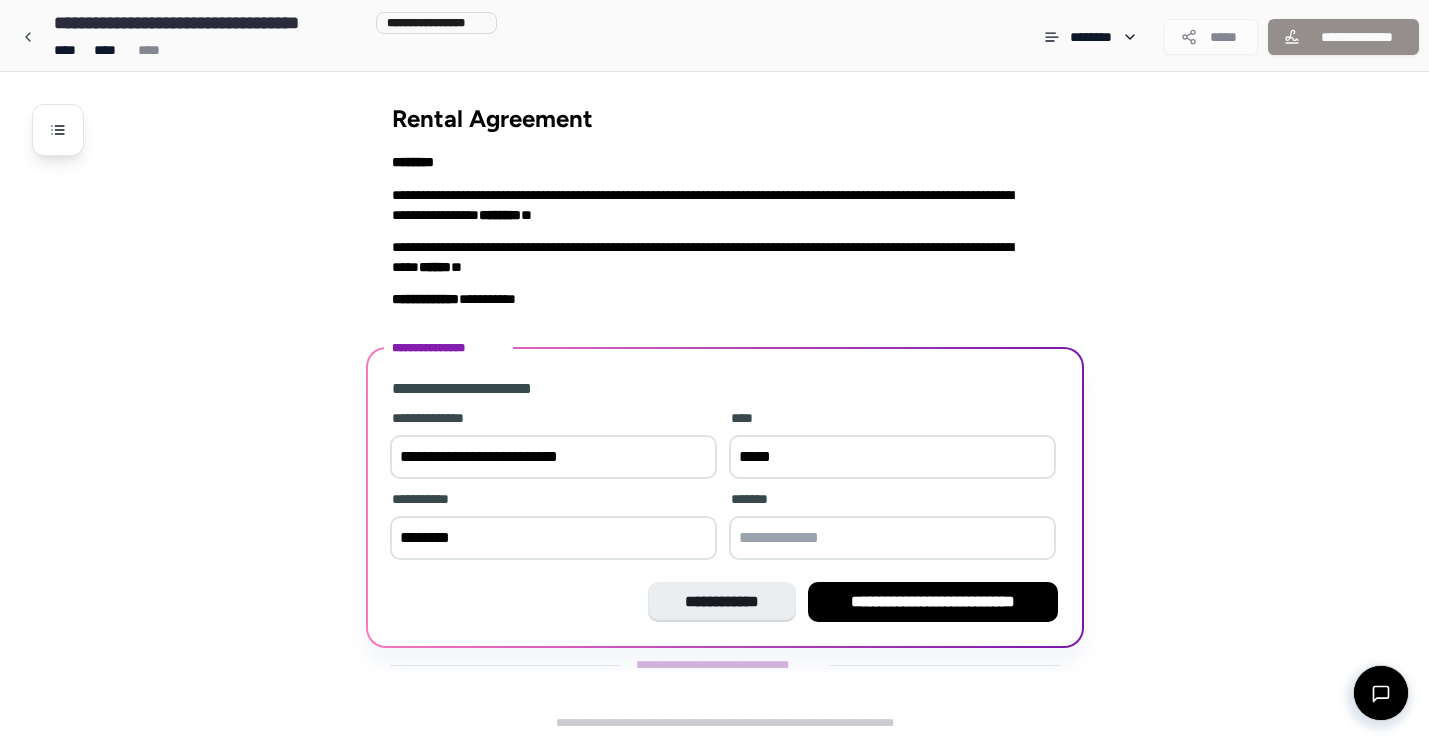 type on "********" 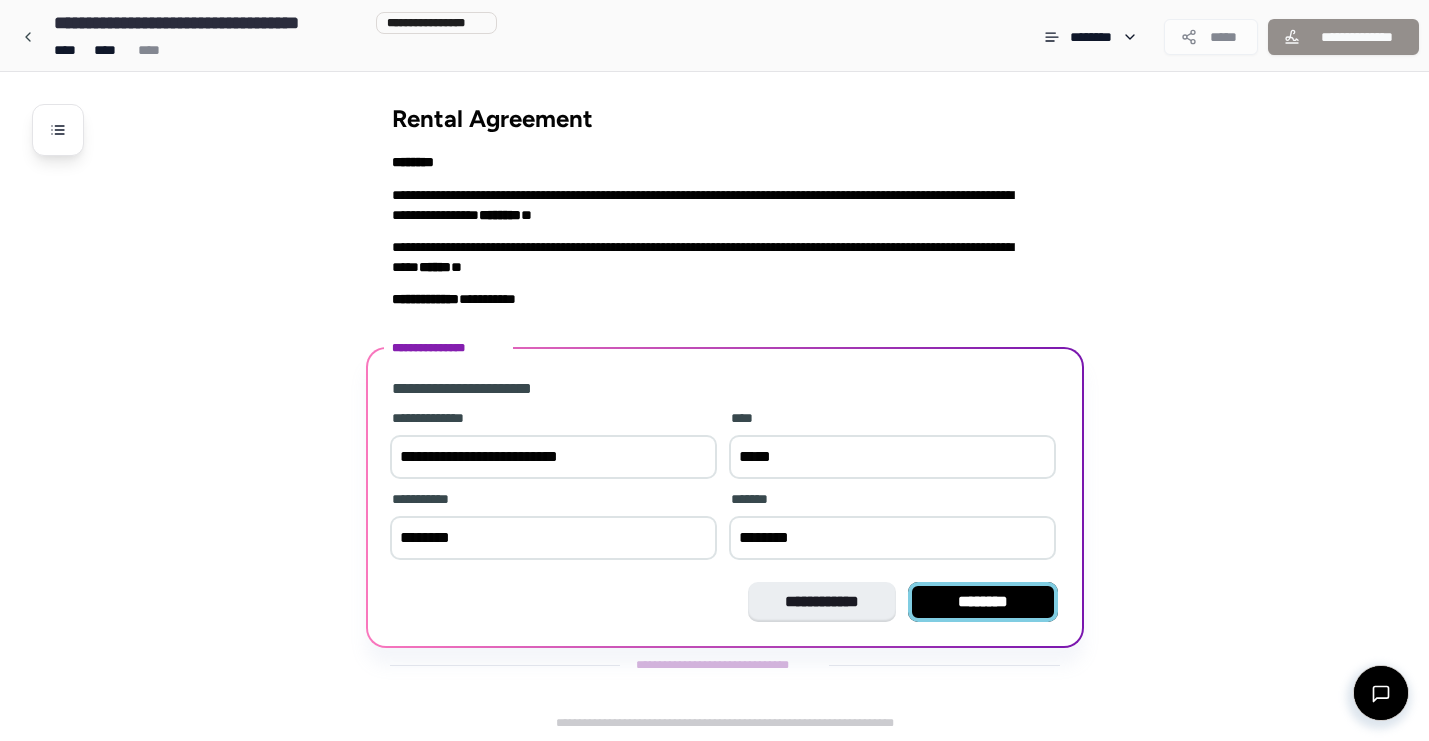 type on "********" 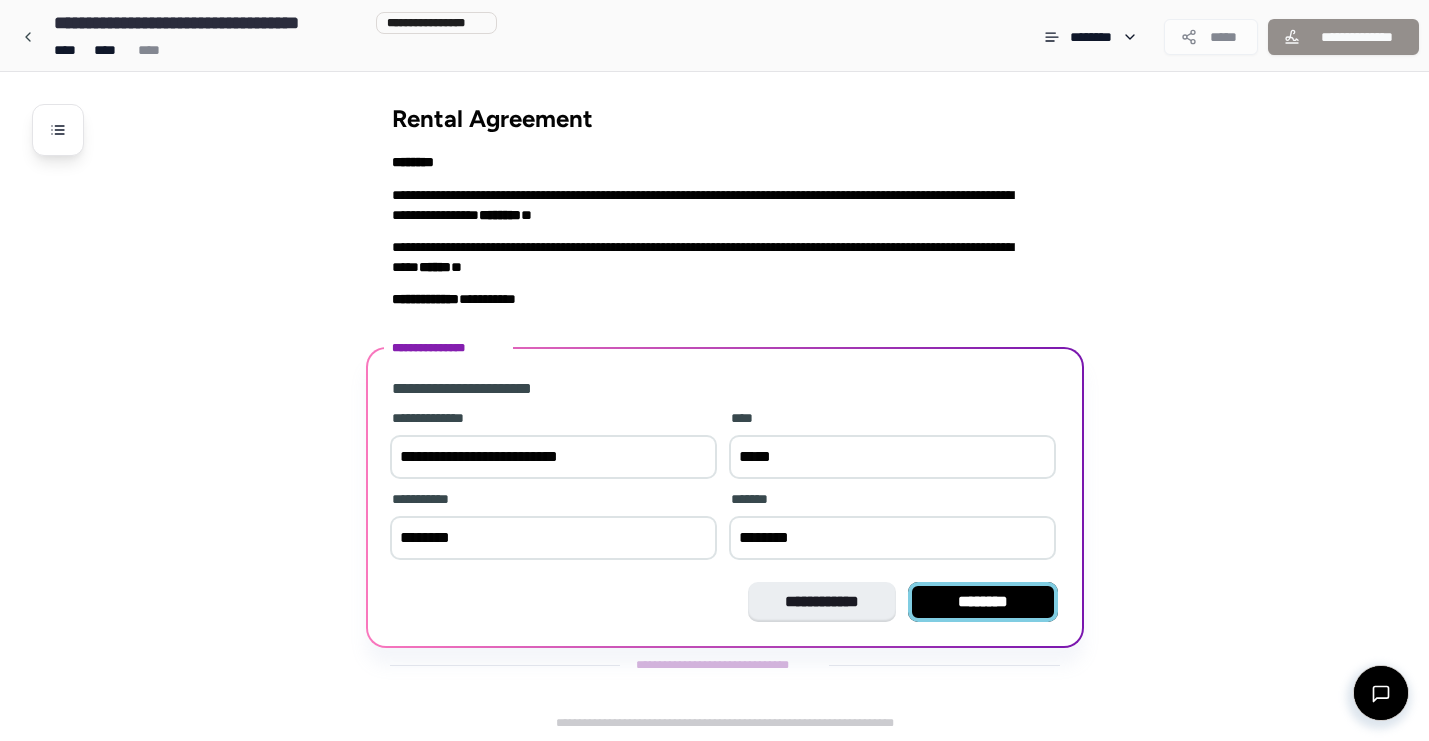 click on "********" at bounding box center (983, 602) 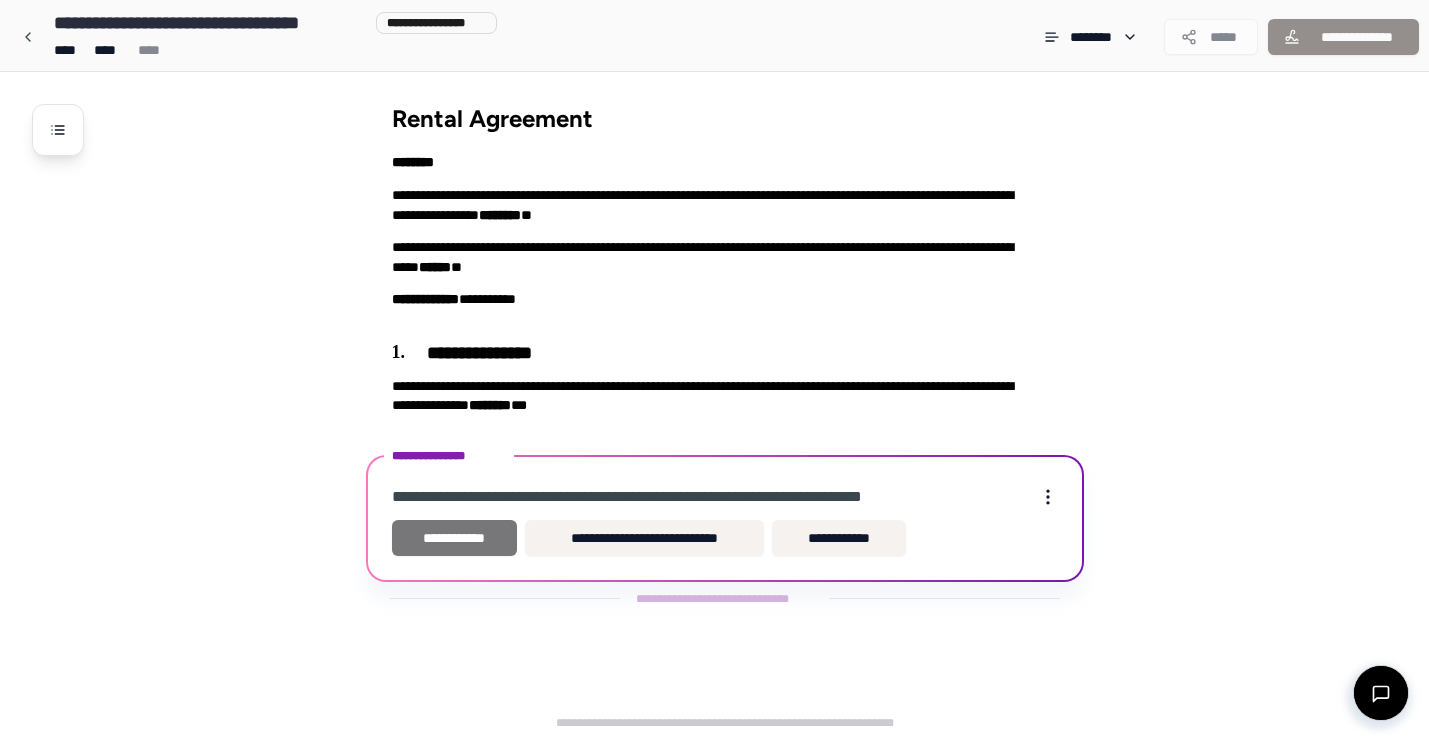 click on "**********" at bounding box center [455, 538] 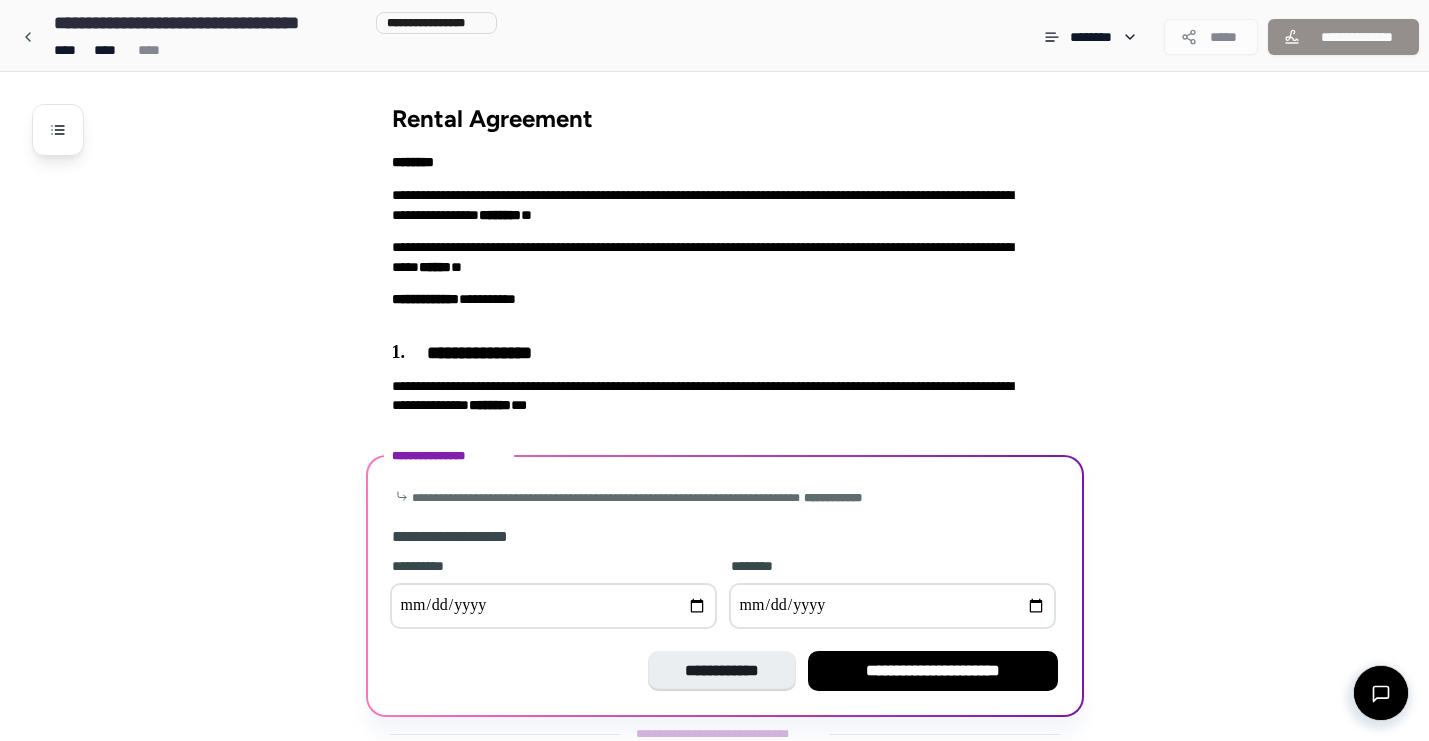 scroll, scrollTop: 57, scrollLeft: 0, axis: vertical 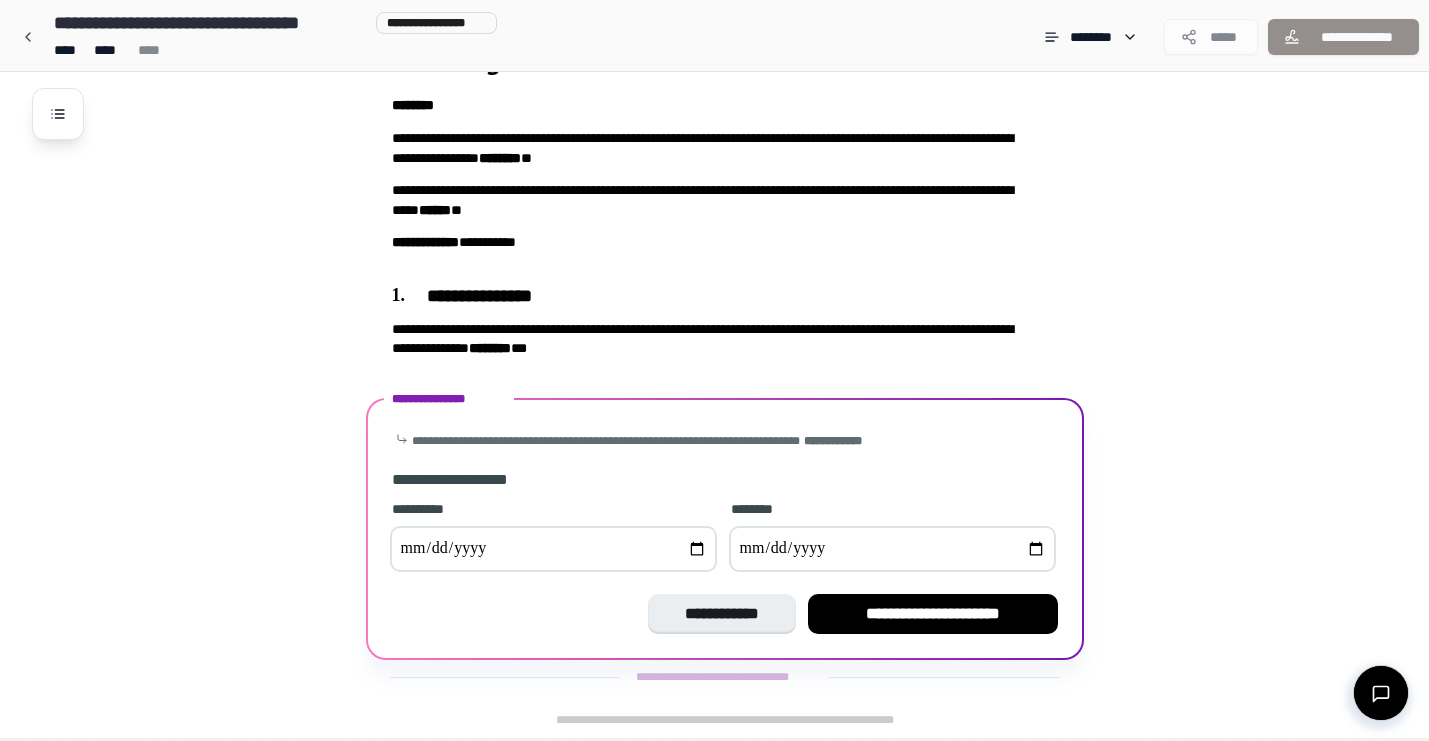 click at bounding box center [553, 549] 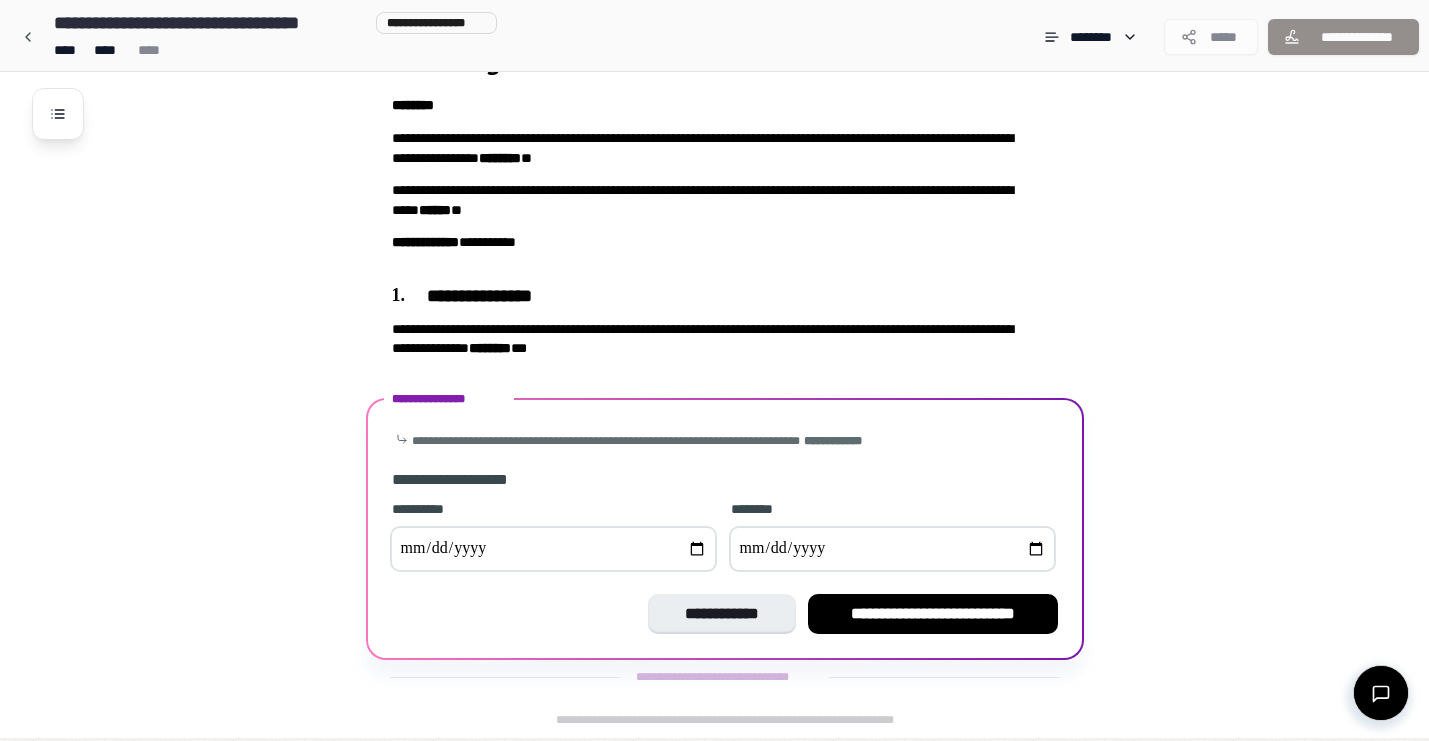 click at bounding box center [892, 549] 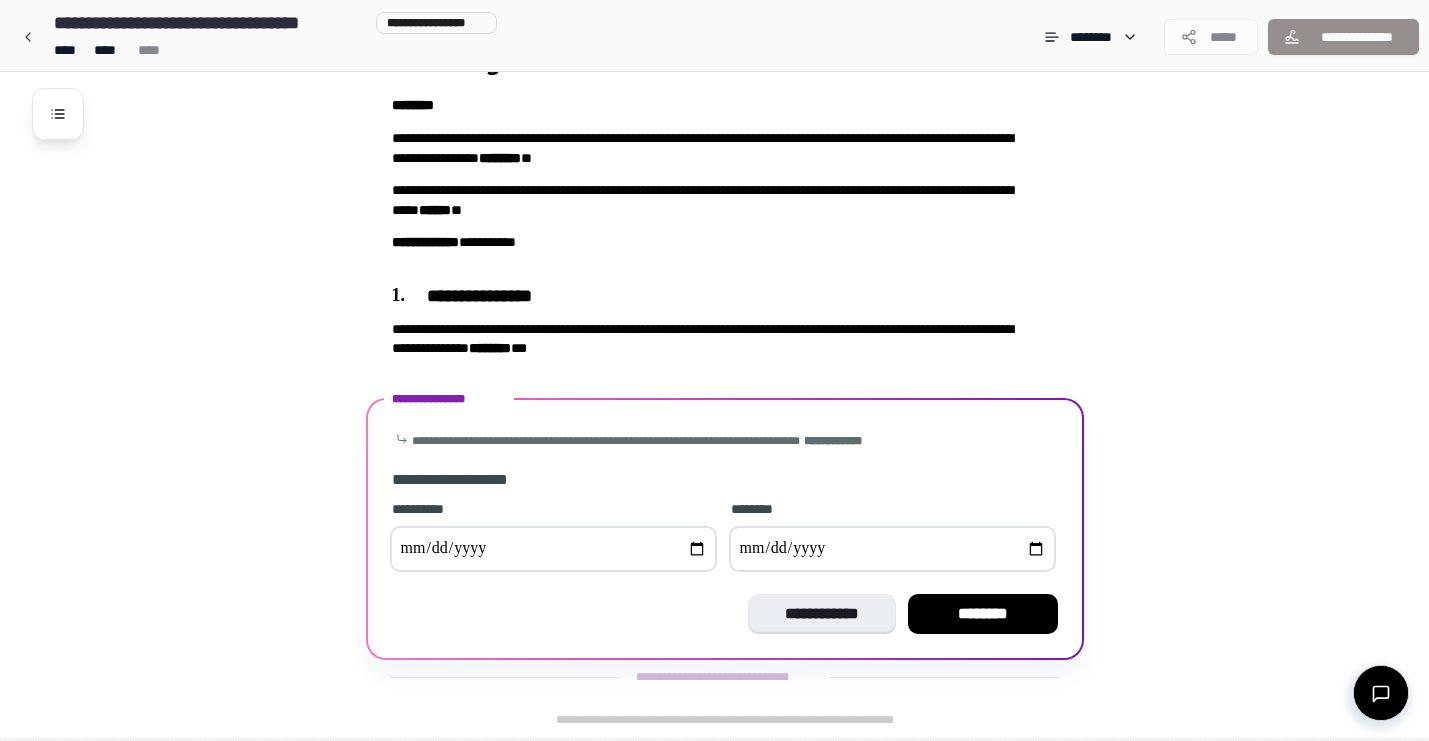click on "**********" at bounding box center (892, 549) 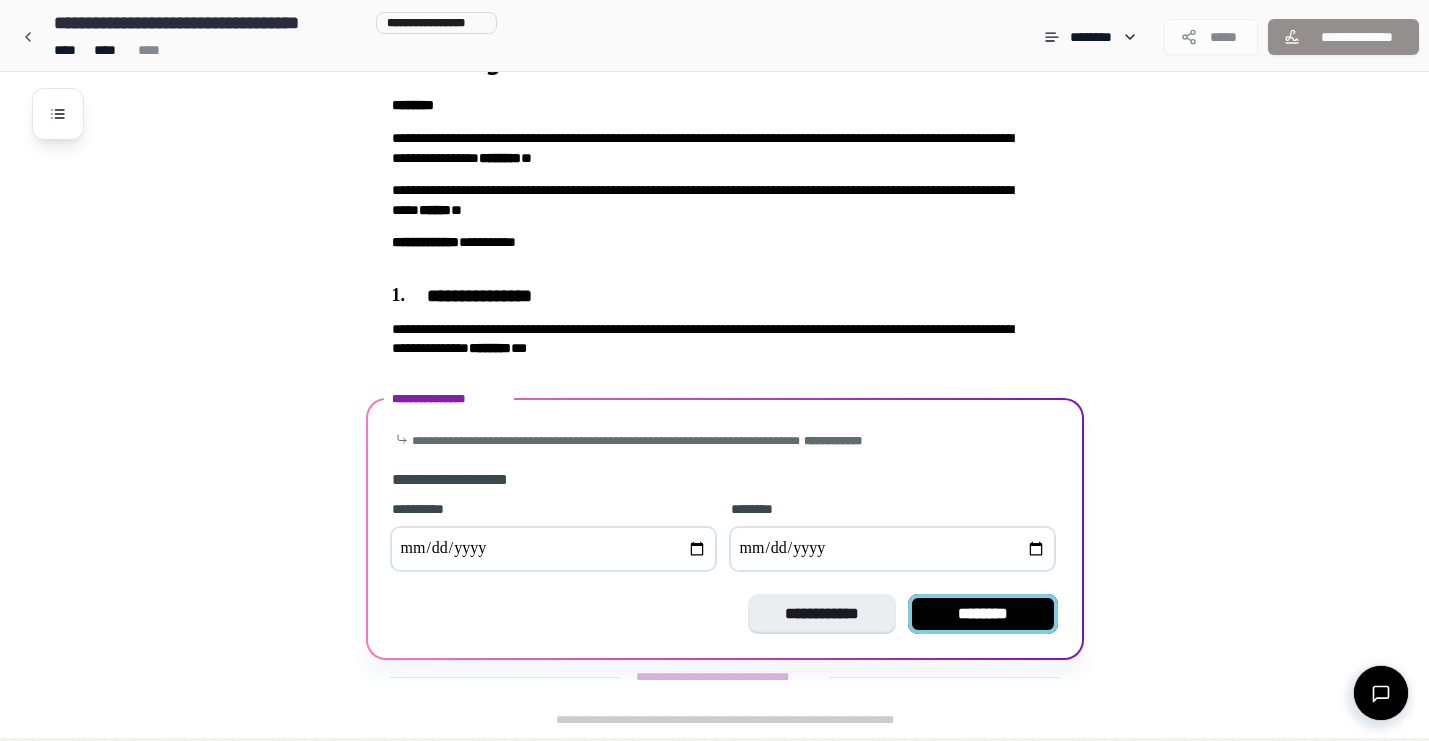 click on "********" at bounding box center (983, 614) 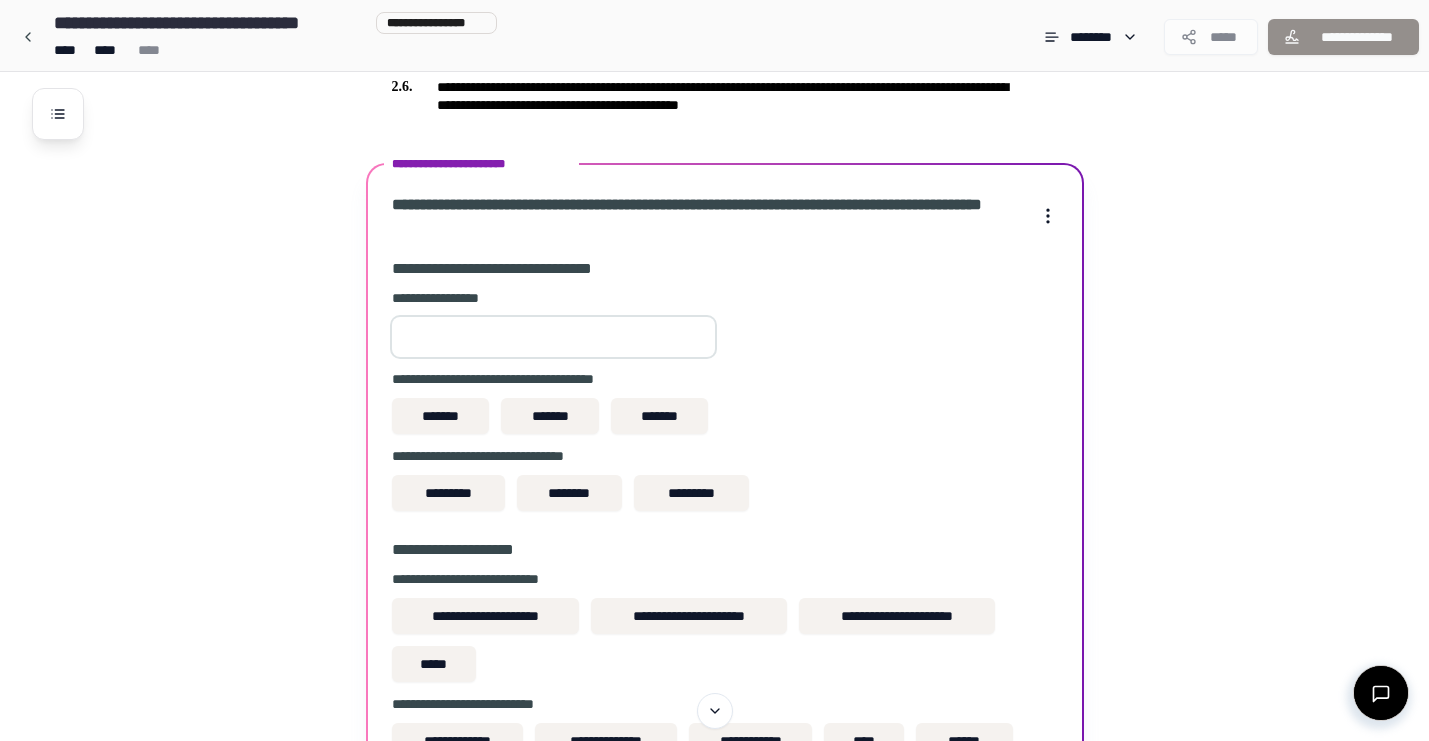 scroll, scrollTop: 611, scrollLeft: 0, axis: vertical 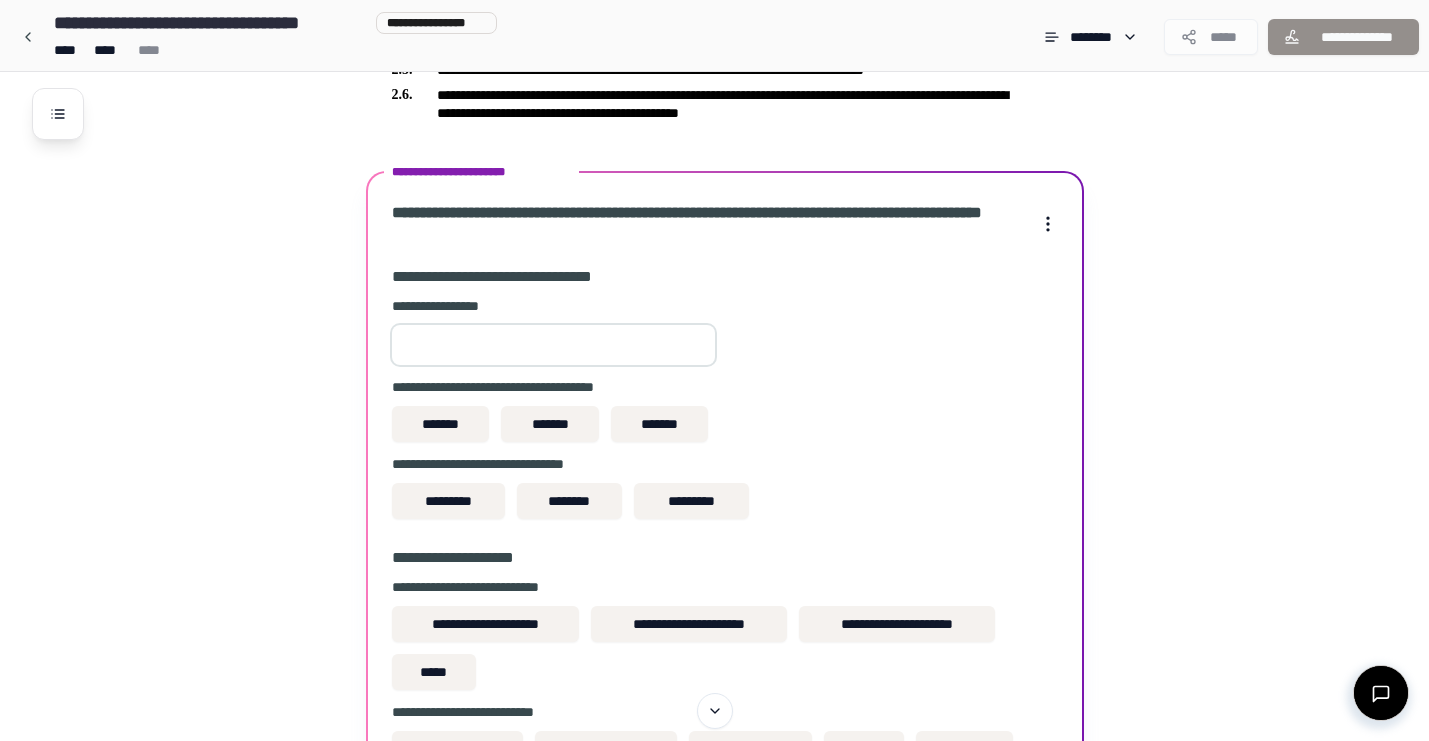 click at bounding box center (553, 345) 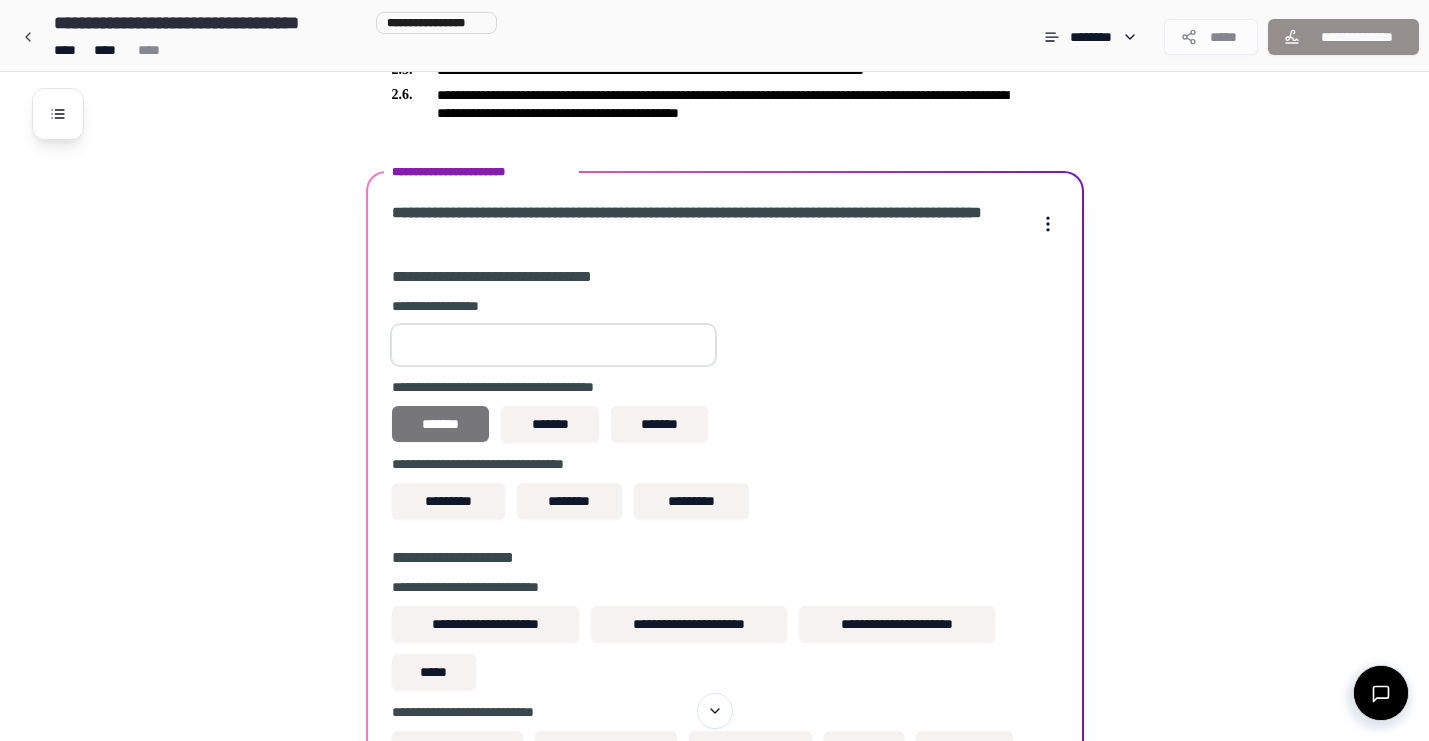 type on "****" 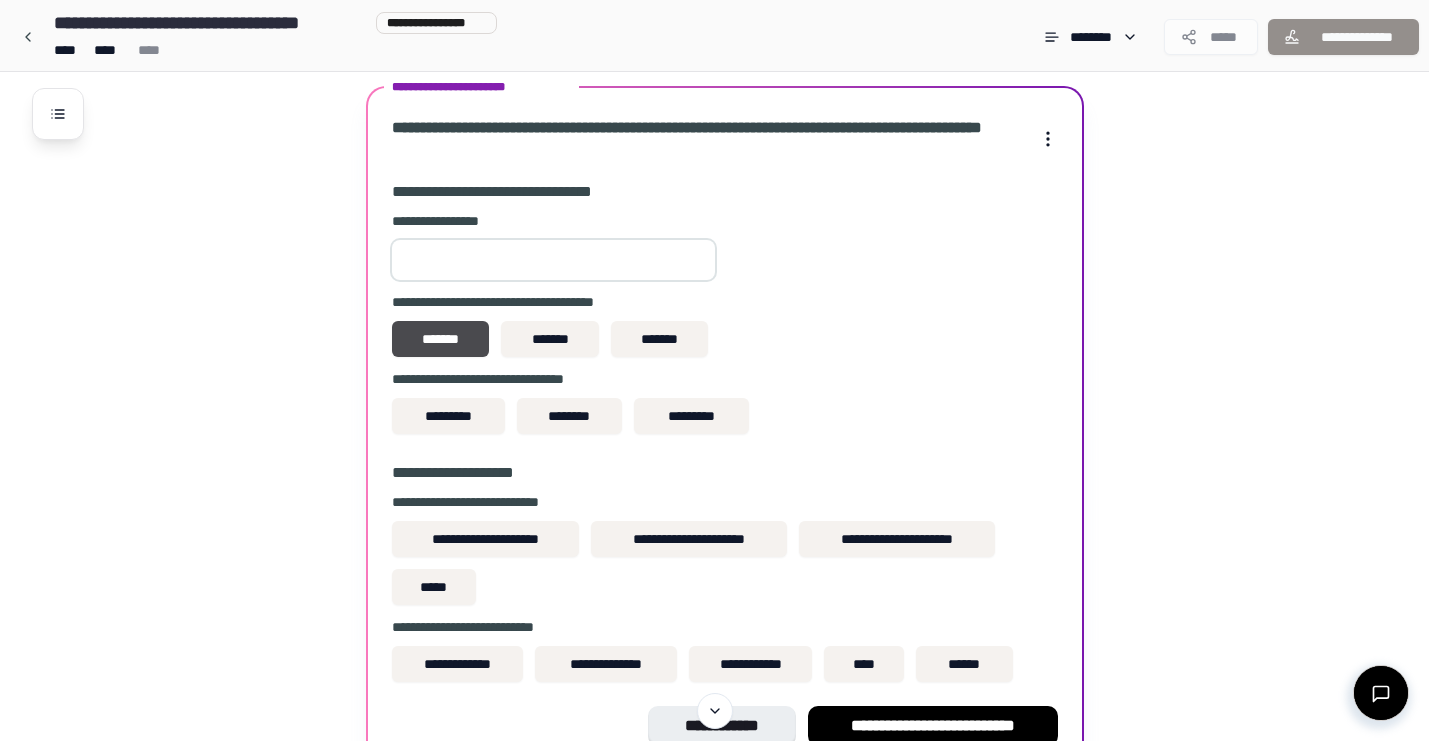scroll, scrollTop: 699, scrollLeft: 0, axis: vertical 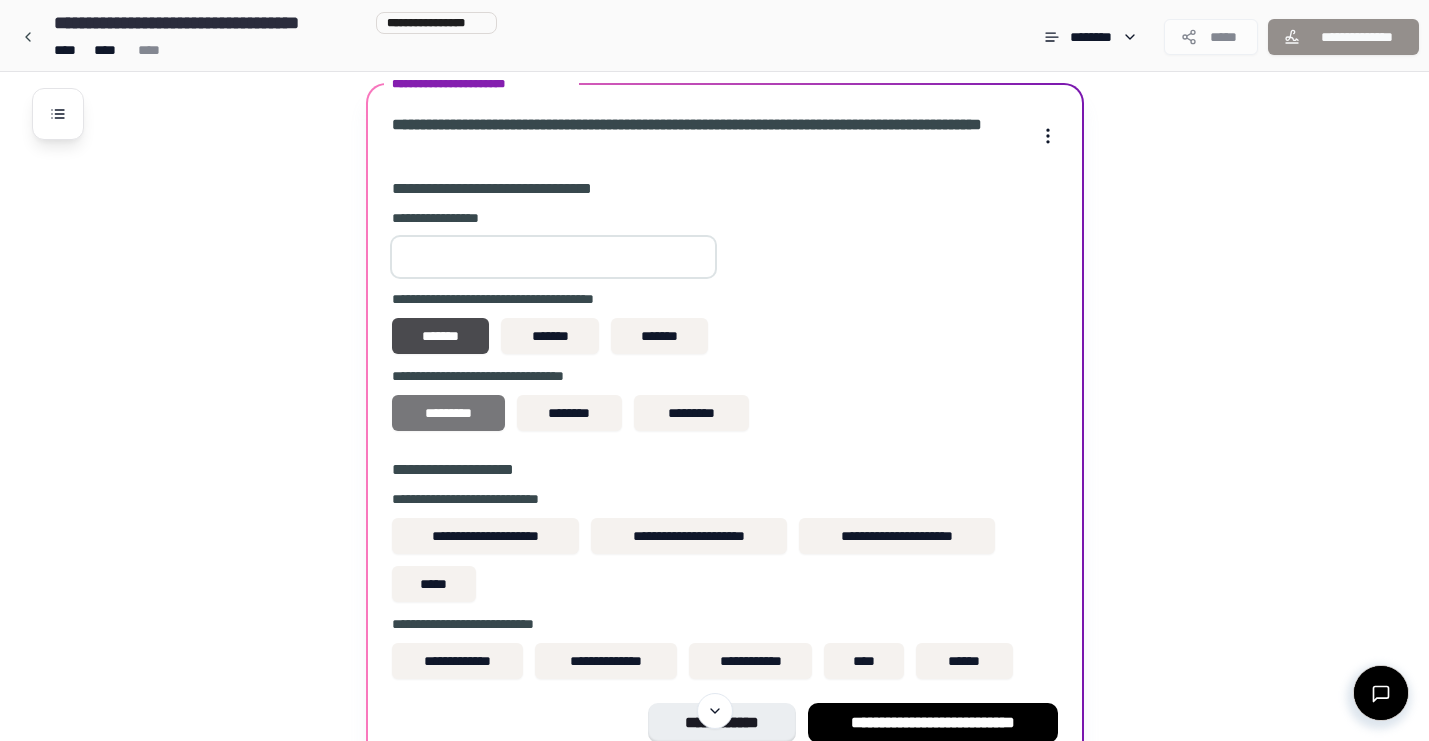 click on "*********" at bounding box center (448, 413) 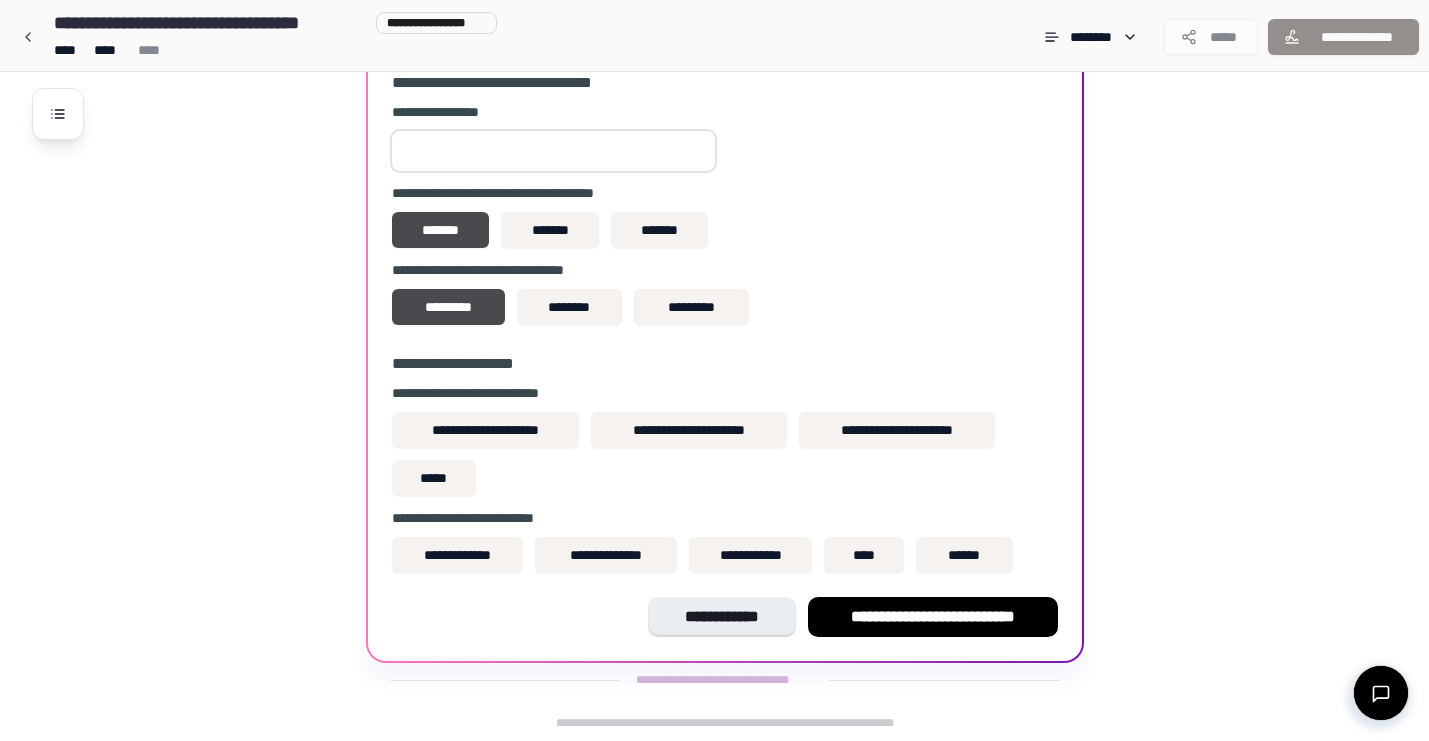 scroll, scrollTop: 805, scrollLeft: 0, axis: vertical 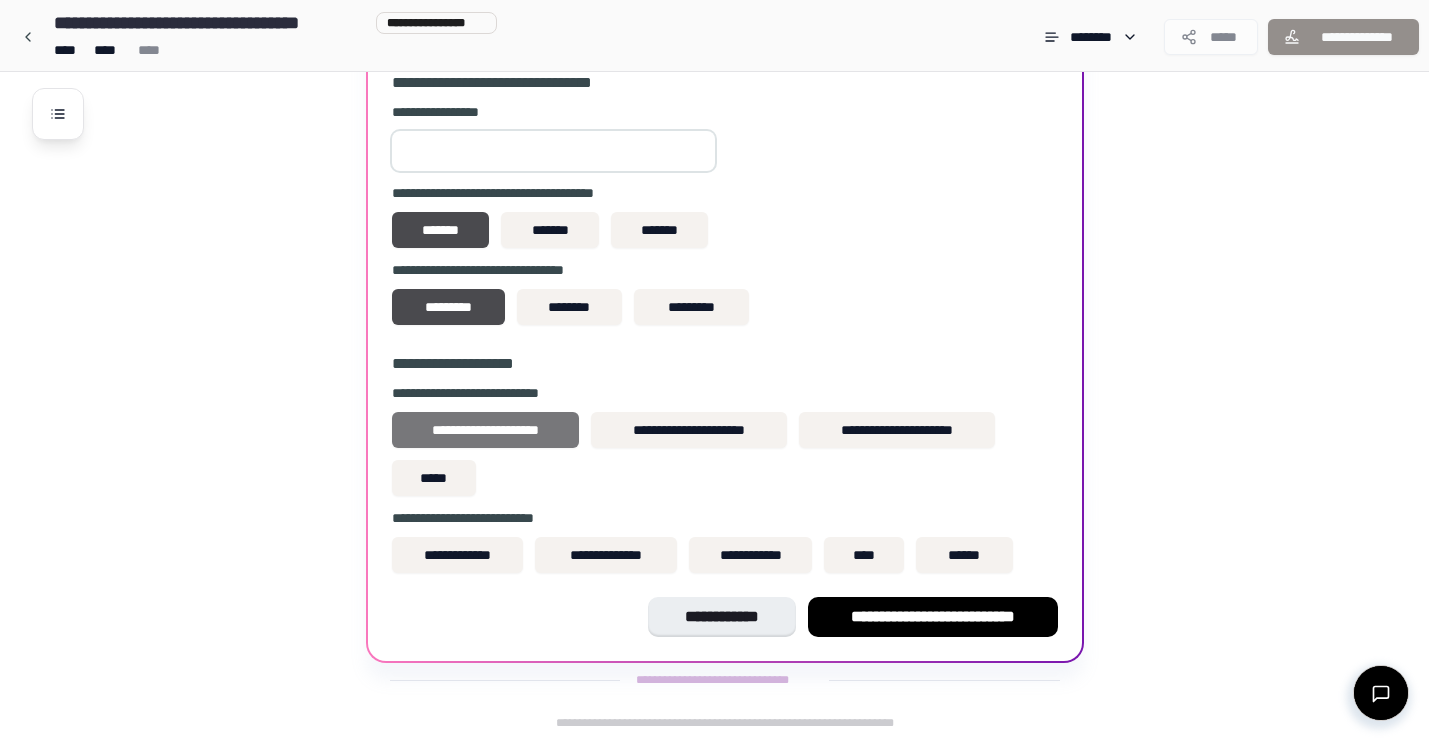 click on "**********" at bounding box center (485, 430) 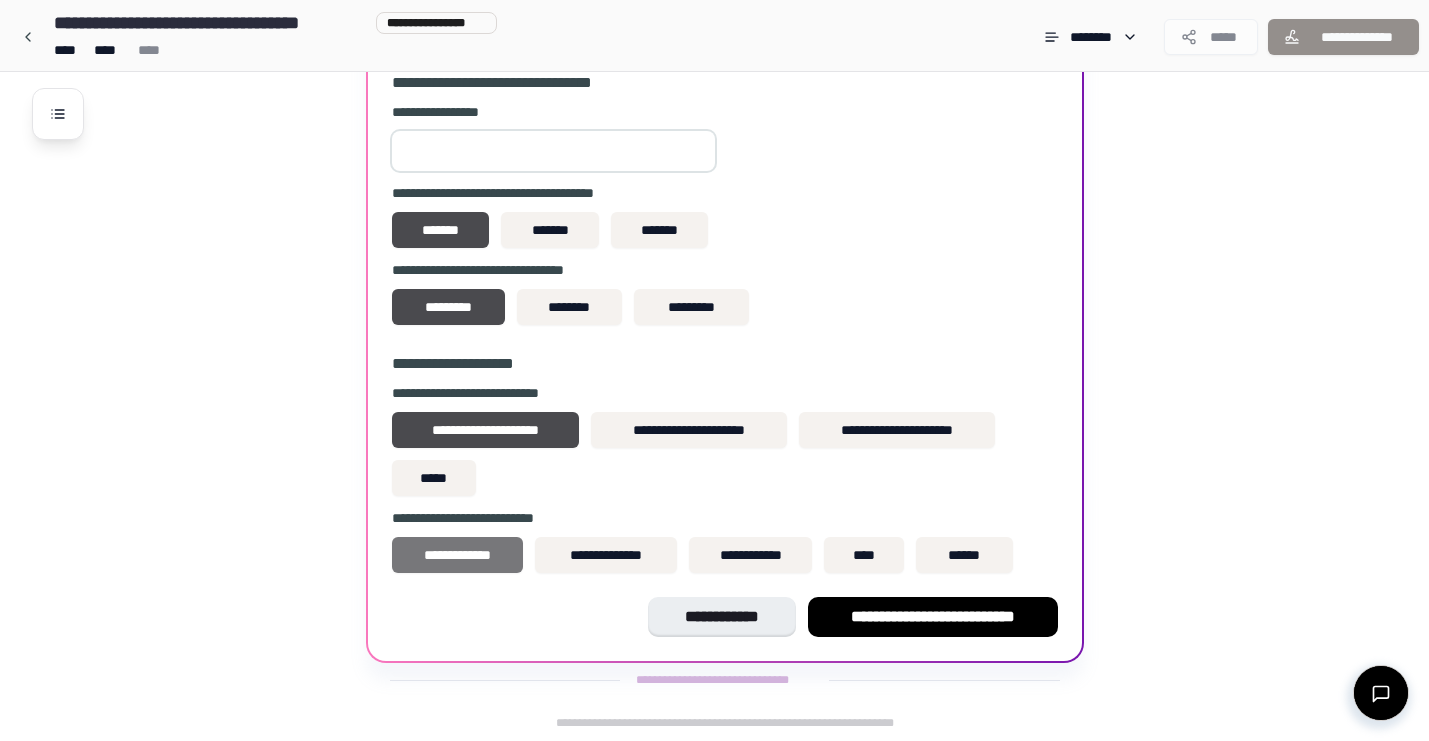 scroll, scrollTop: 805, scrollLeft: 0, axis: vertical 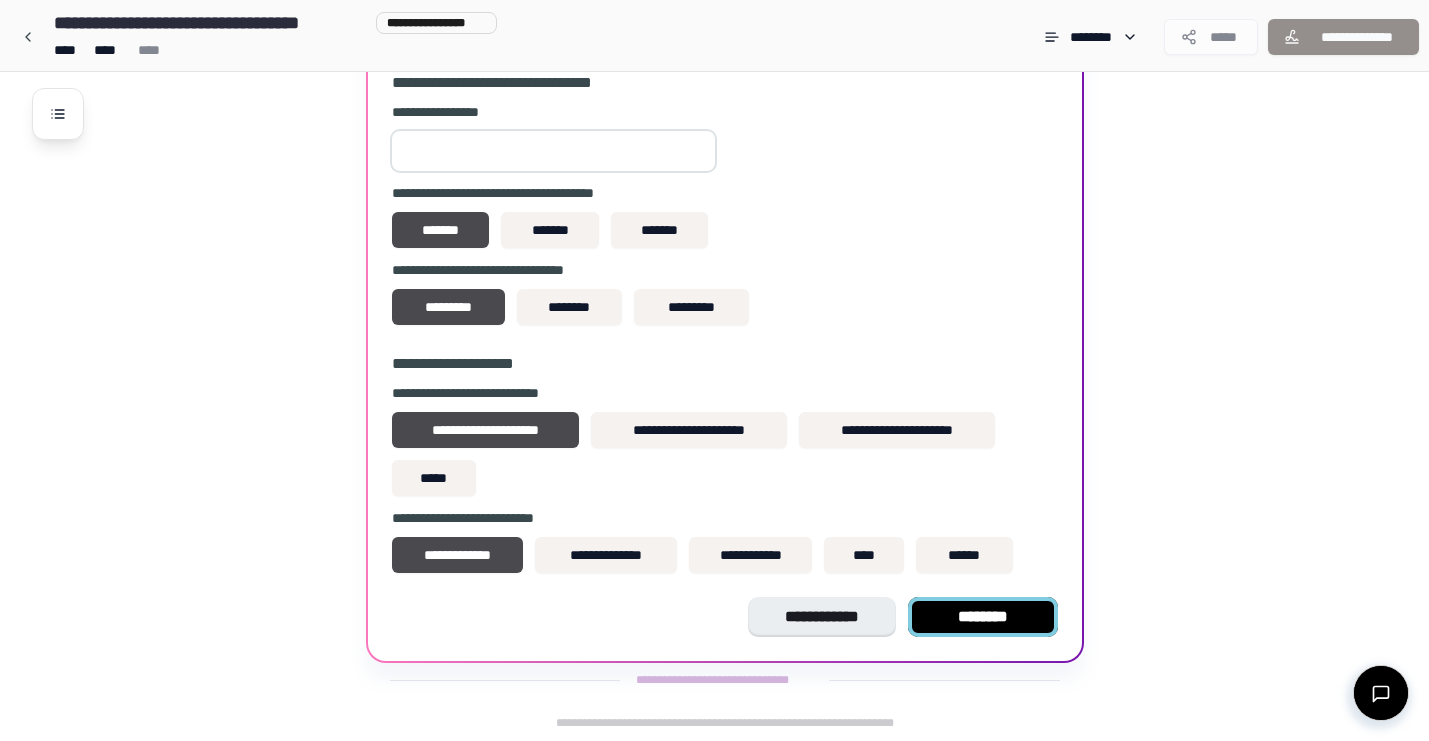 click on "********" at bounding box center [983, 617] 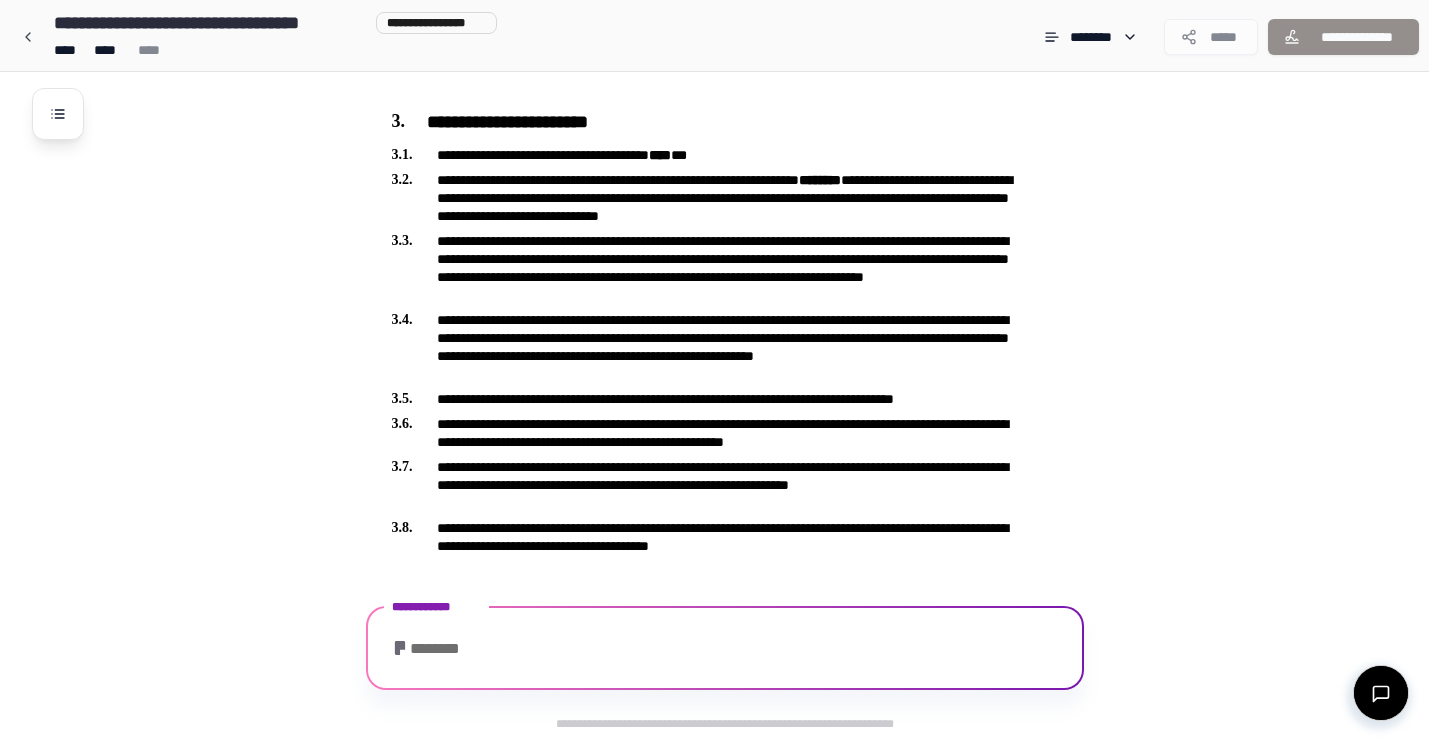 scroll, scrollTop: 818, scrollLeft: 0, axis: vertical 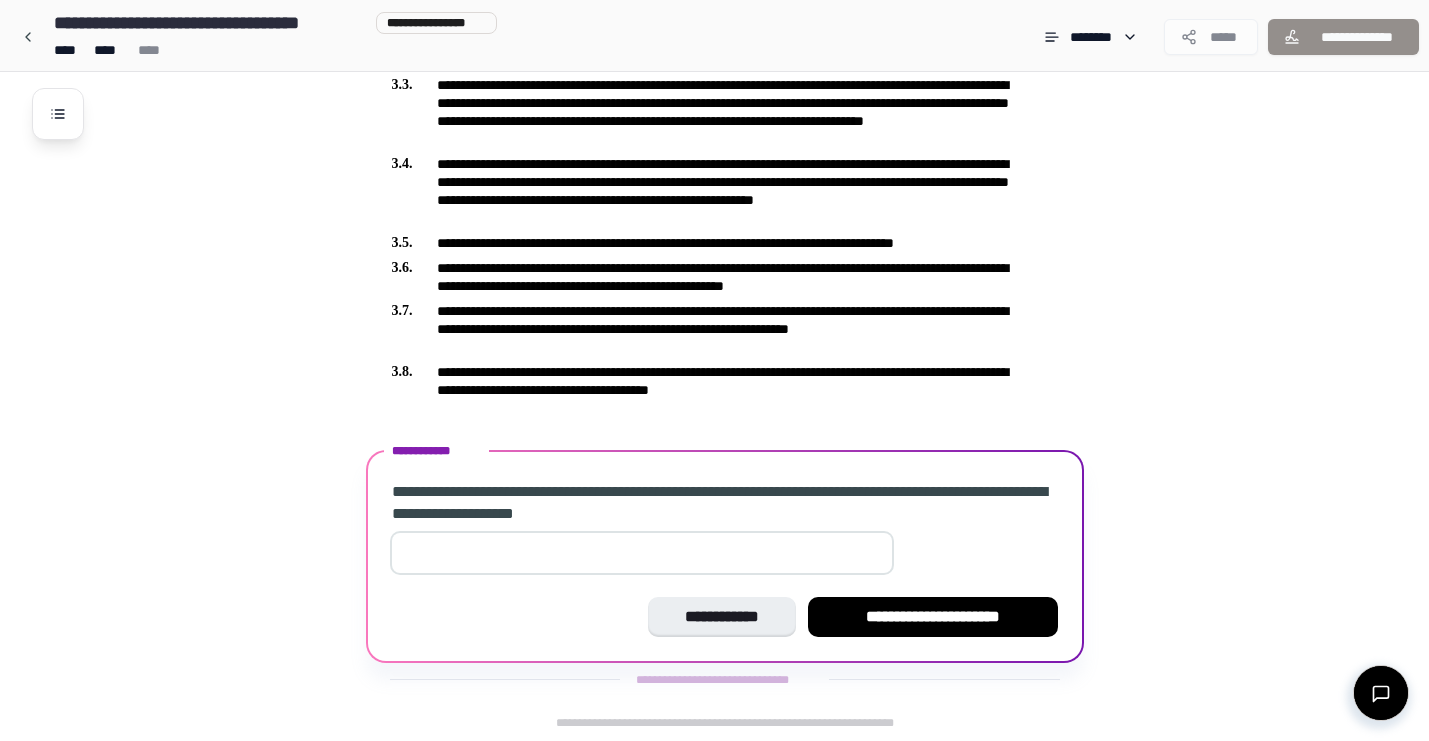 type on "**" 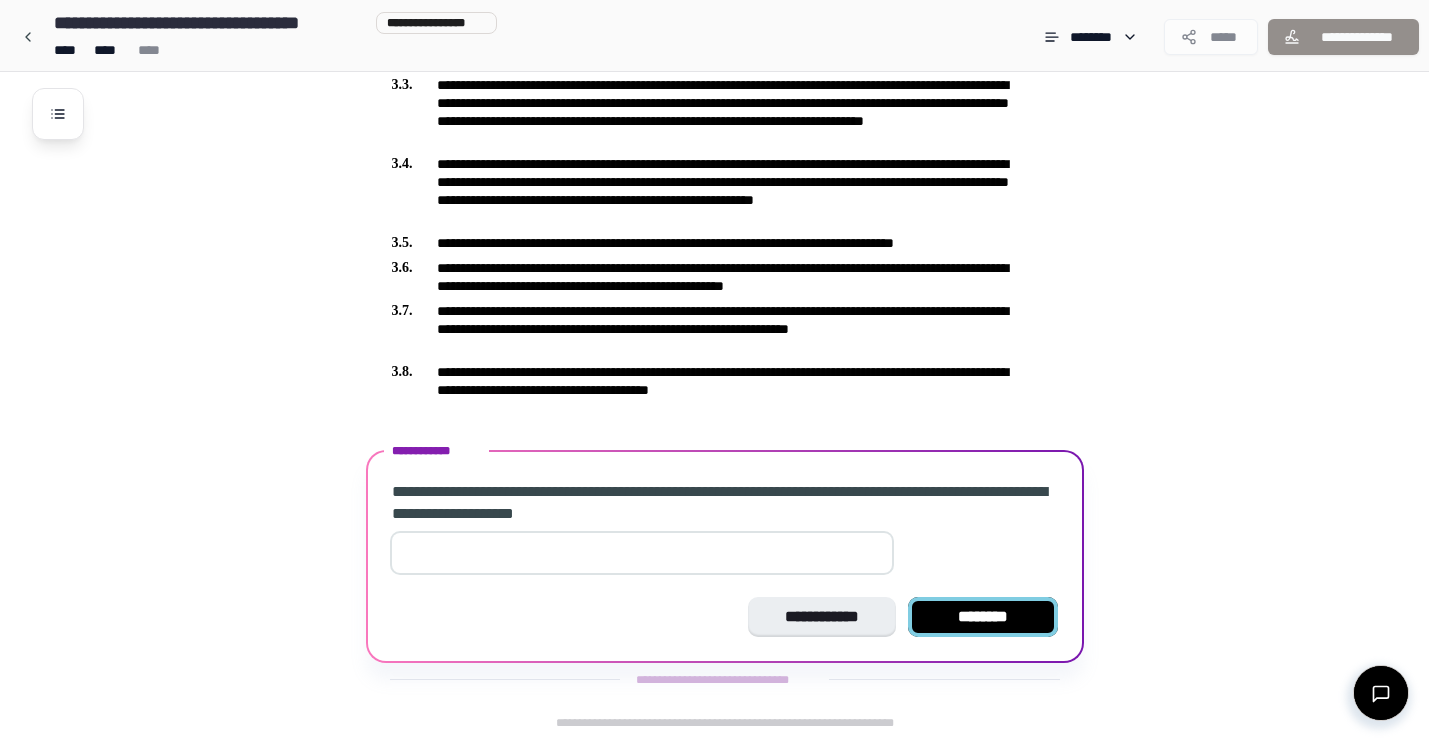 type on "**" 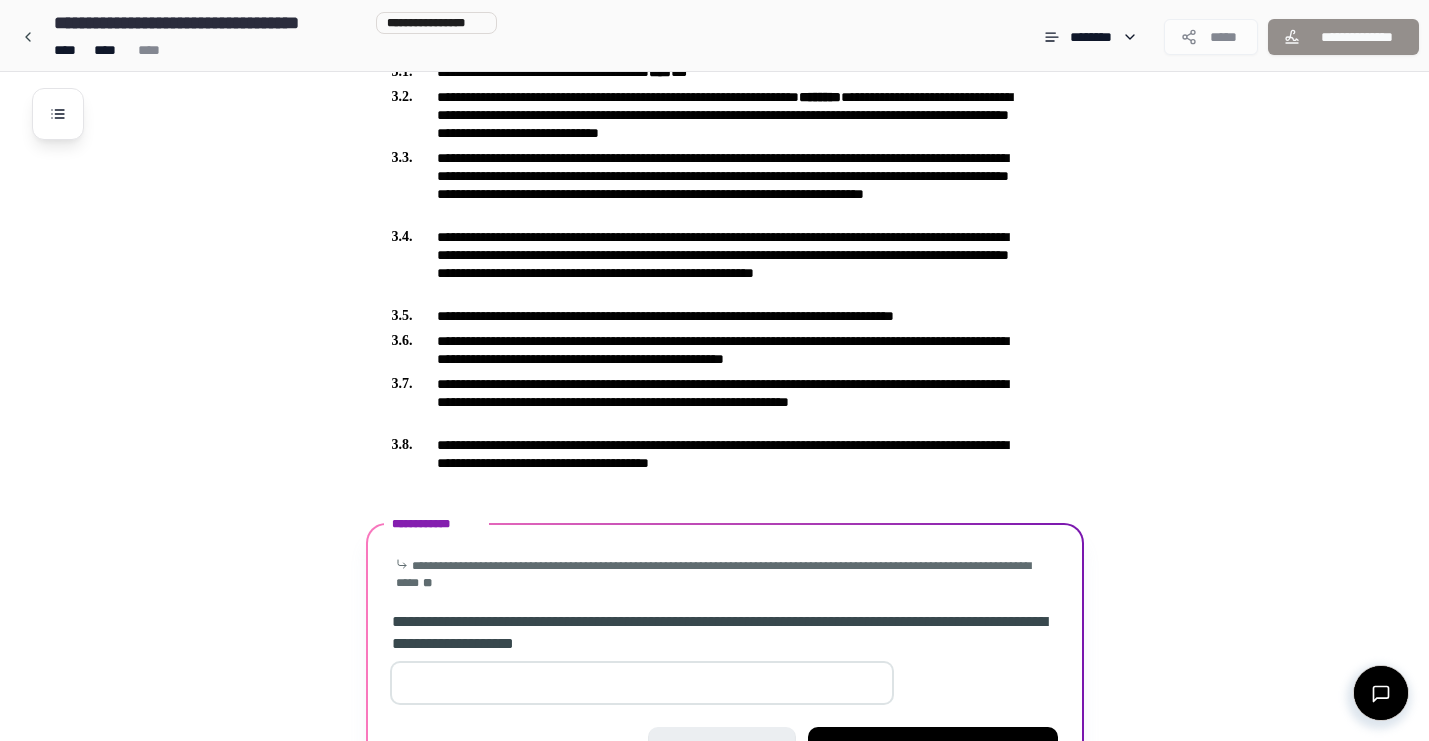 scroll, scrollTop: 875, scrollLeft: 0, axis: vertical 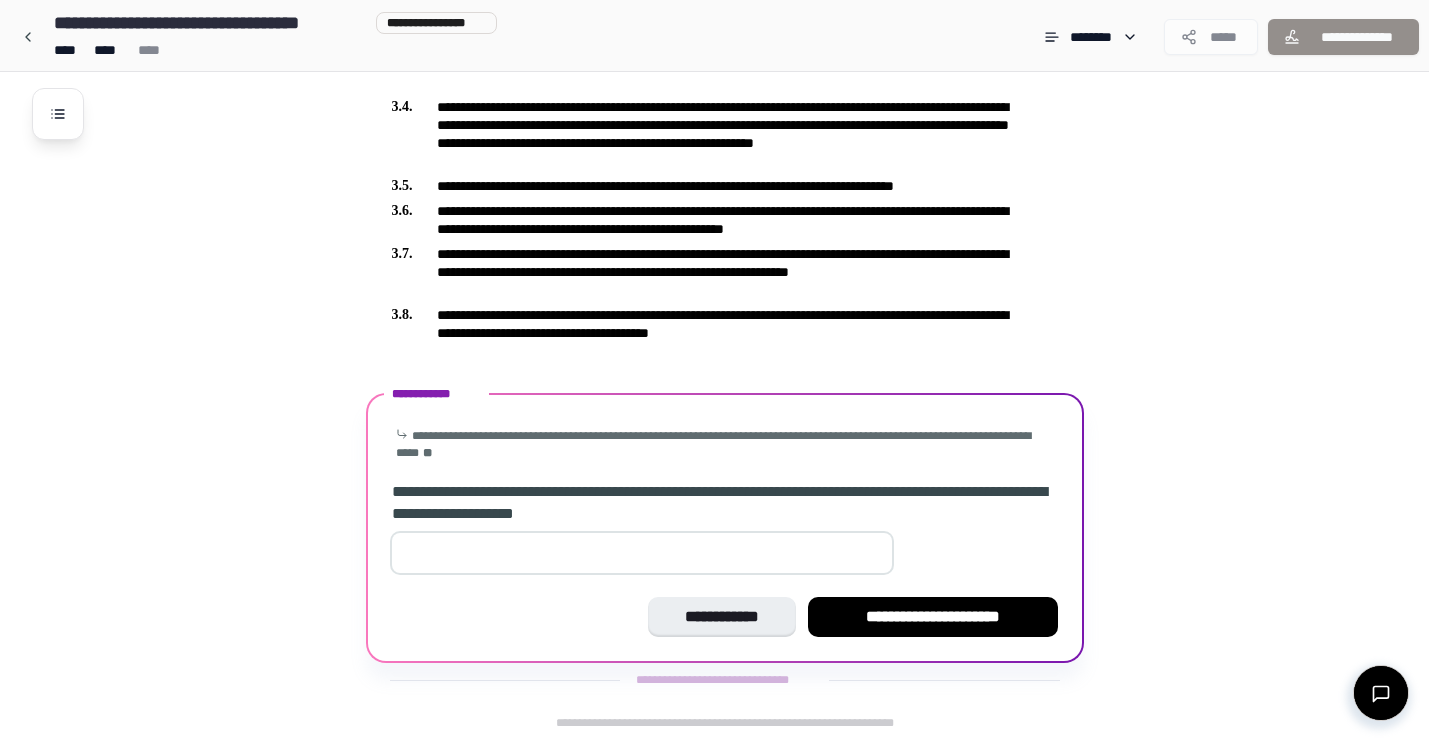click on "**" at bounding box center [642, 553] 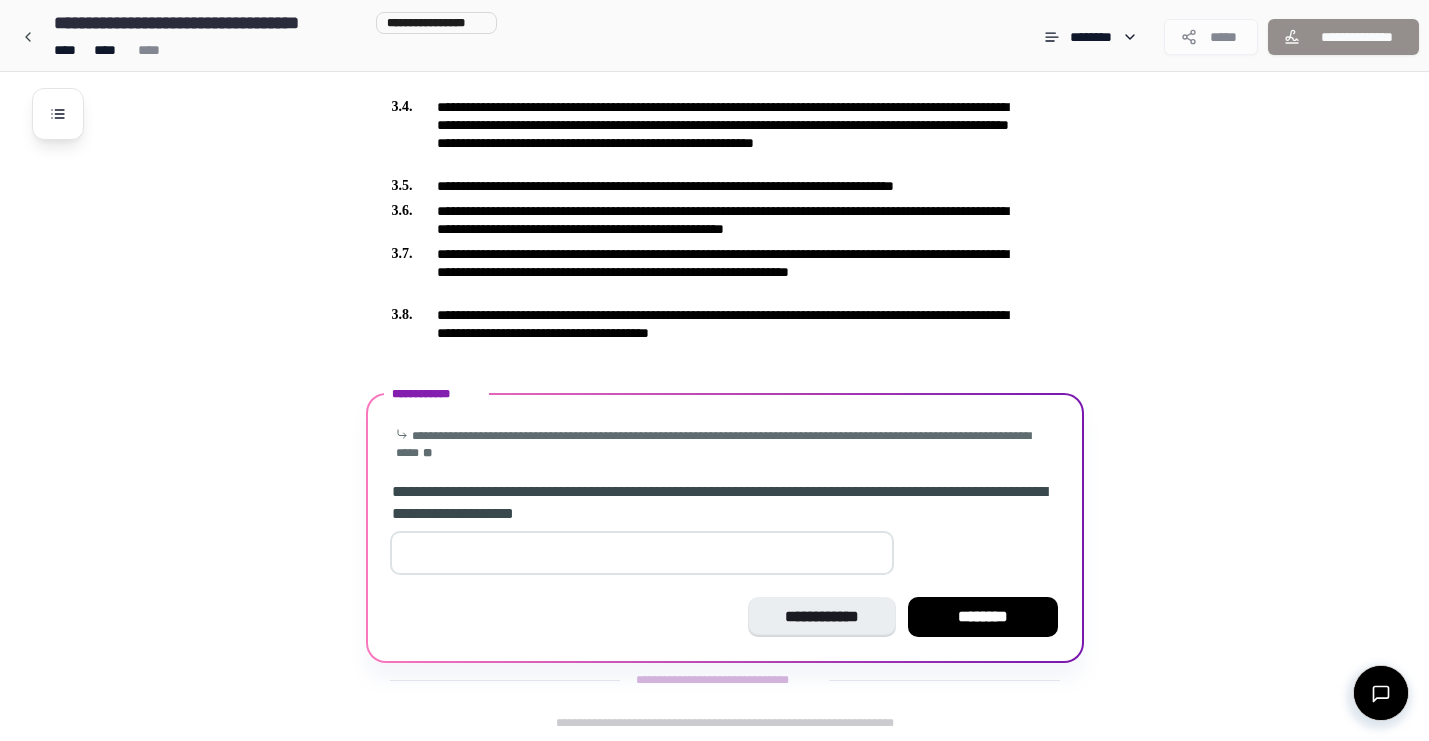 click on "**" at bounding box center [642, 553] 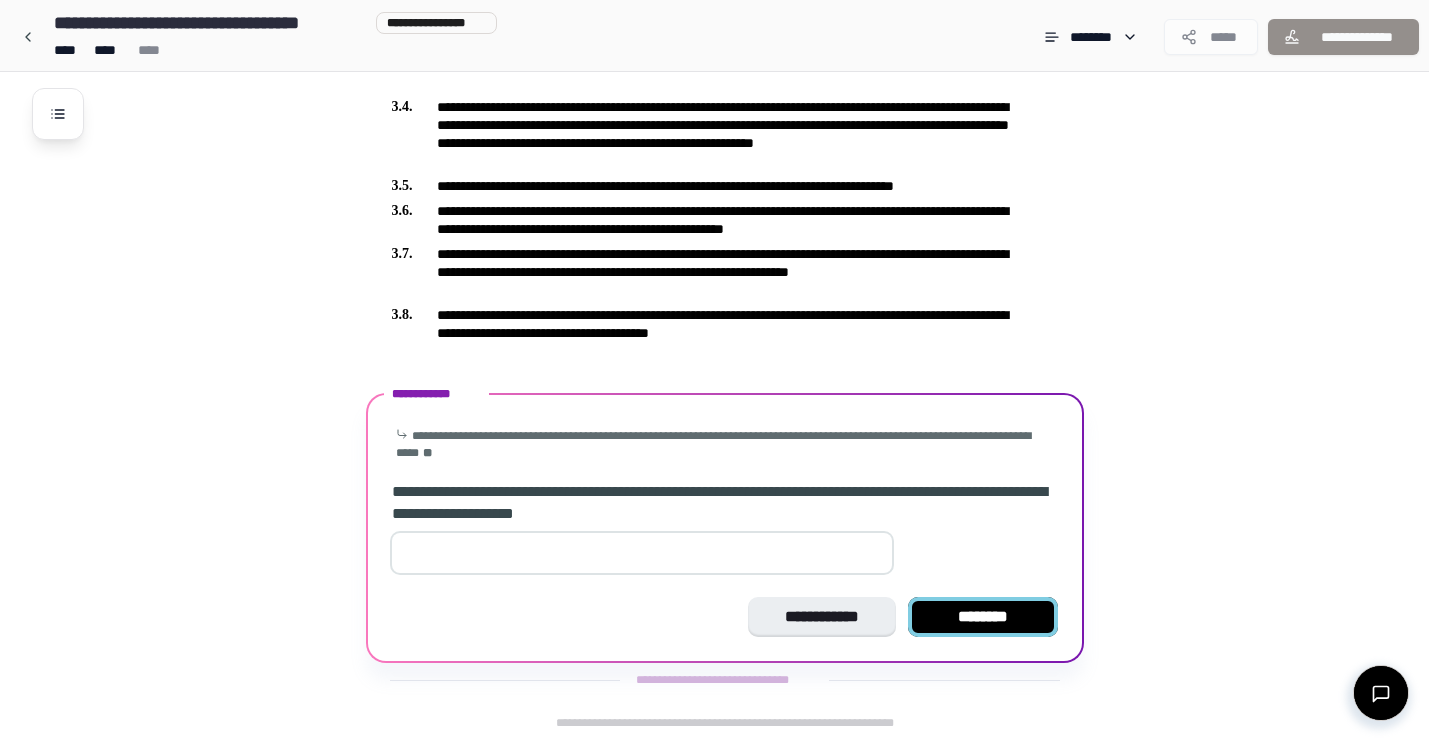 click on "********" at bounding box center (983, 617) 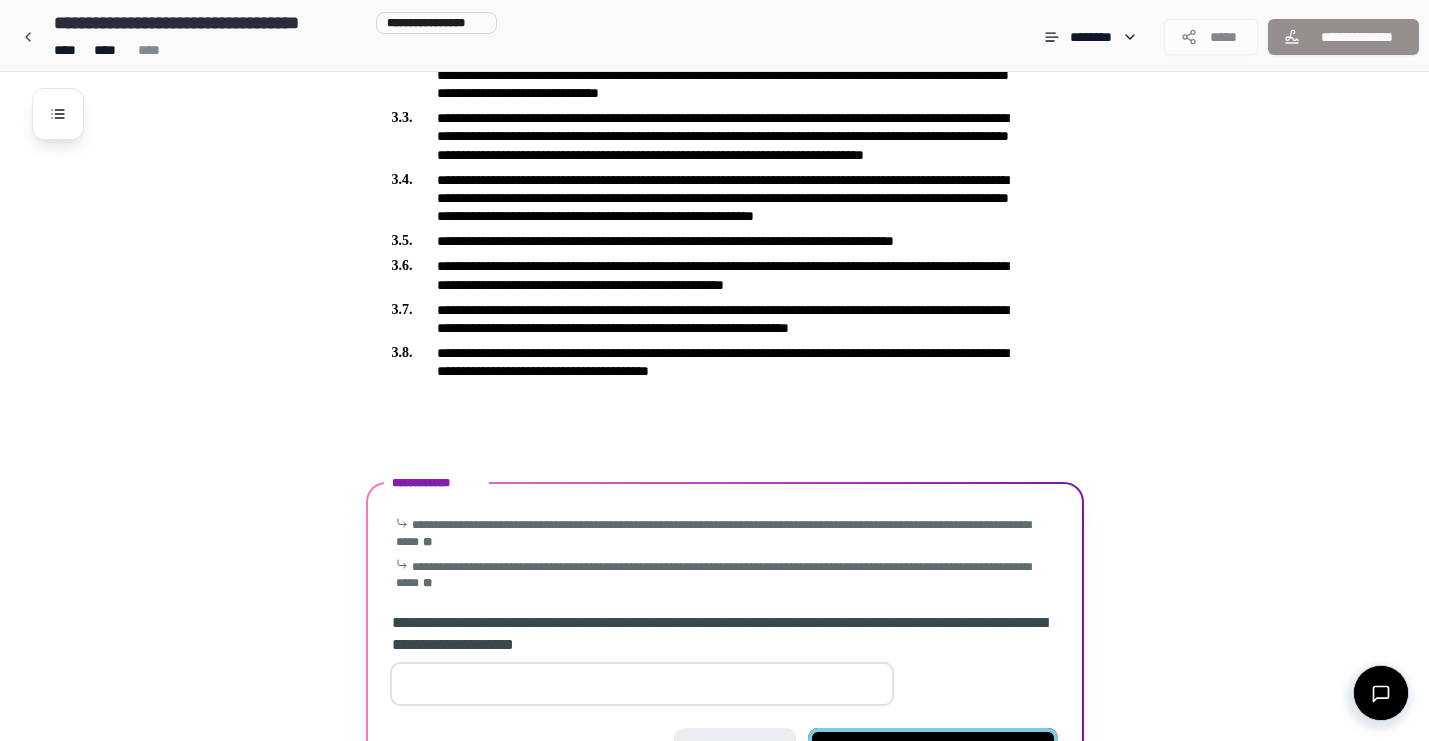 scroll, scrollTop: 916, scrollLeft: 0, axis: vertical 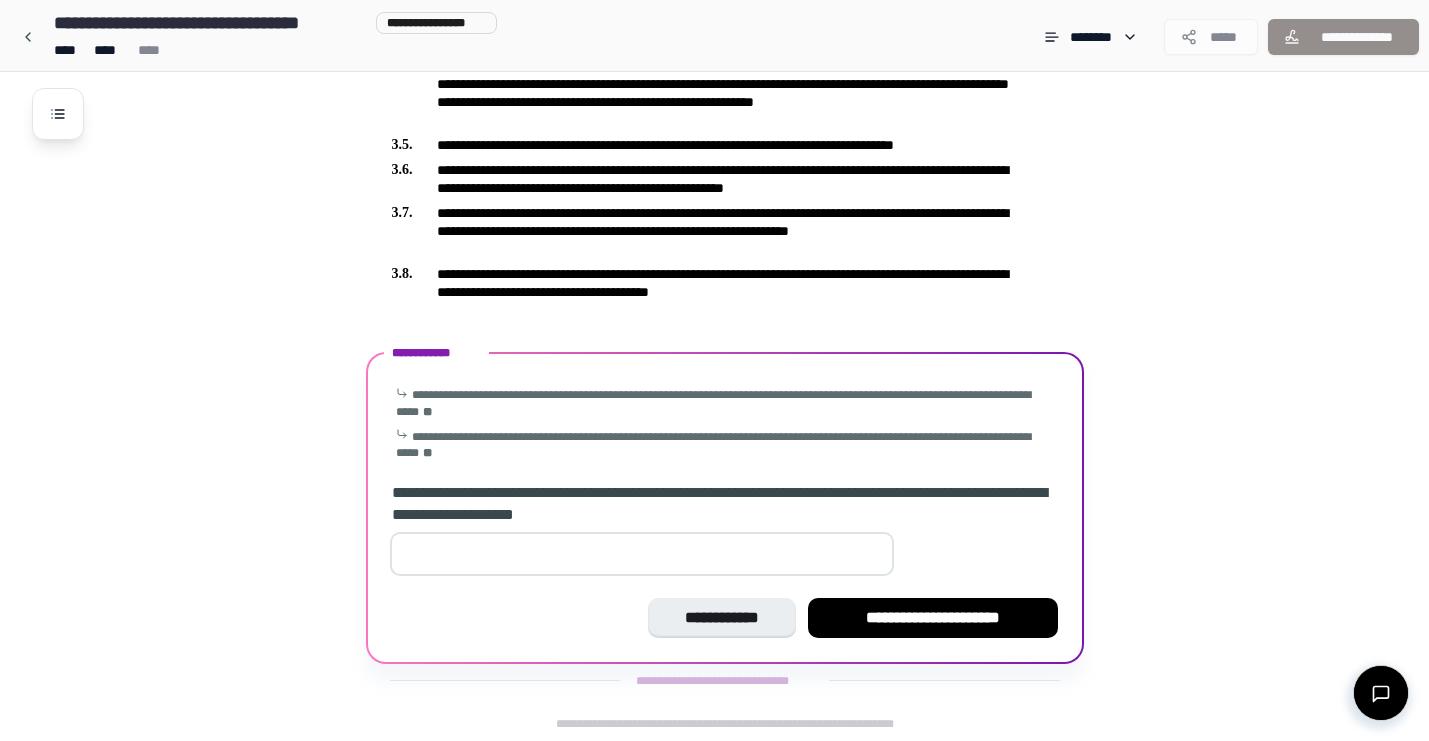 click at bounding box center (642, 554) 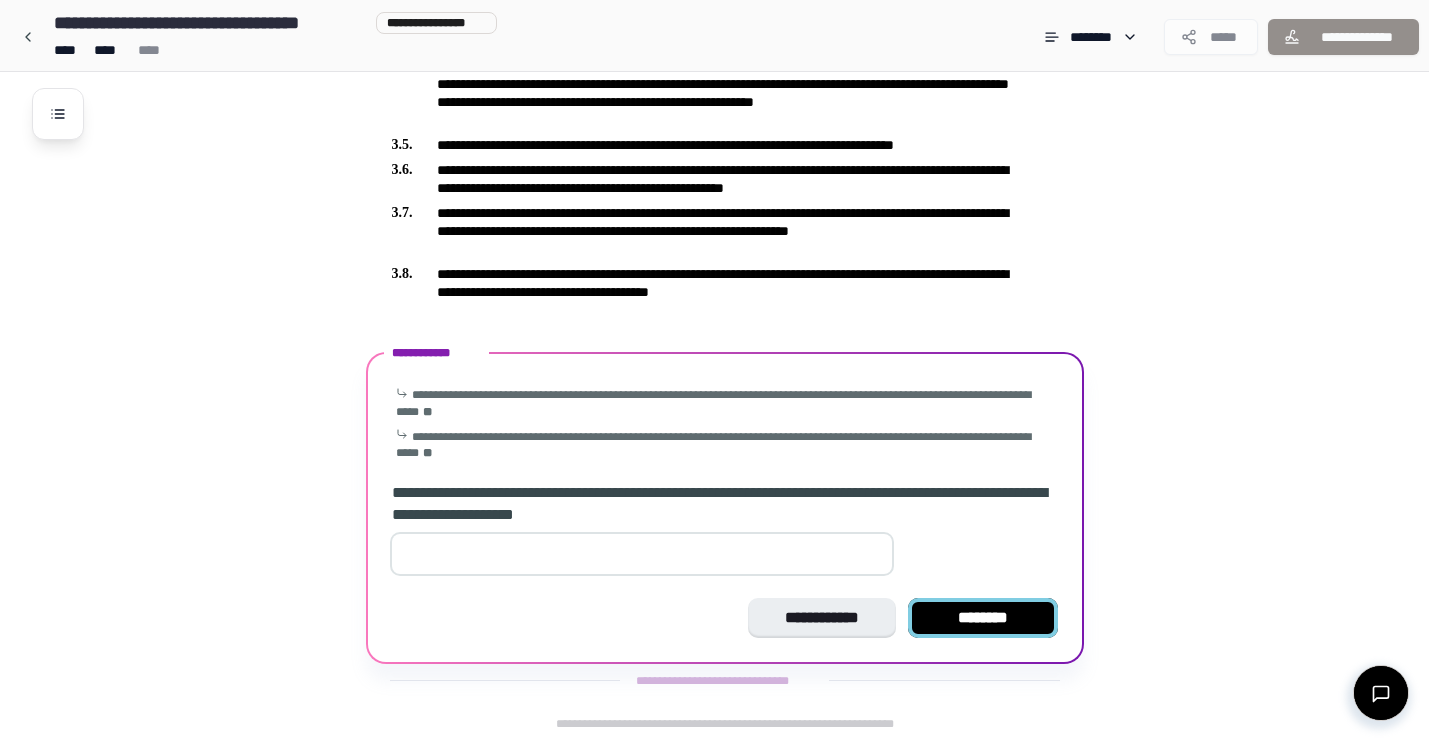 type on "*" 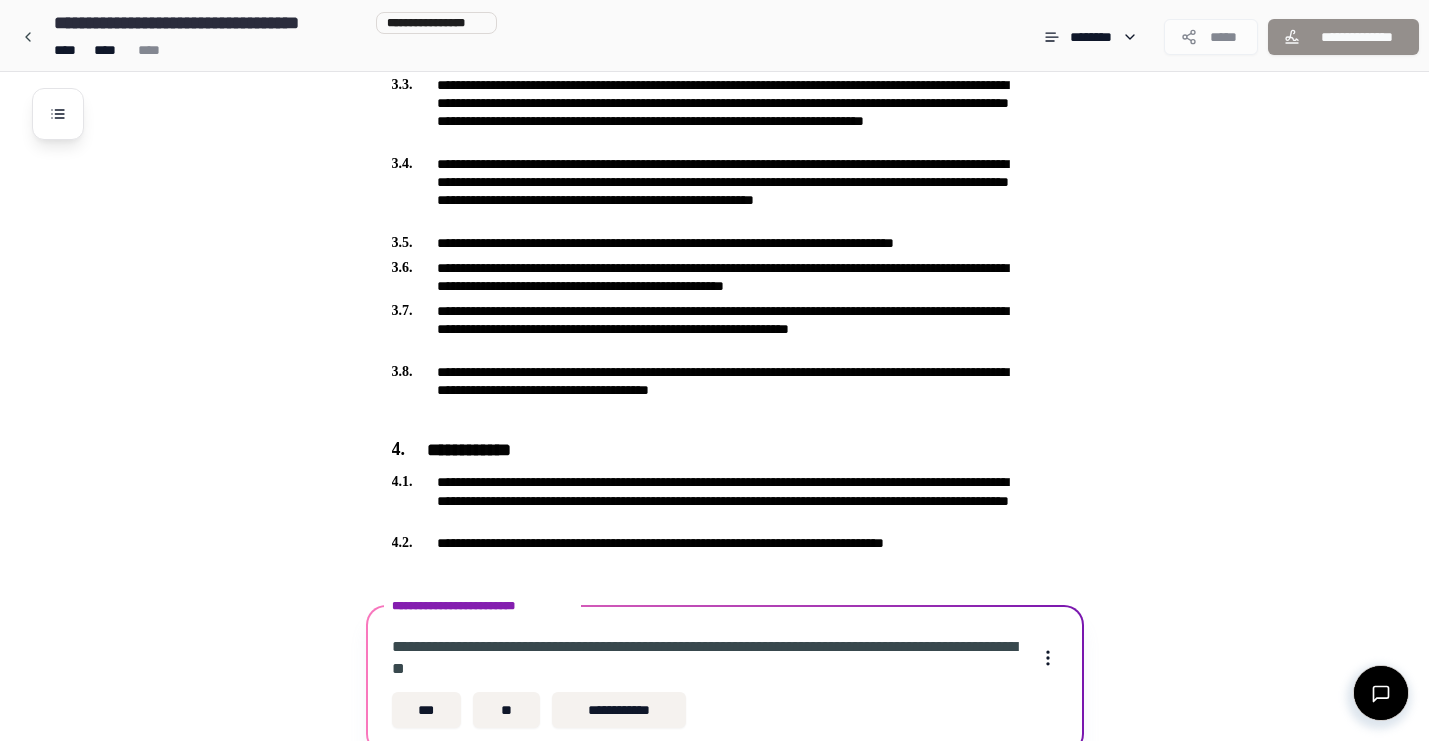 scroll, scrollTop: 909, scrollLeft: 0, axis: vertical 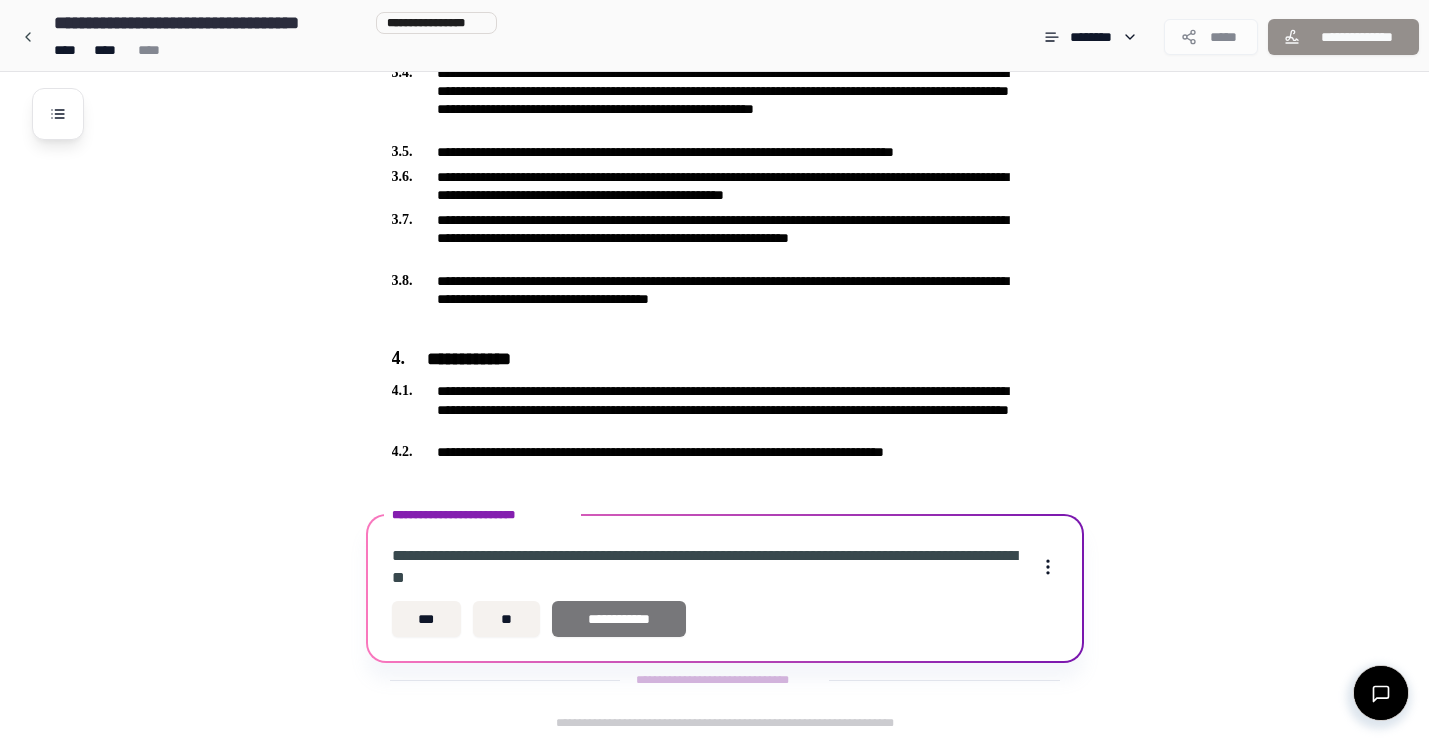 click on "**********" at bounding box center [619, 619] 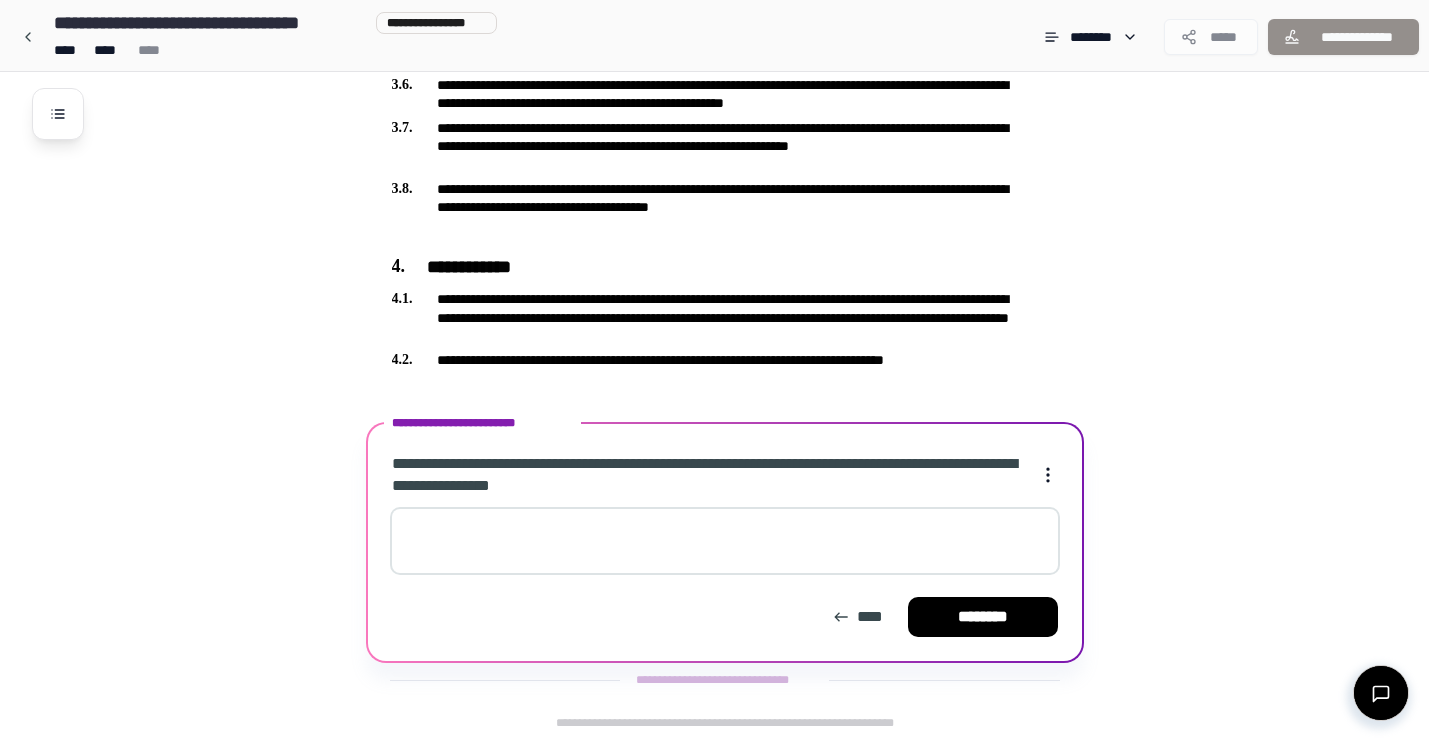 click at bounding box center (725, 541) 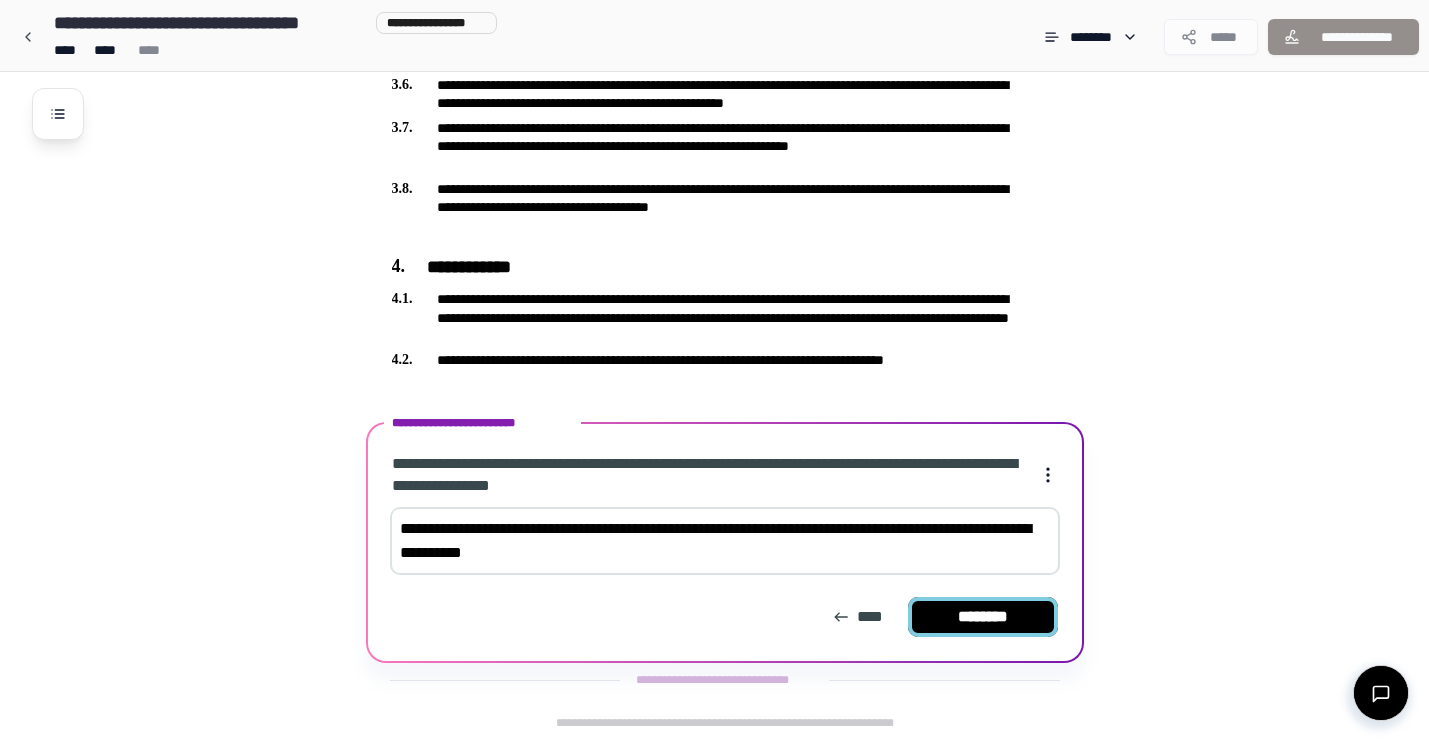 type on "**********" 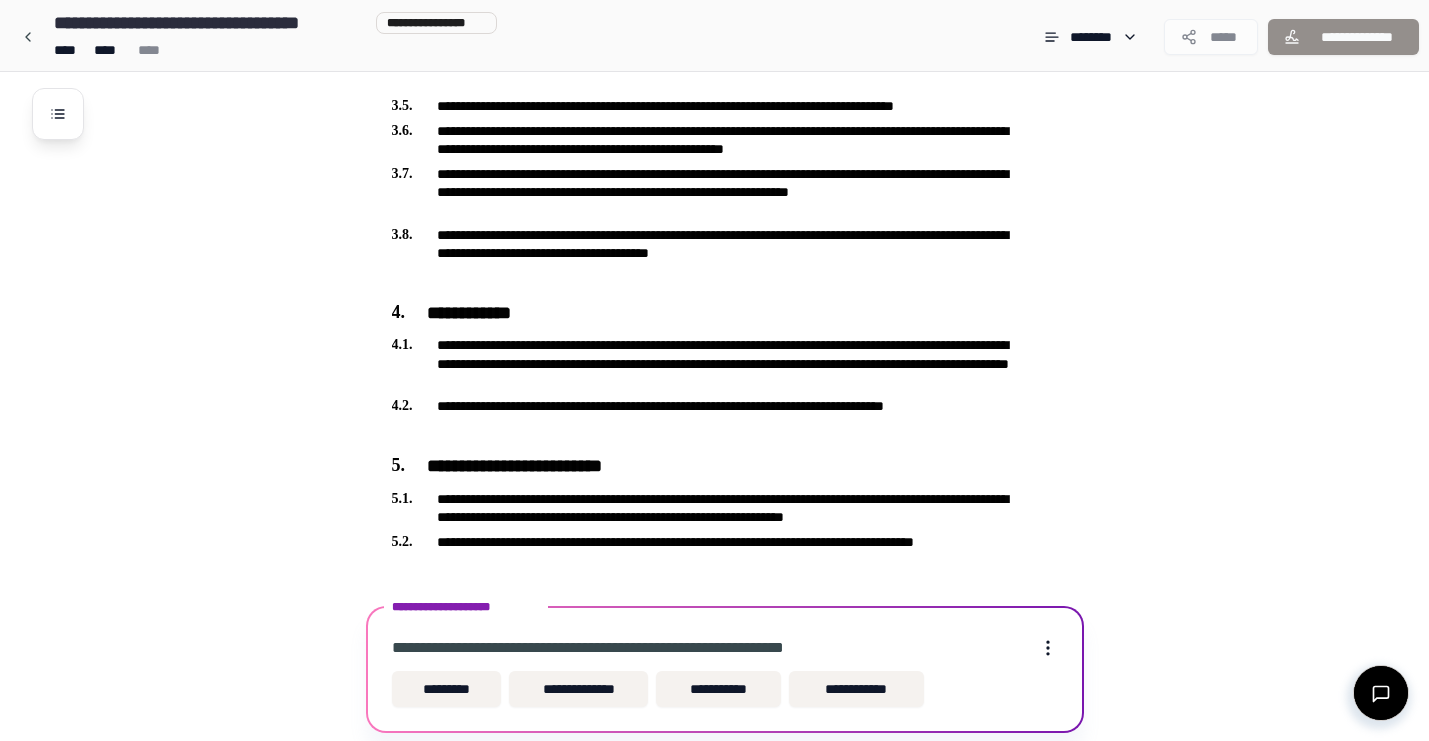 scroll, scrollTop: 1025, scrollLeft: 0, axis: vertical 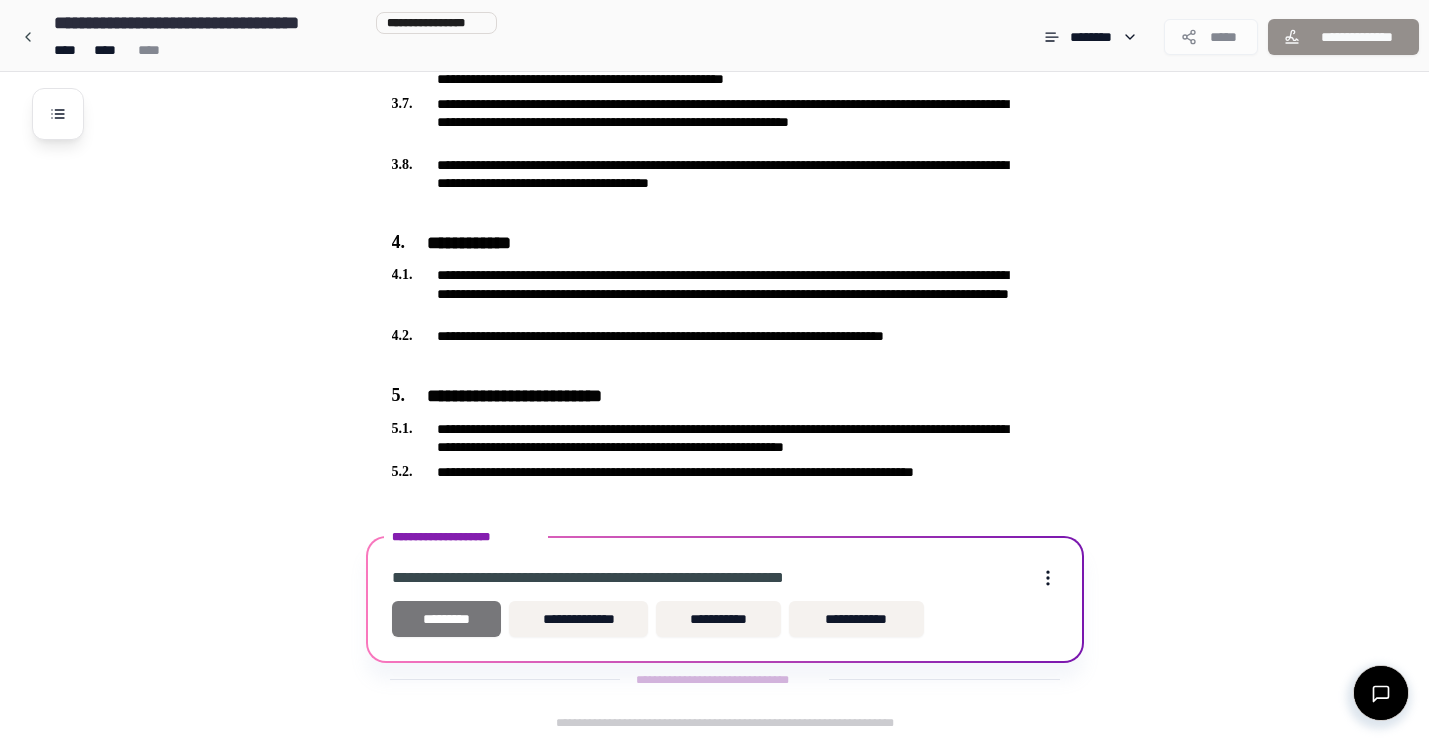 click on "*********" at bounding box center (447, 619) 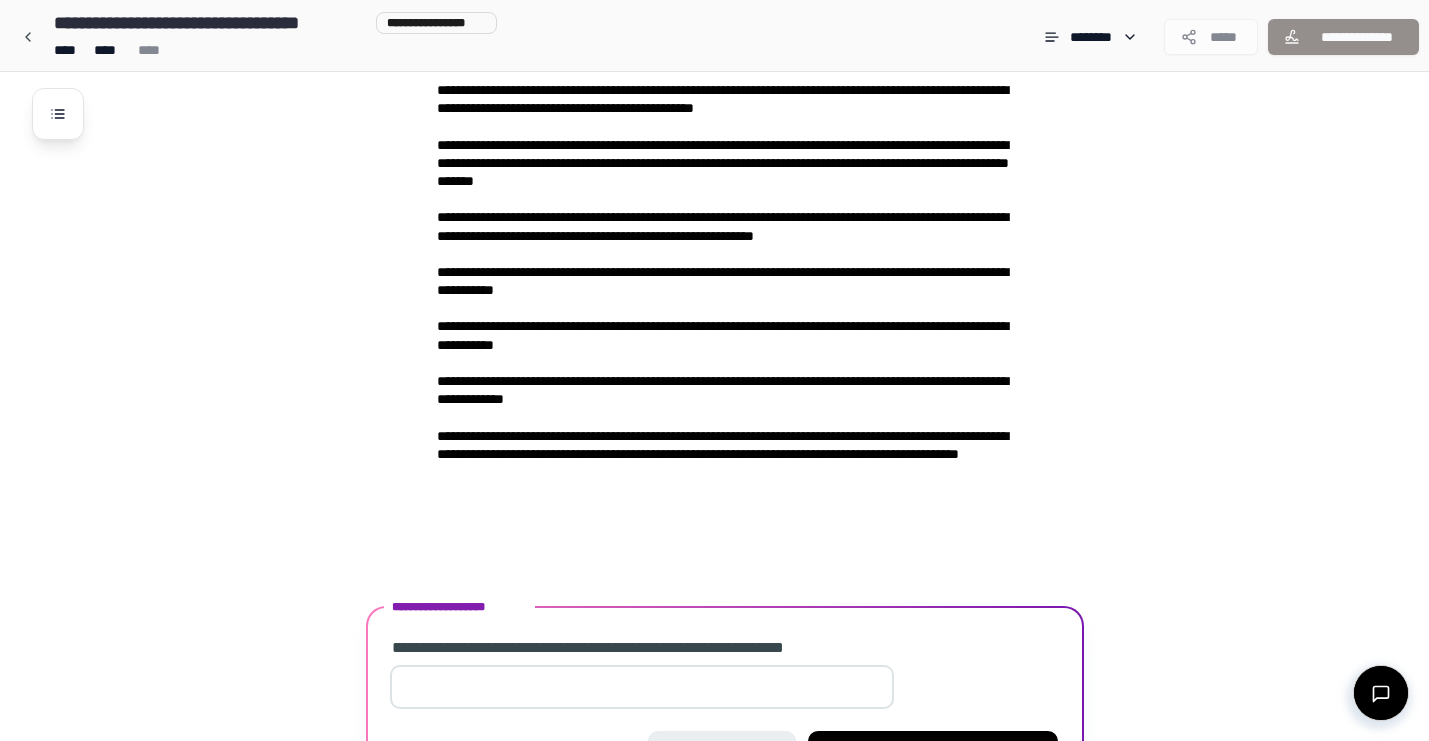 scroll, scrollTop: 2752, scrollLeft: 0, axis: vertical 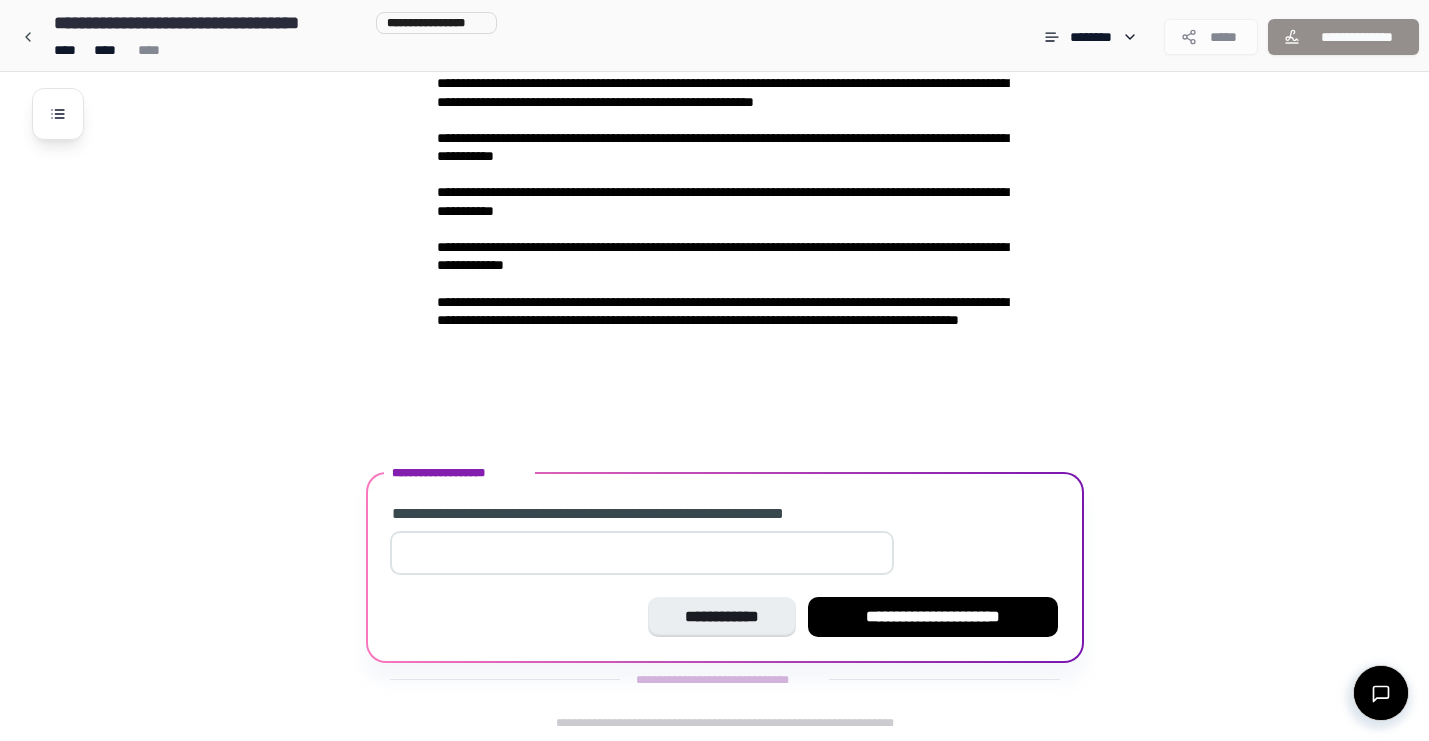 click at bounding box center [642, 553] 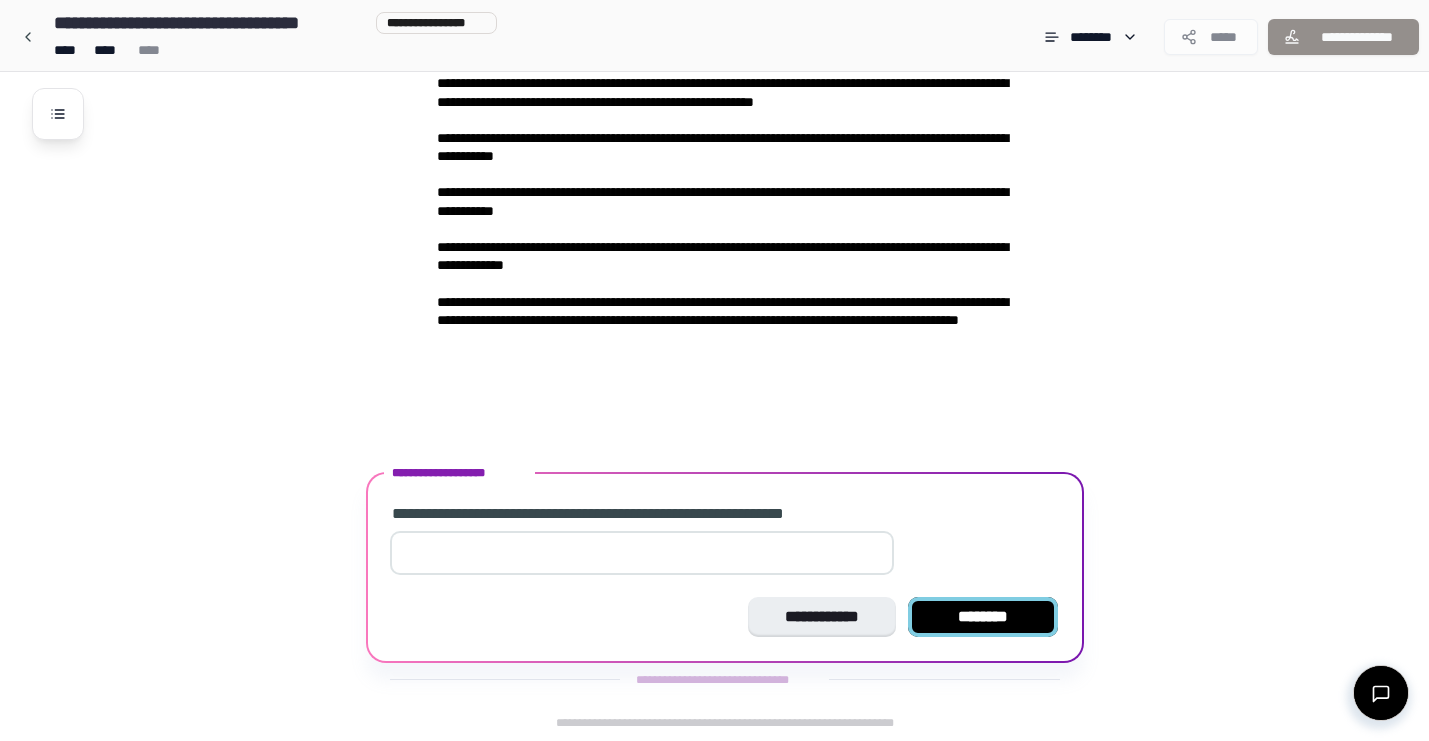 type on "*" 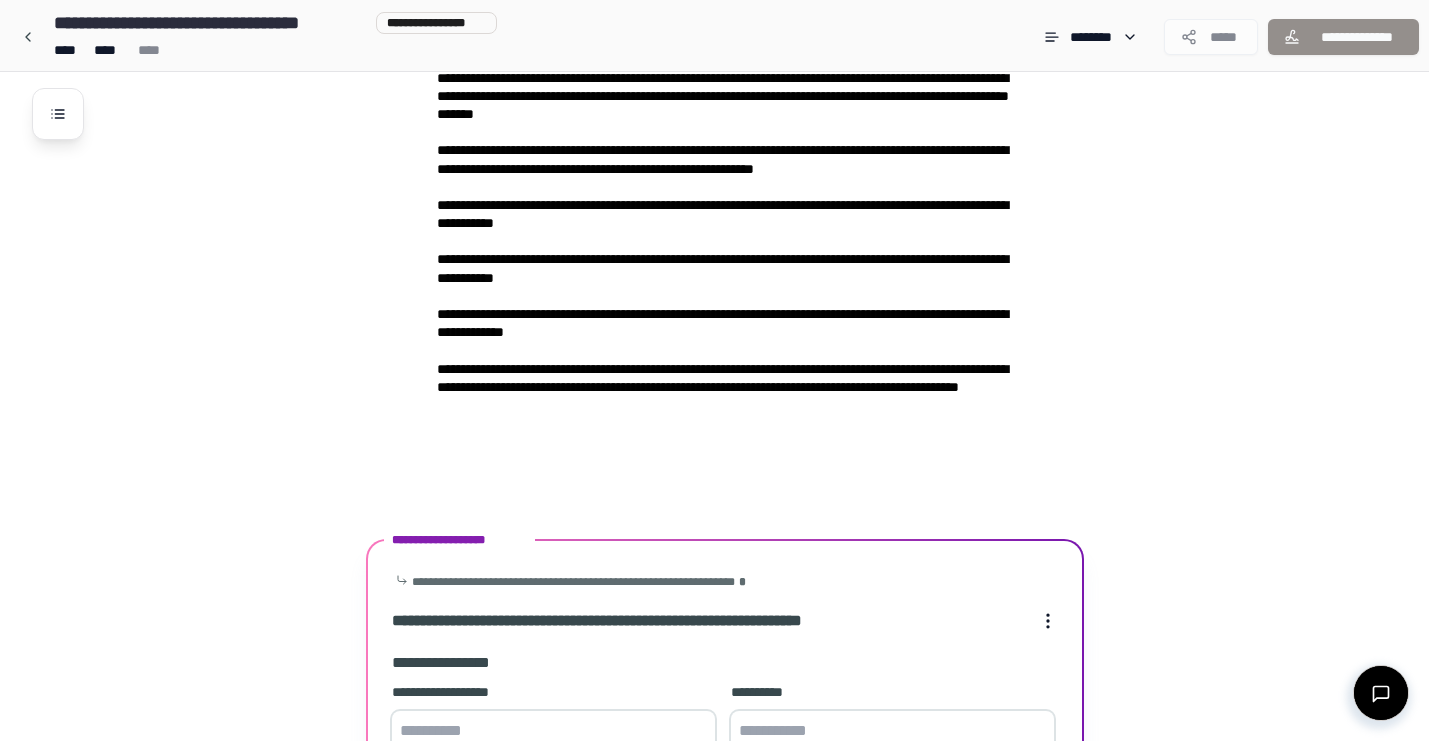 scroll, scrollTop: 3072, scrollLeft: 0, axis: vertical 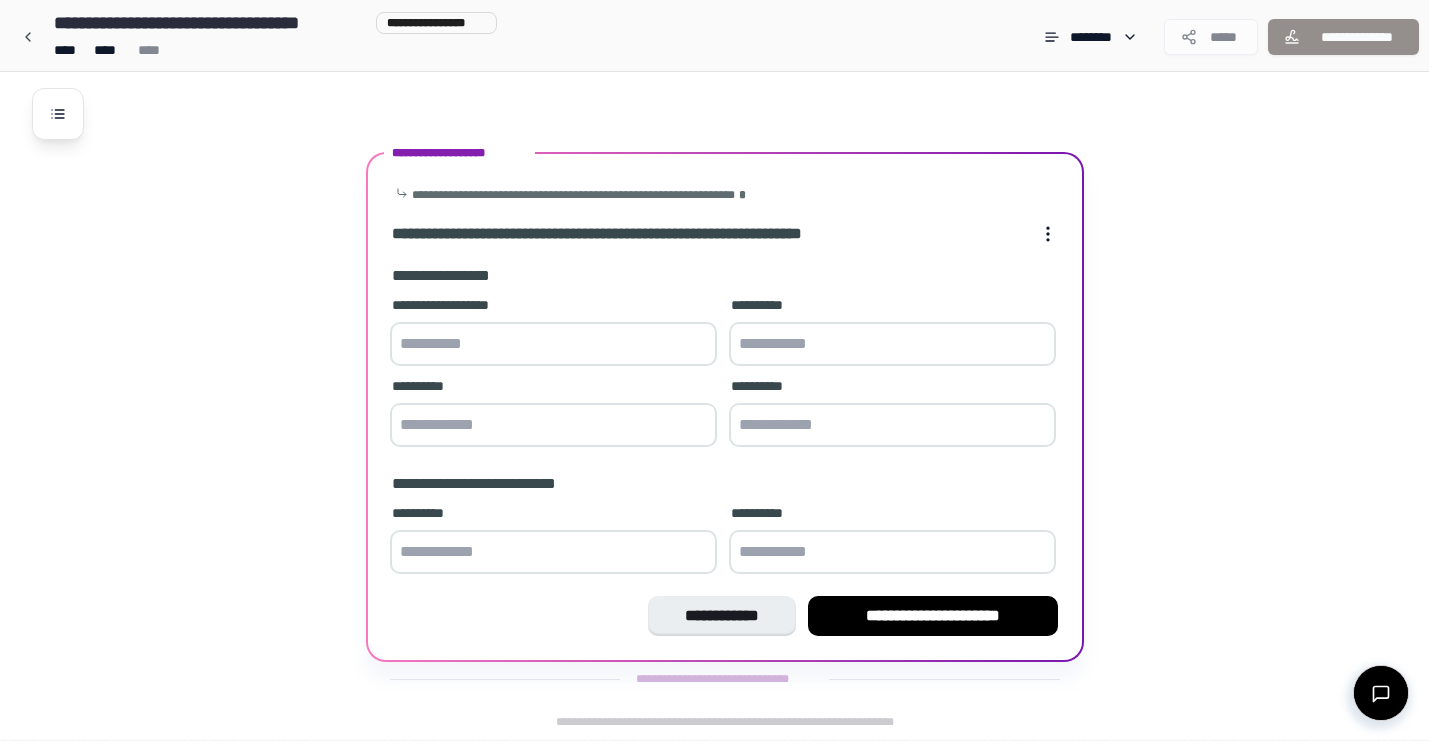 click at bounding box center (553, 344) 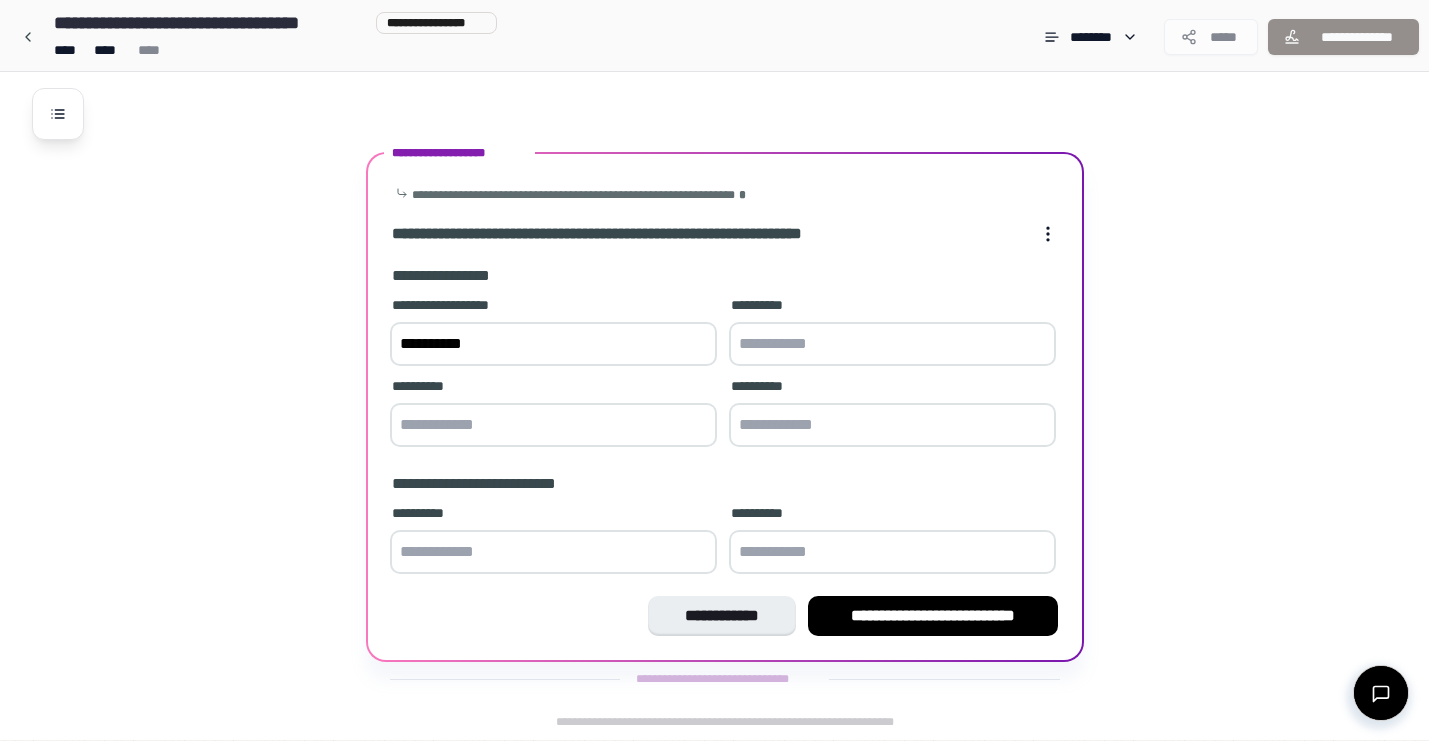 type on "**********" 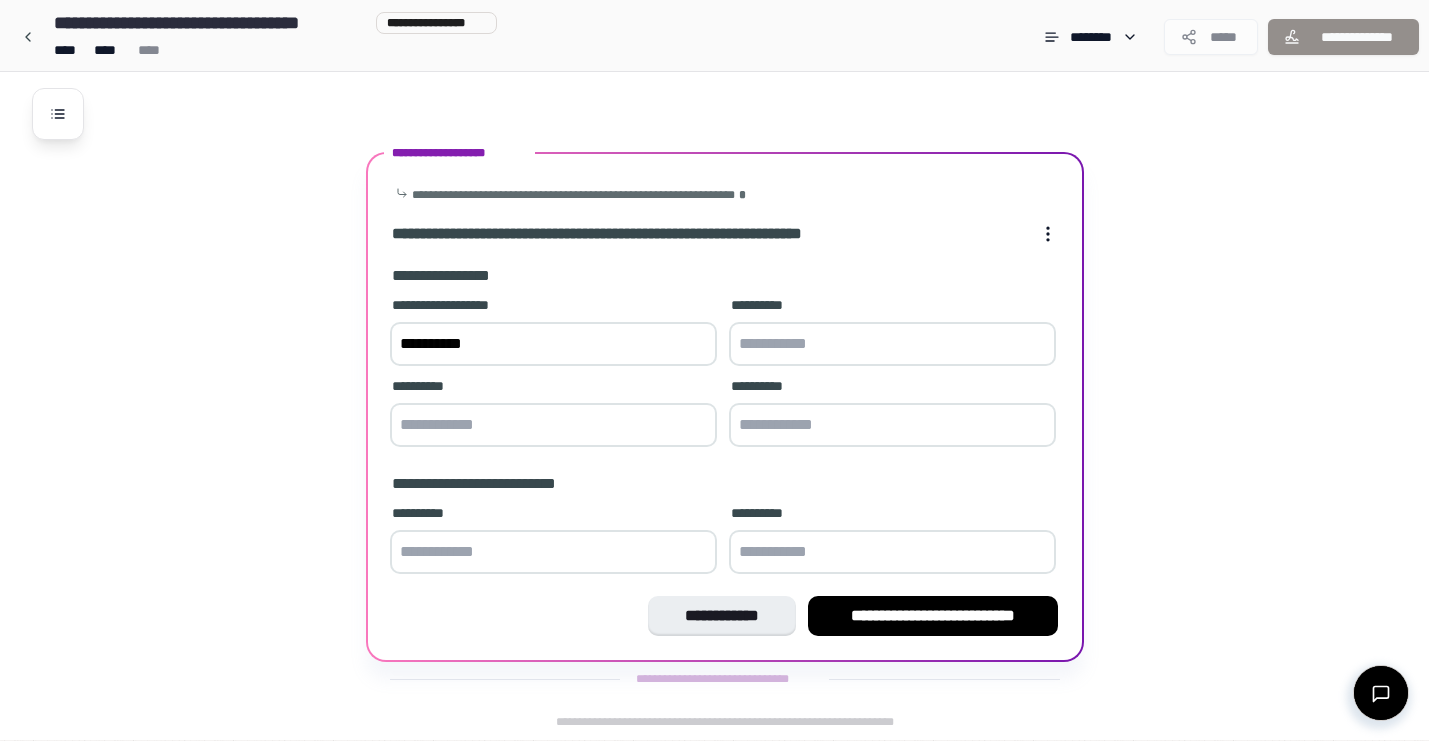 click at bounding box center [892, 344] 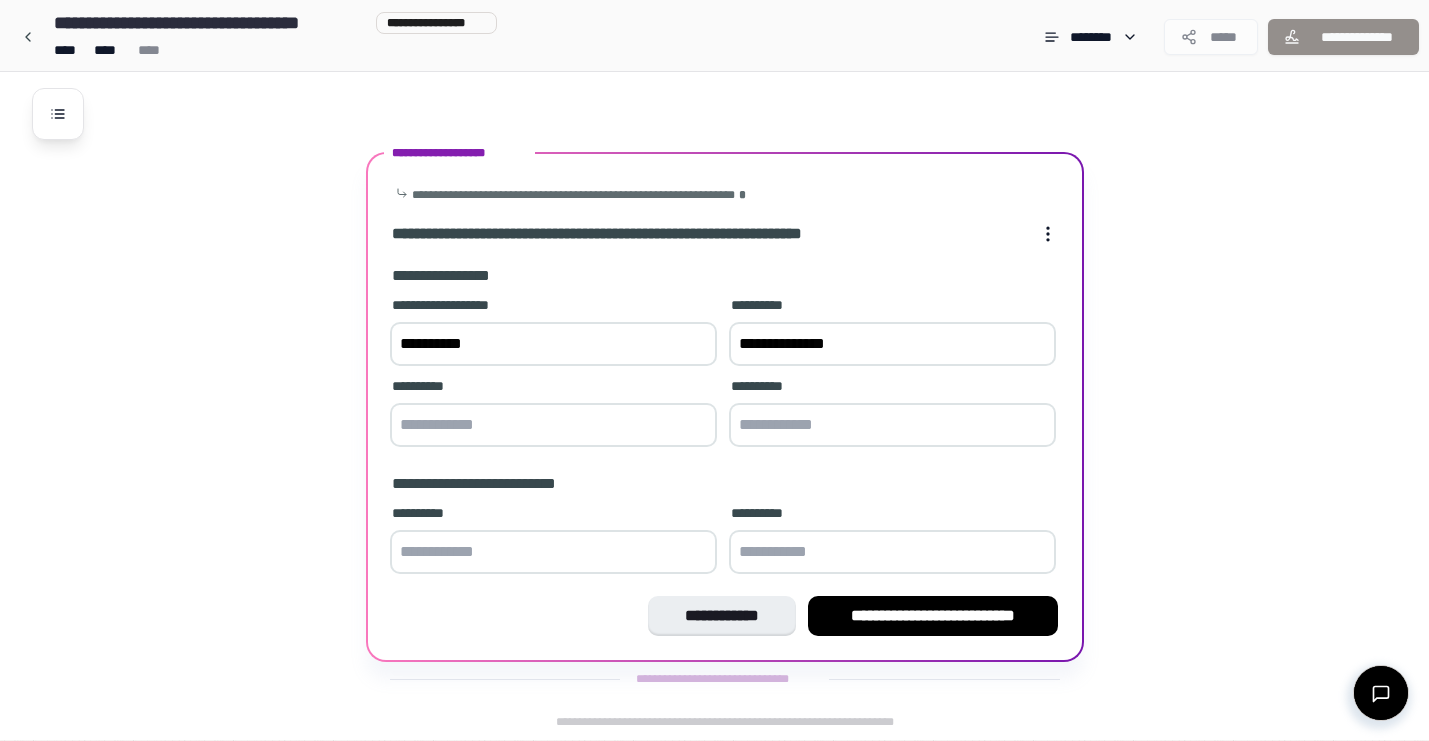type on "**********" 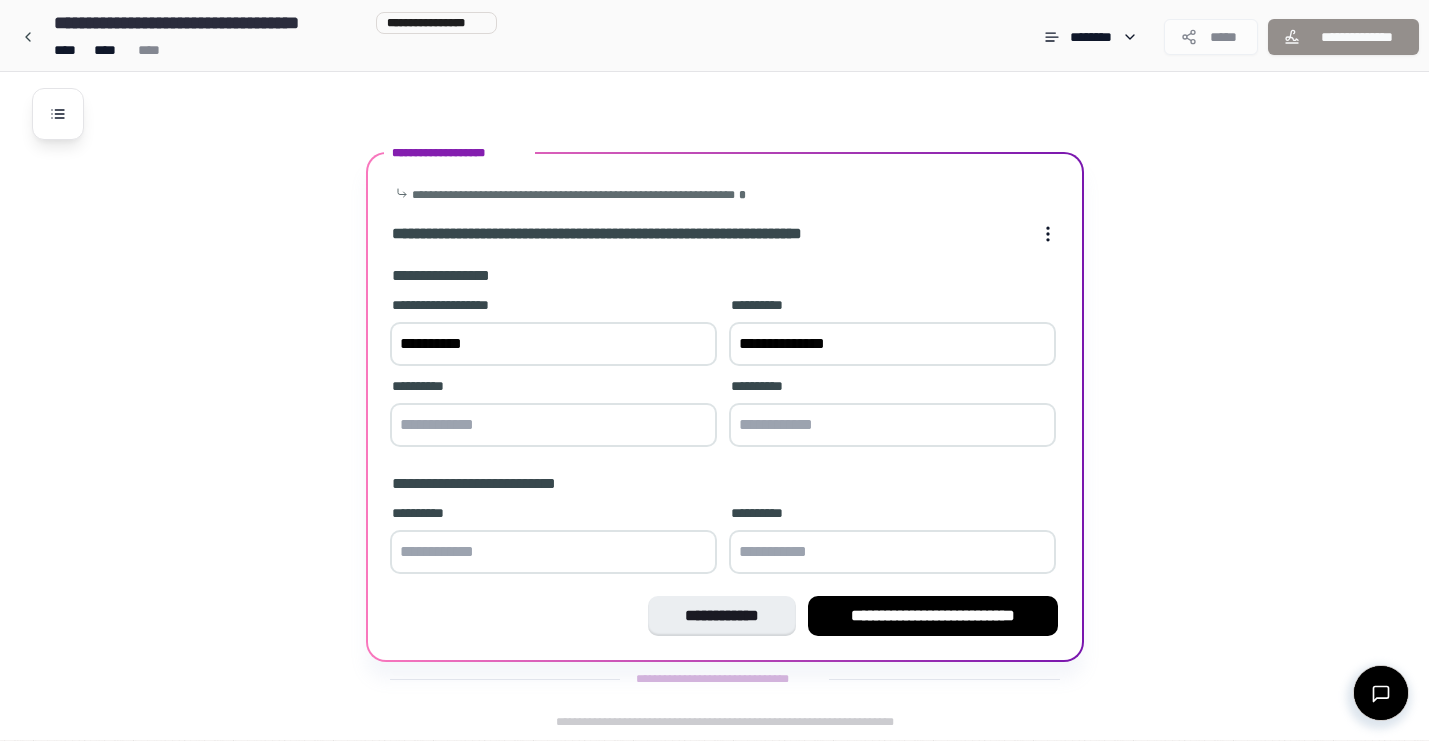 click at bounding box center (553, 425) 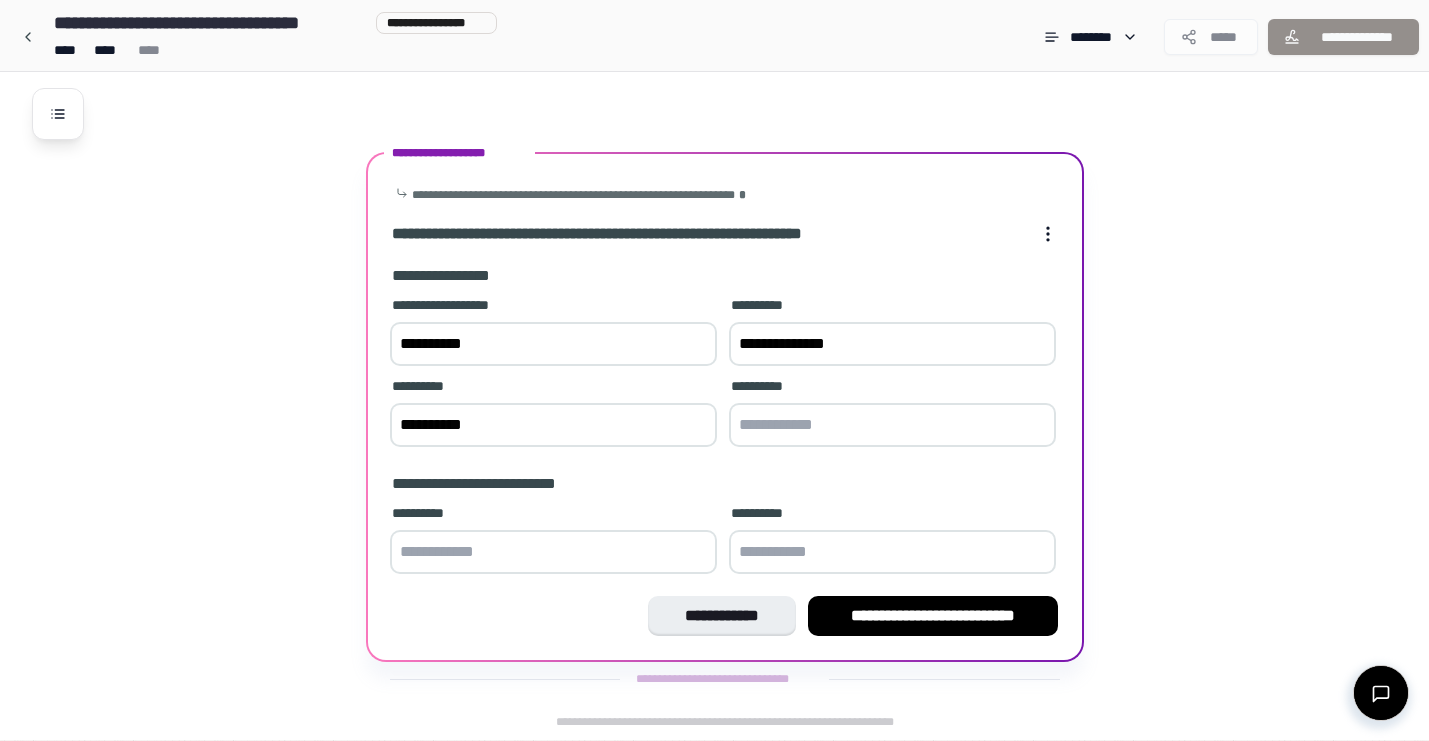 type on "**********" 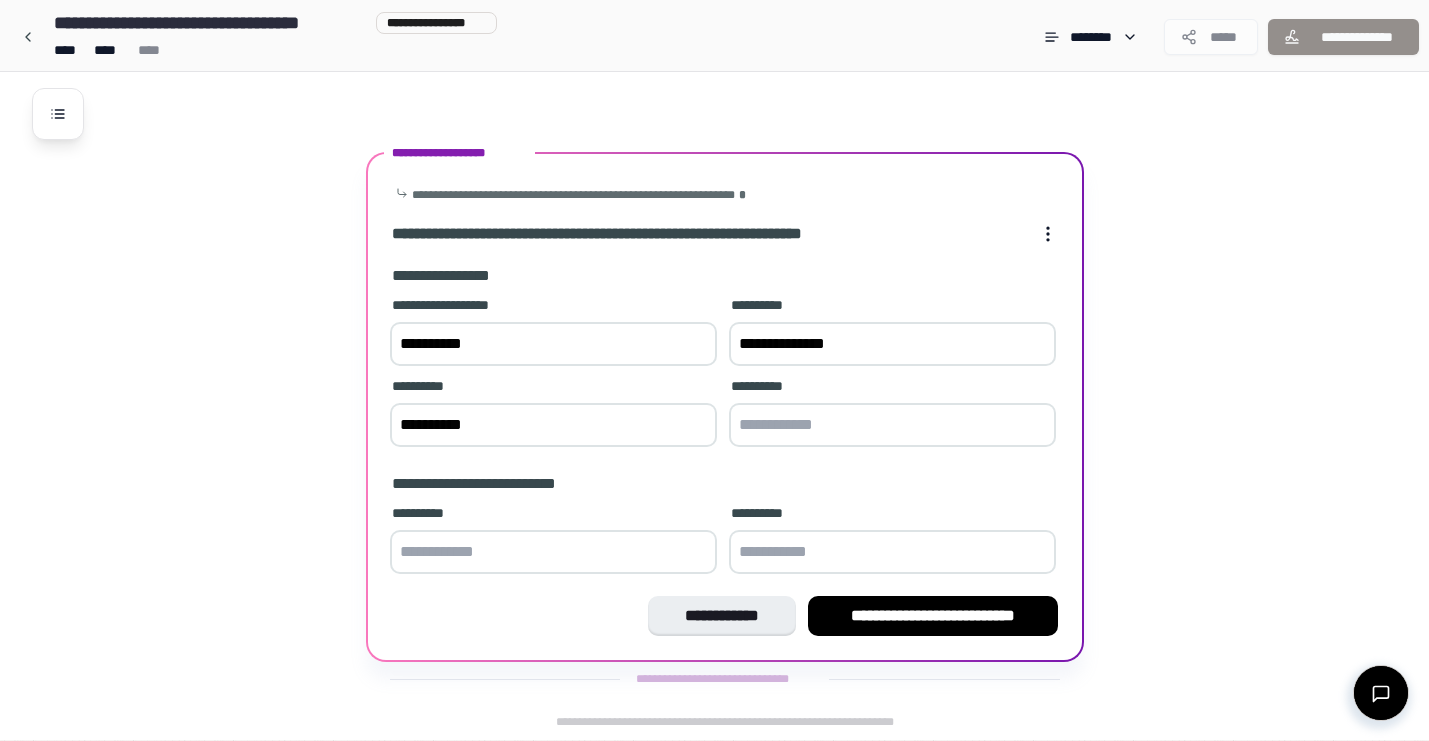 click at bounding box center (892, 425) 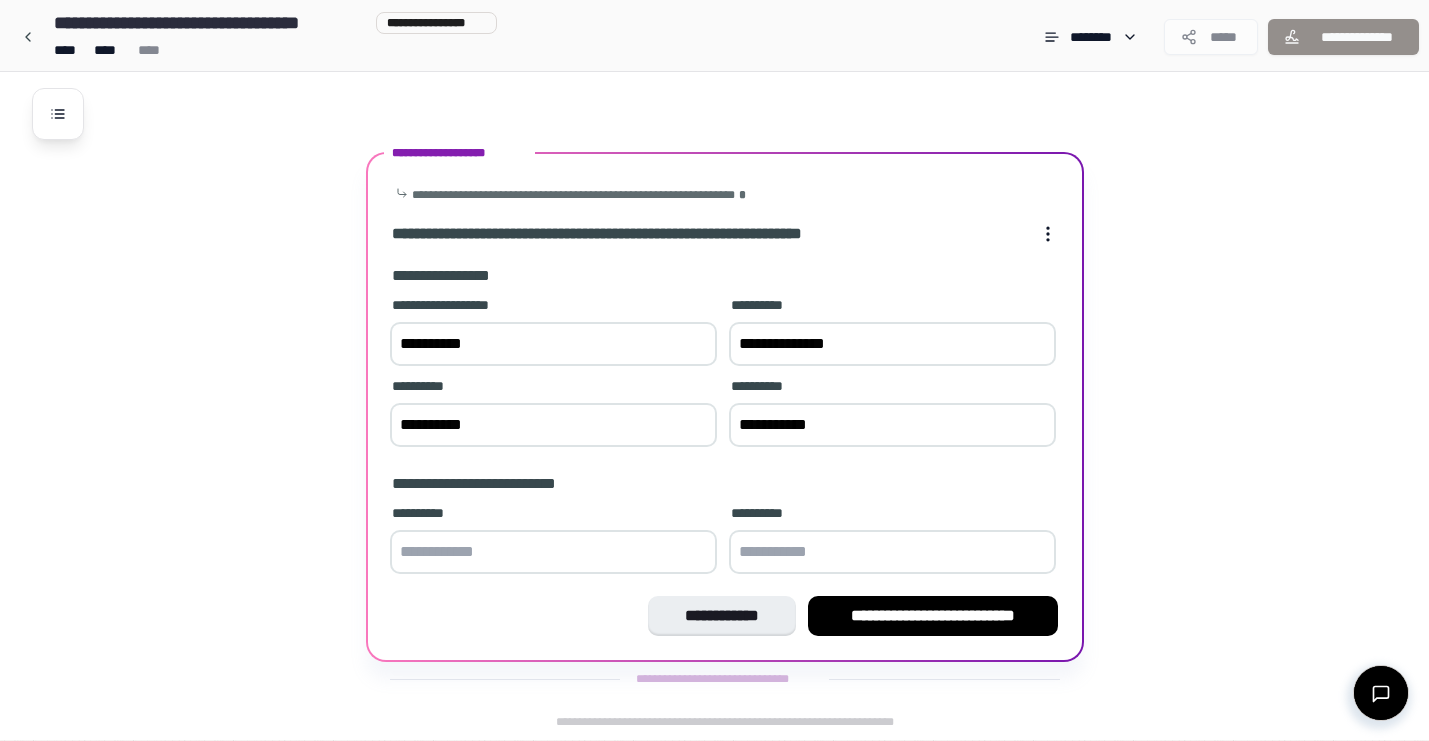 type on "**********" 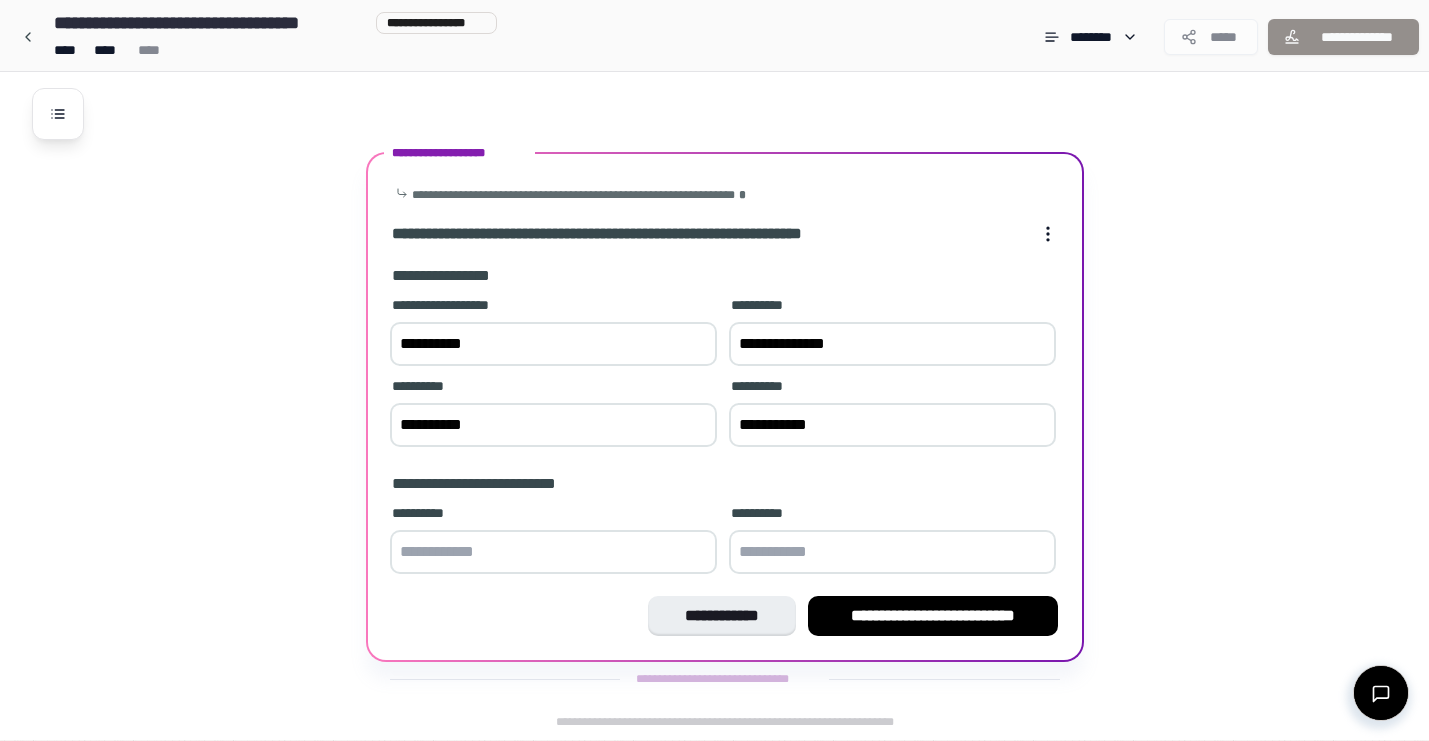 click at bounding box center (553, 552) 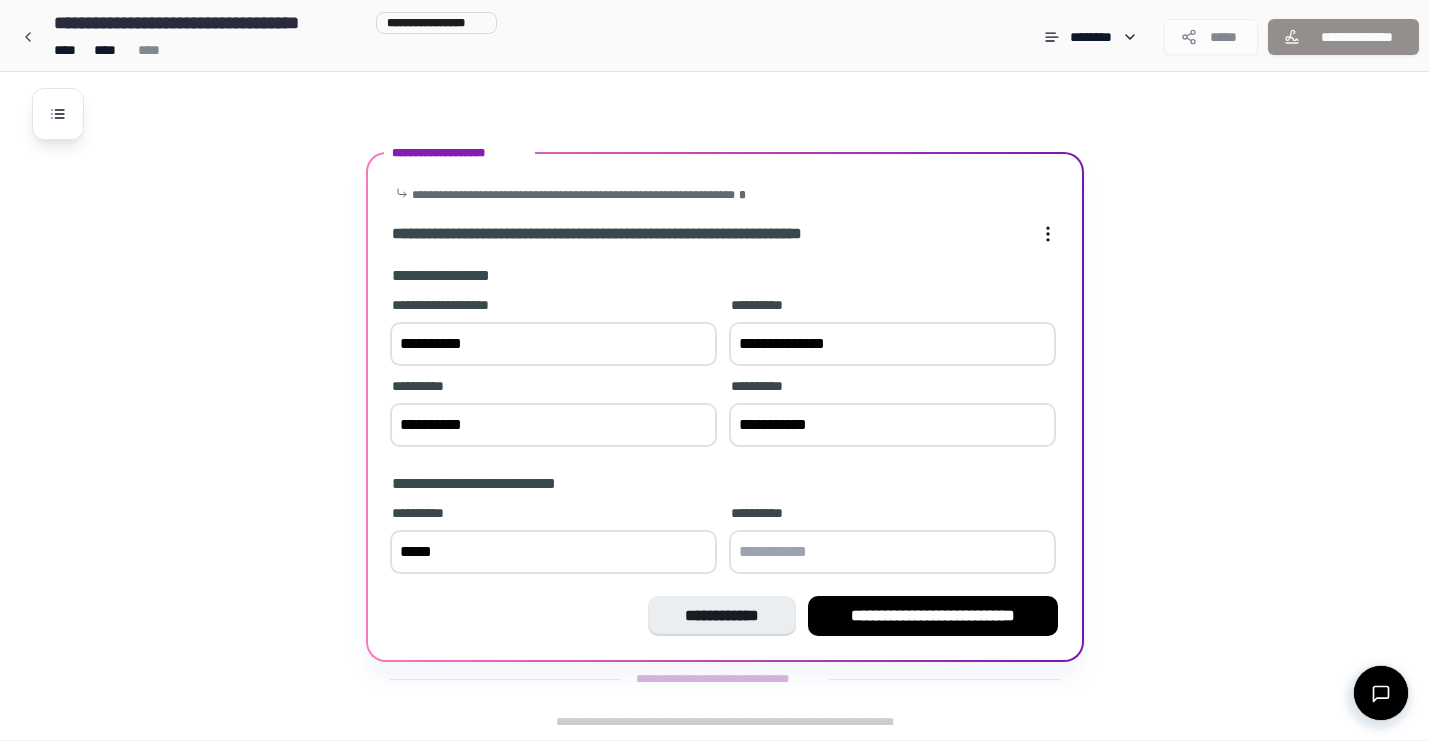 type on "*****" 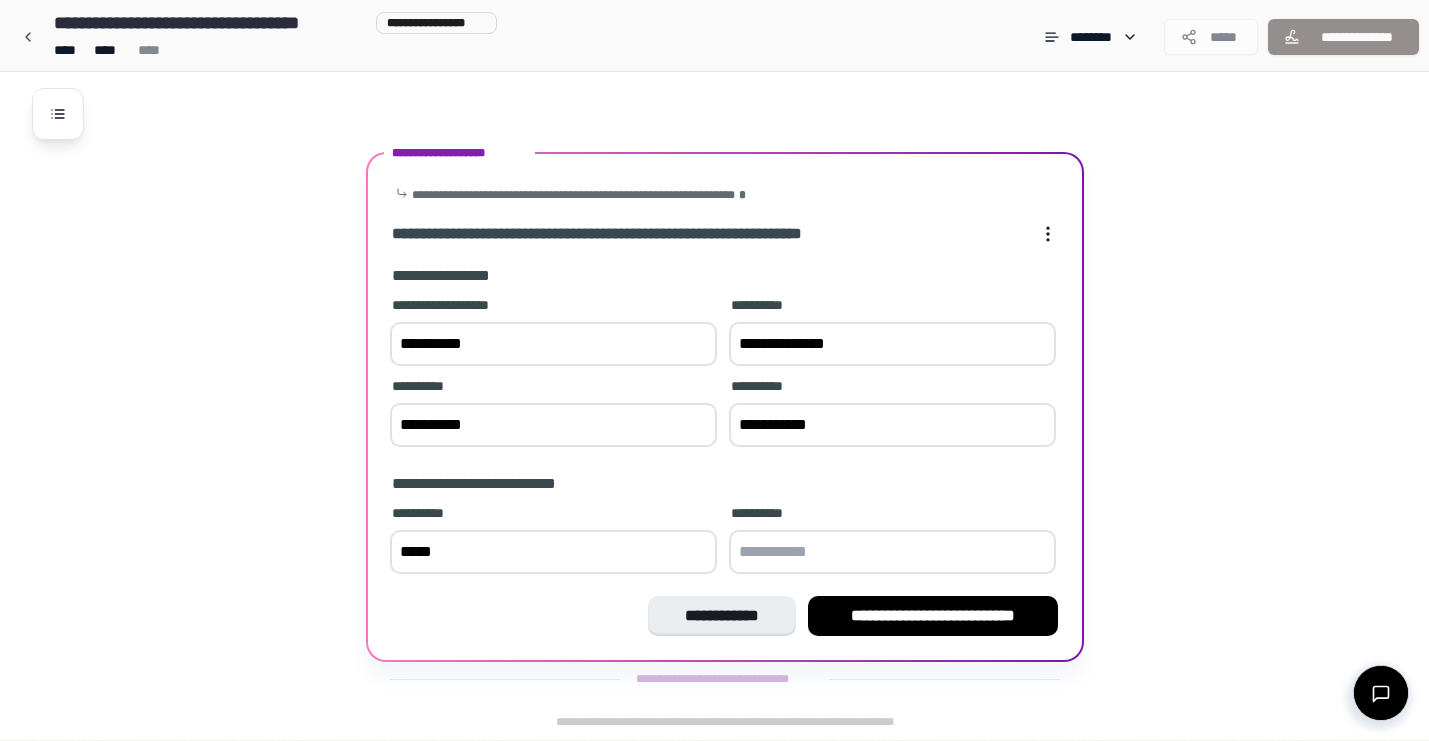 click at bounding box center (892, 552) 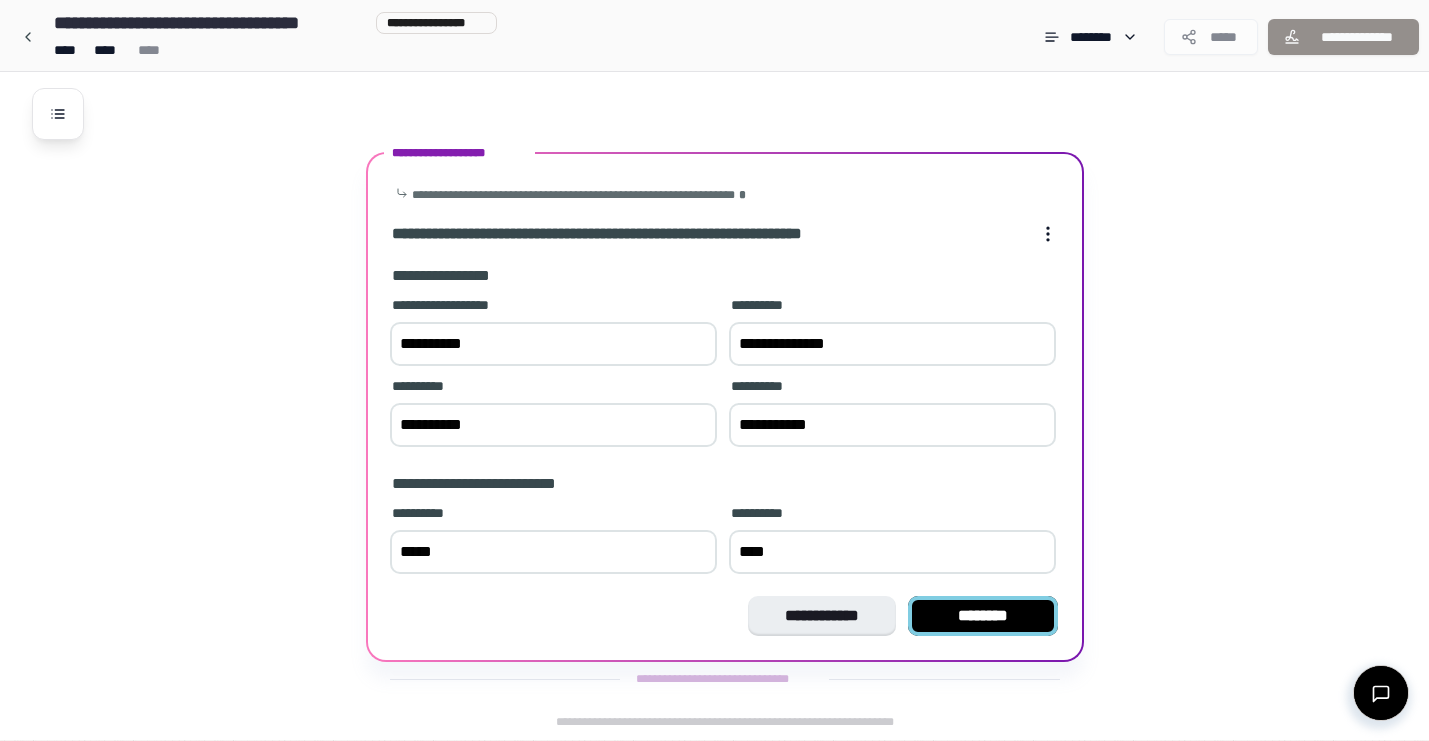 type on "****" 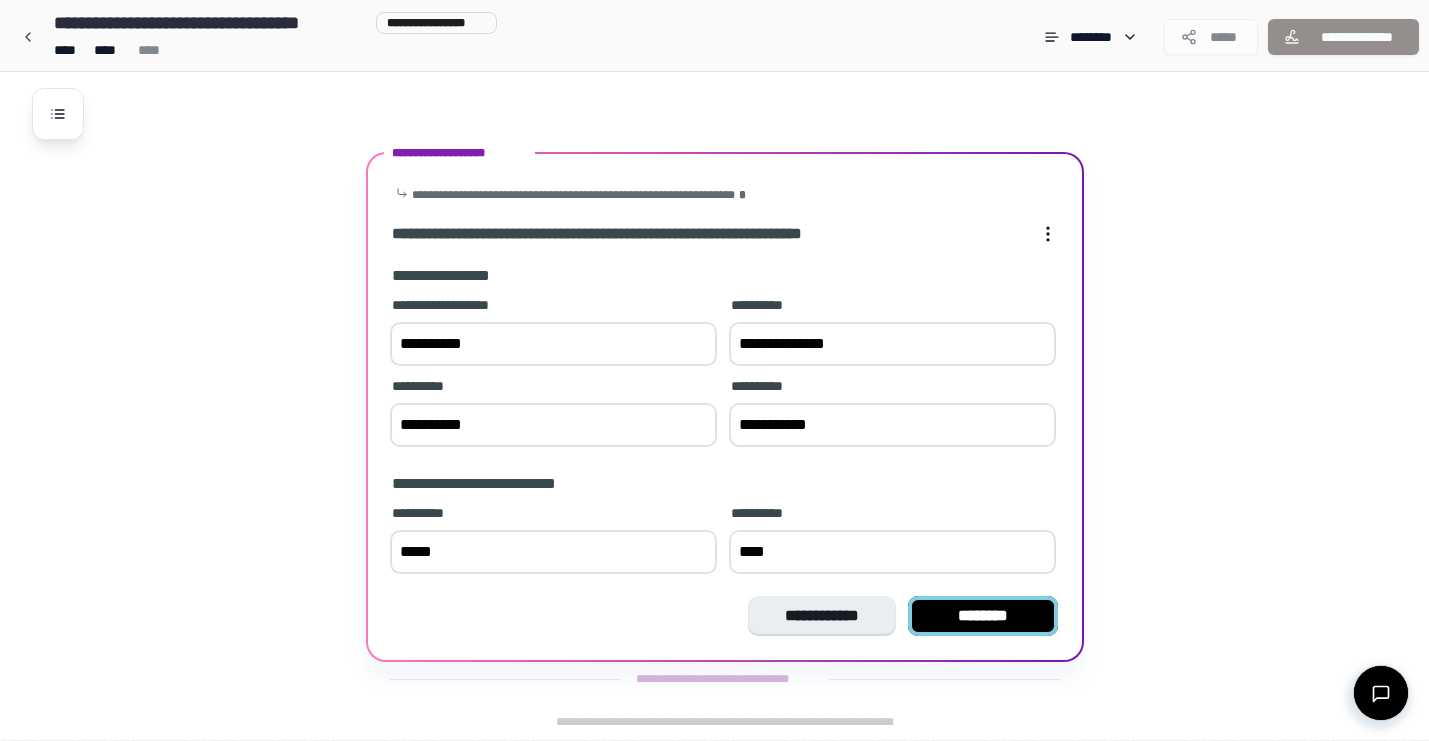 click on "********" at bounding box center (983, 616) 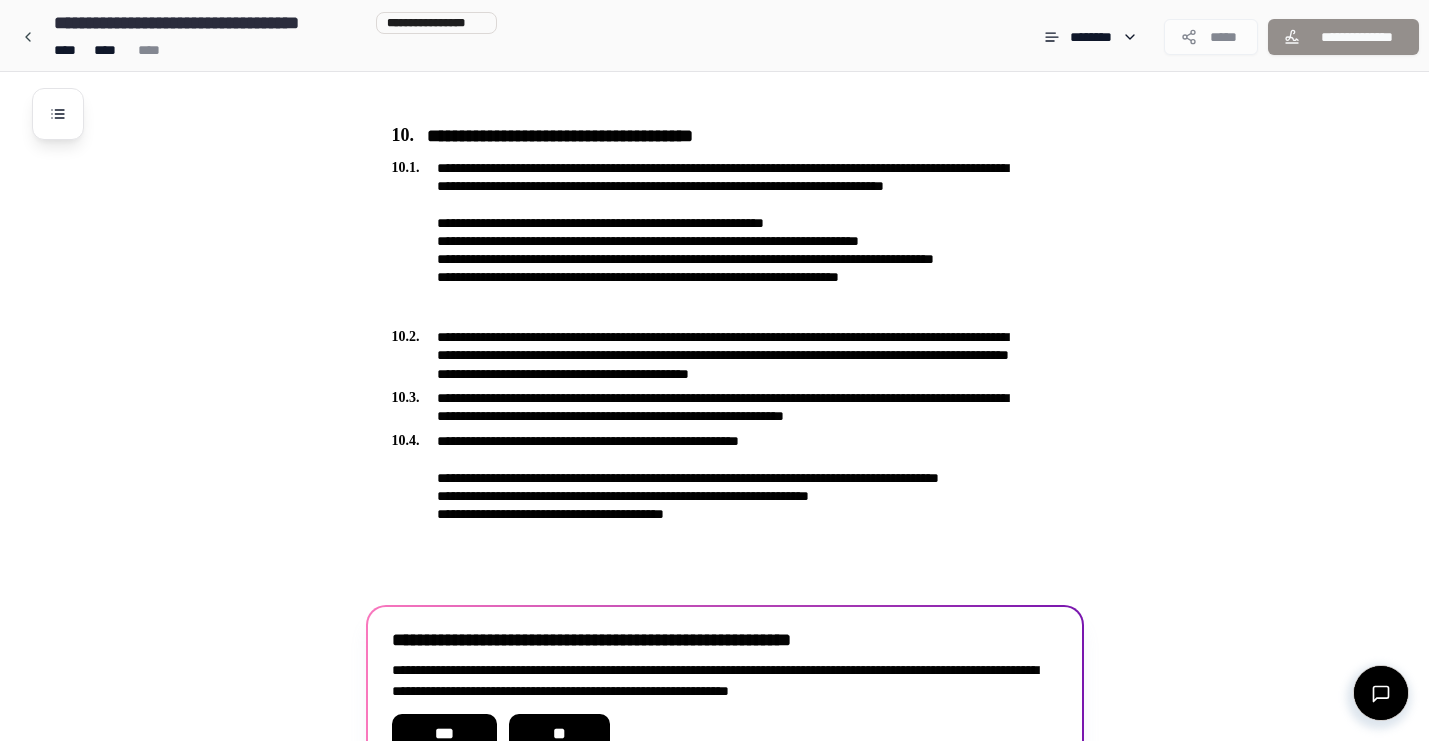 scroll, scrollTop: 3509, scrollLeft: 0, axis: vertical 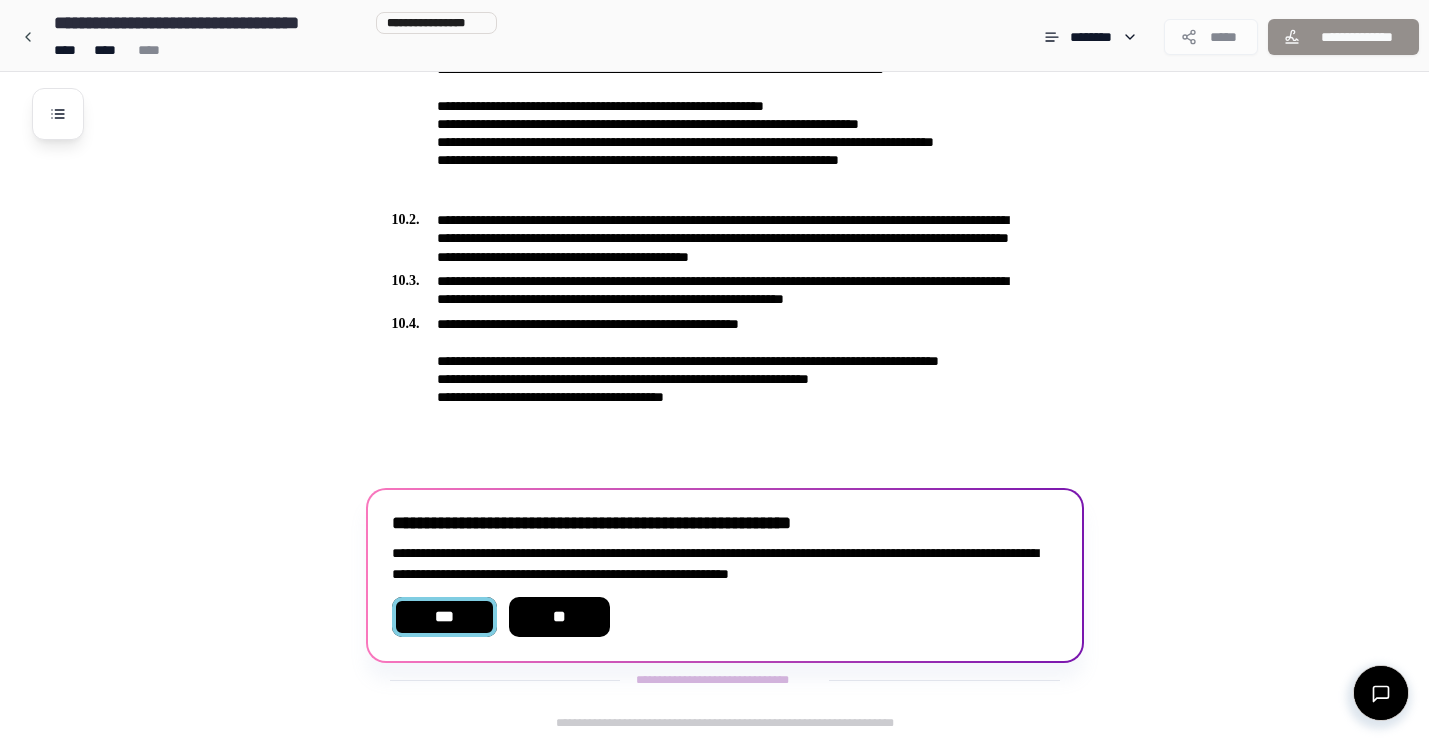 click on "***" at bounding box center (444, 617) 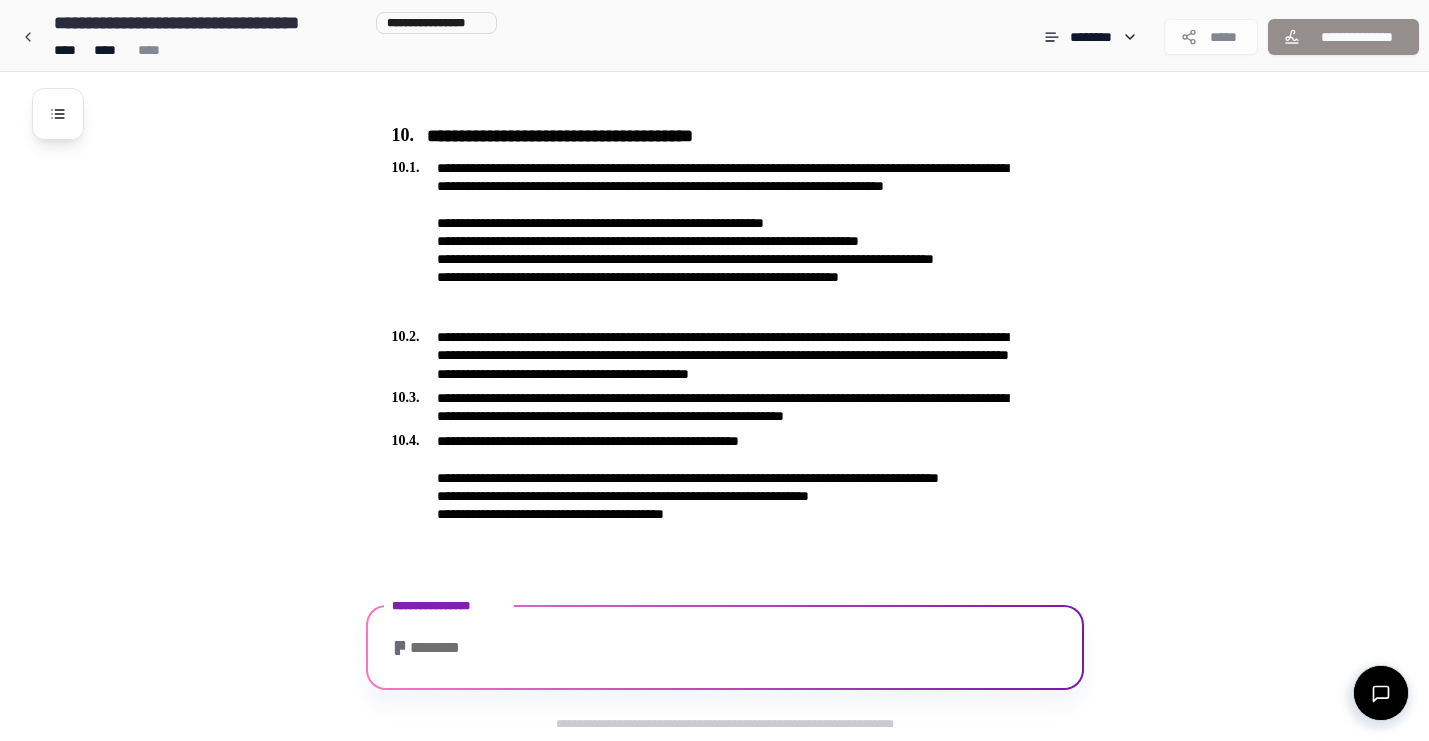 scroll, scrollTop: 3549, scrollLeft: 0, axis: vertical 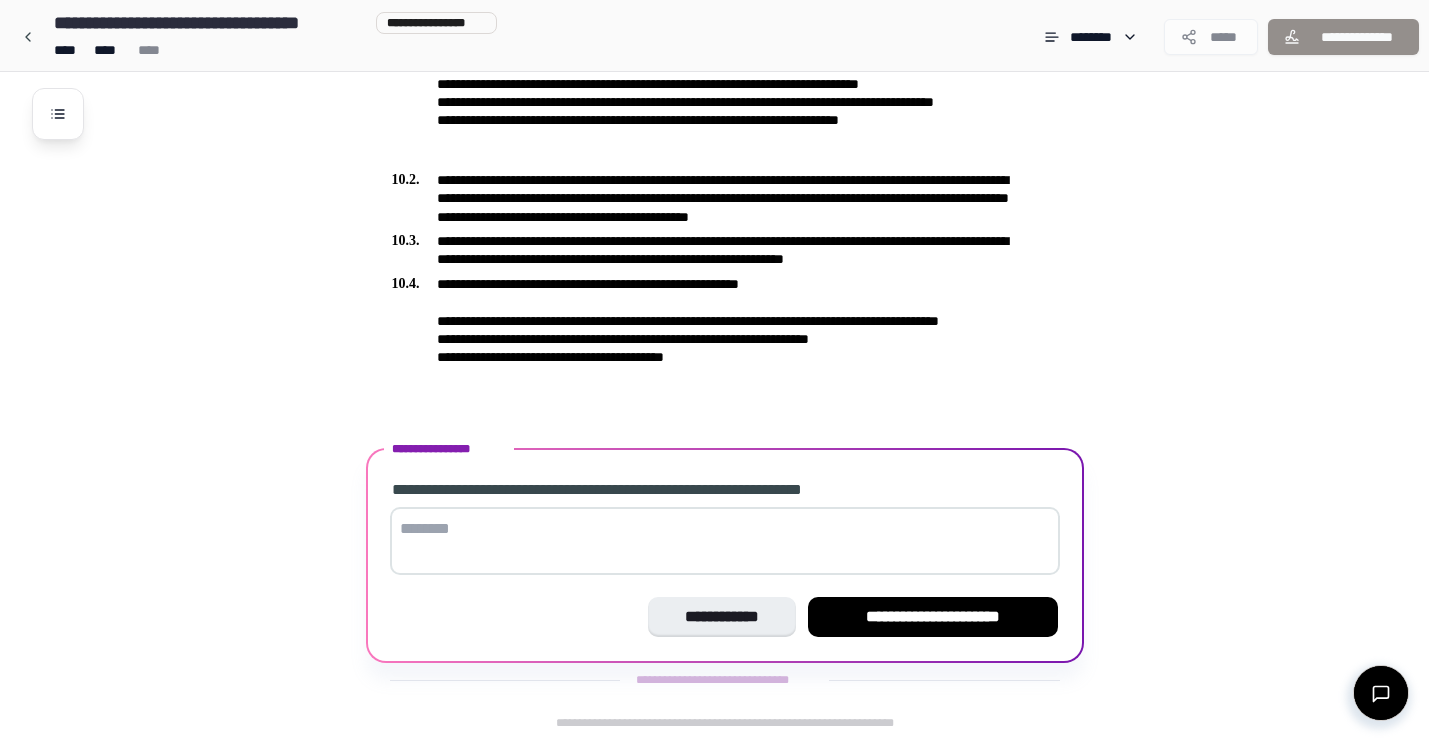 click at bounding box center (725, 541) 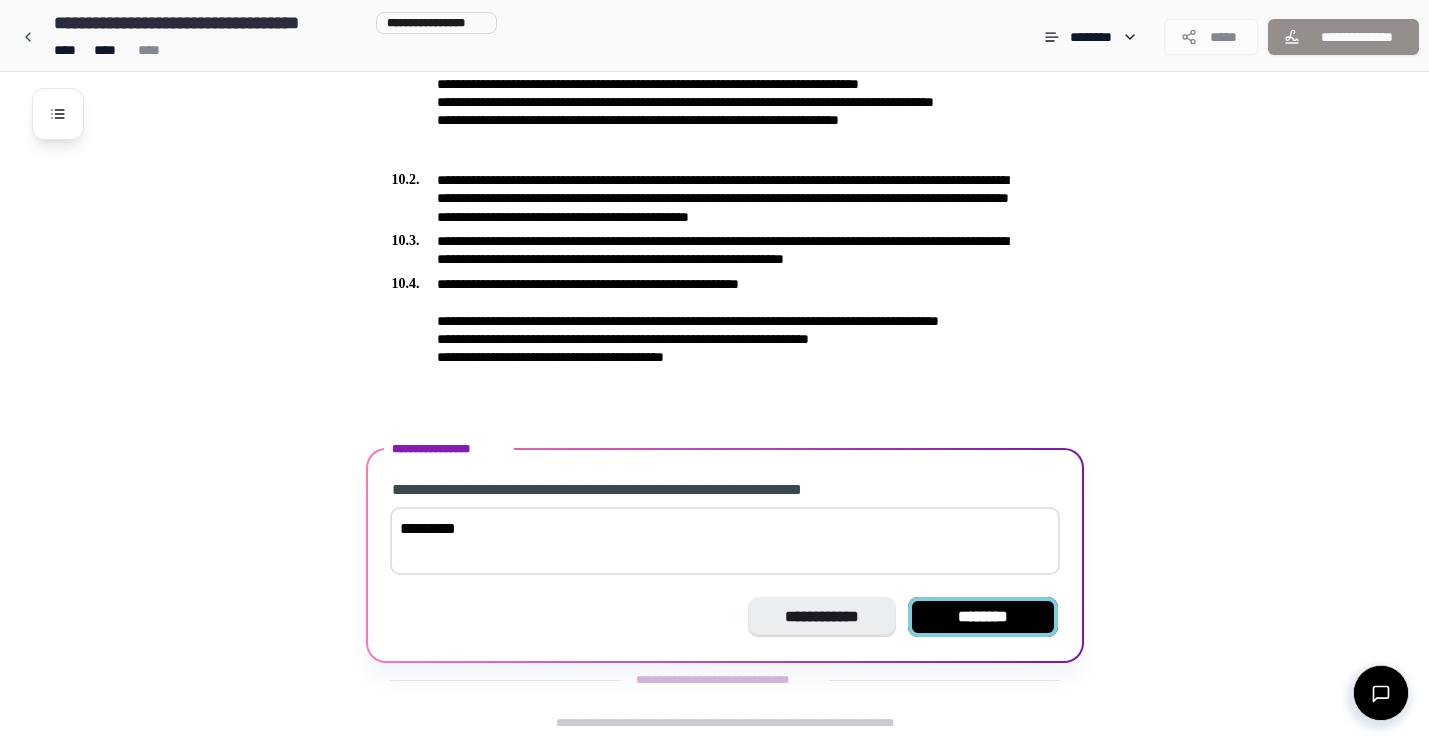 type on "*********" 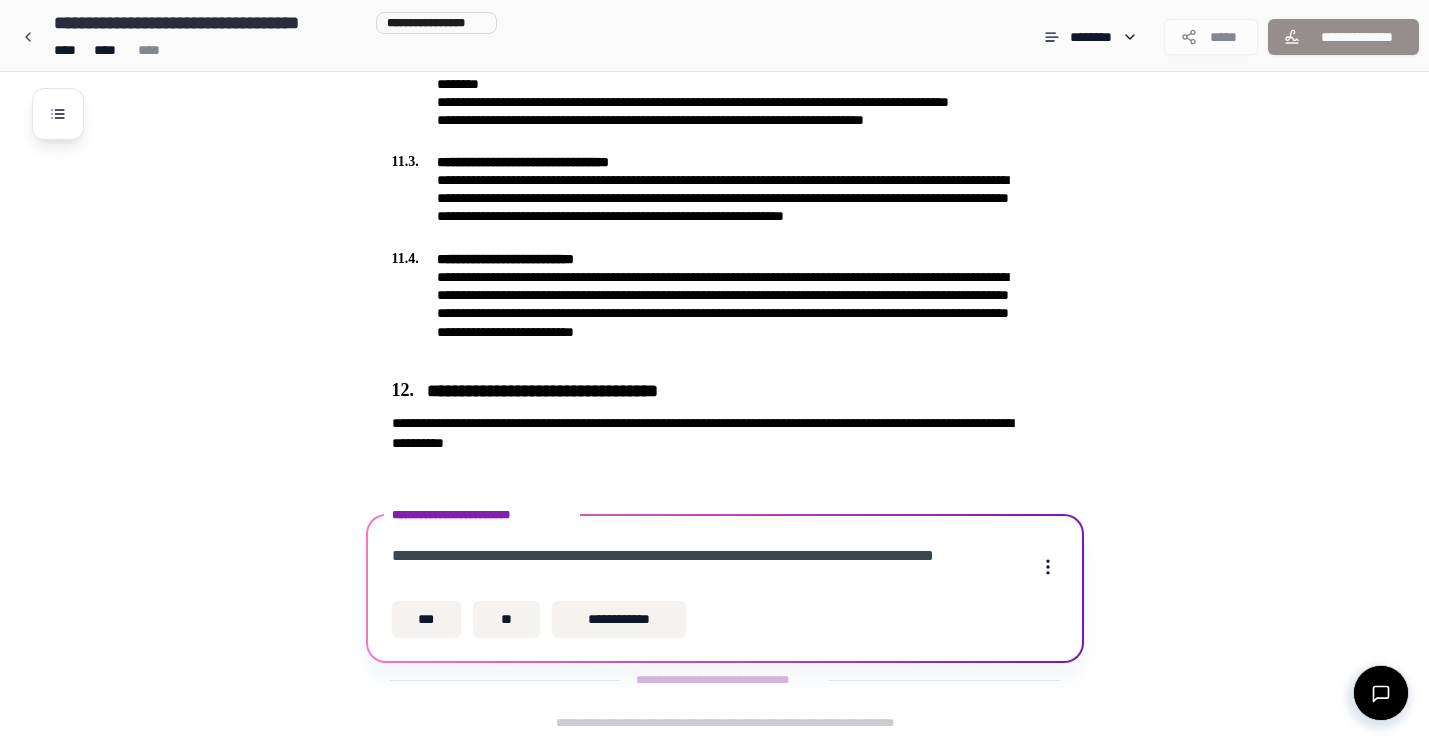 scroll, scrollTop: 4102, scrollLeft: 0, axis: vertical 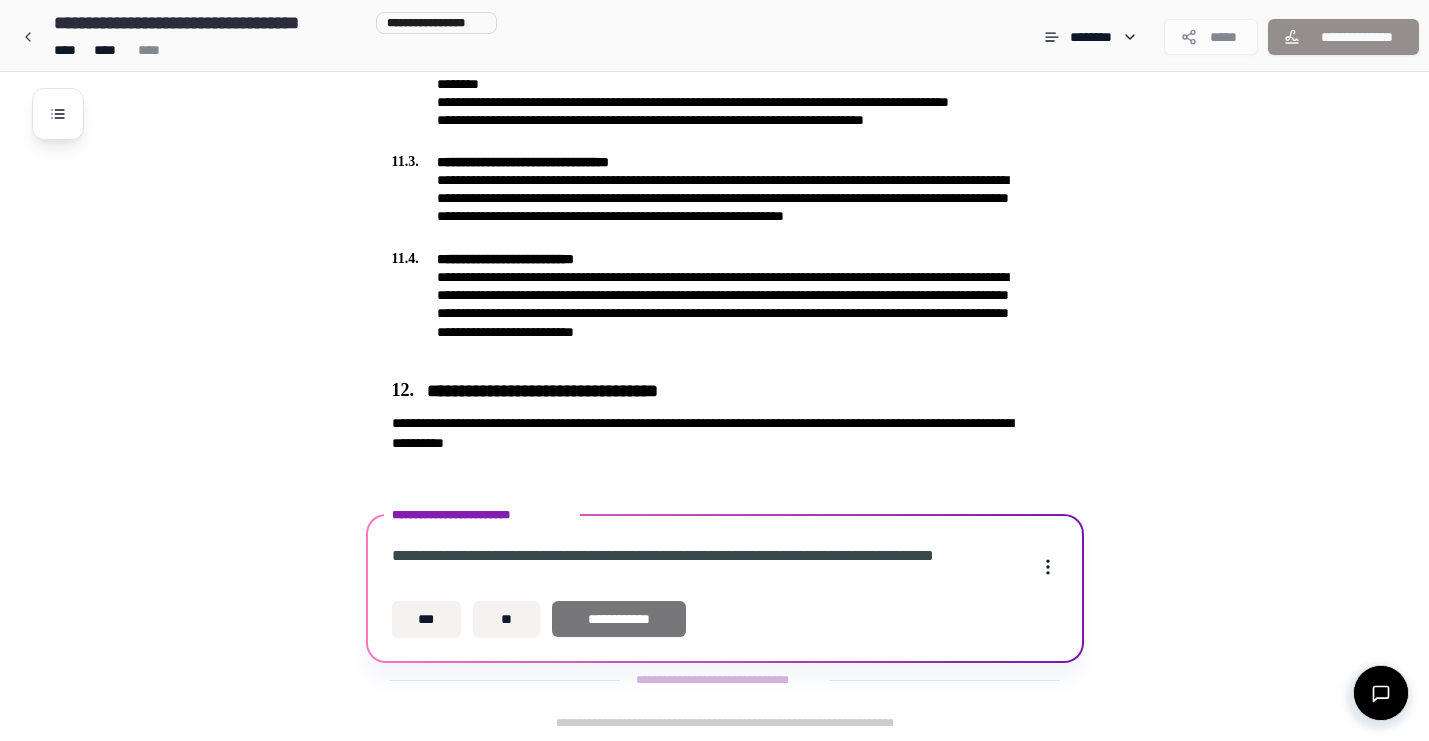 click on "**********" at bounding box center [619, 619] 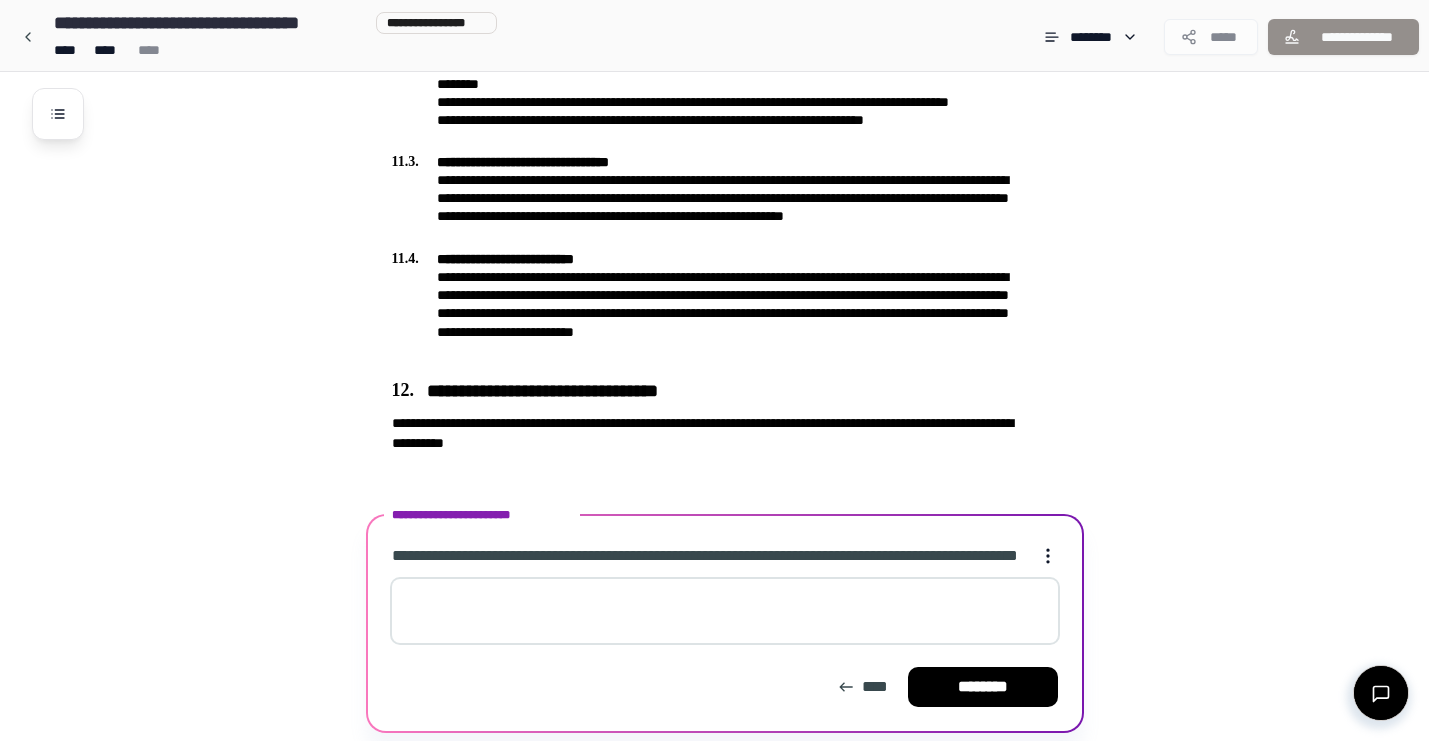 scroll, scrollTop: 4194, scrollLeft: 0, axis: vertical 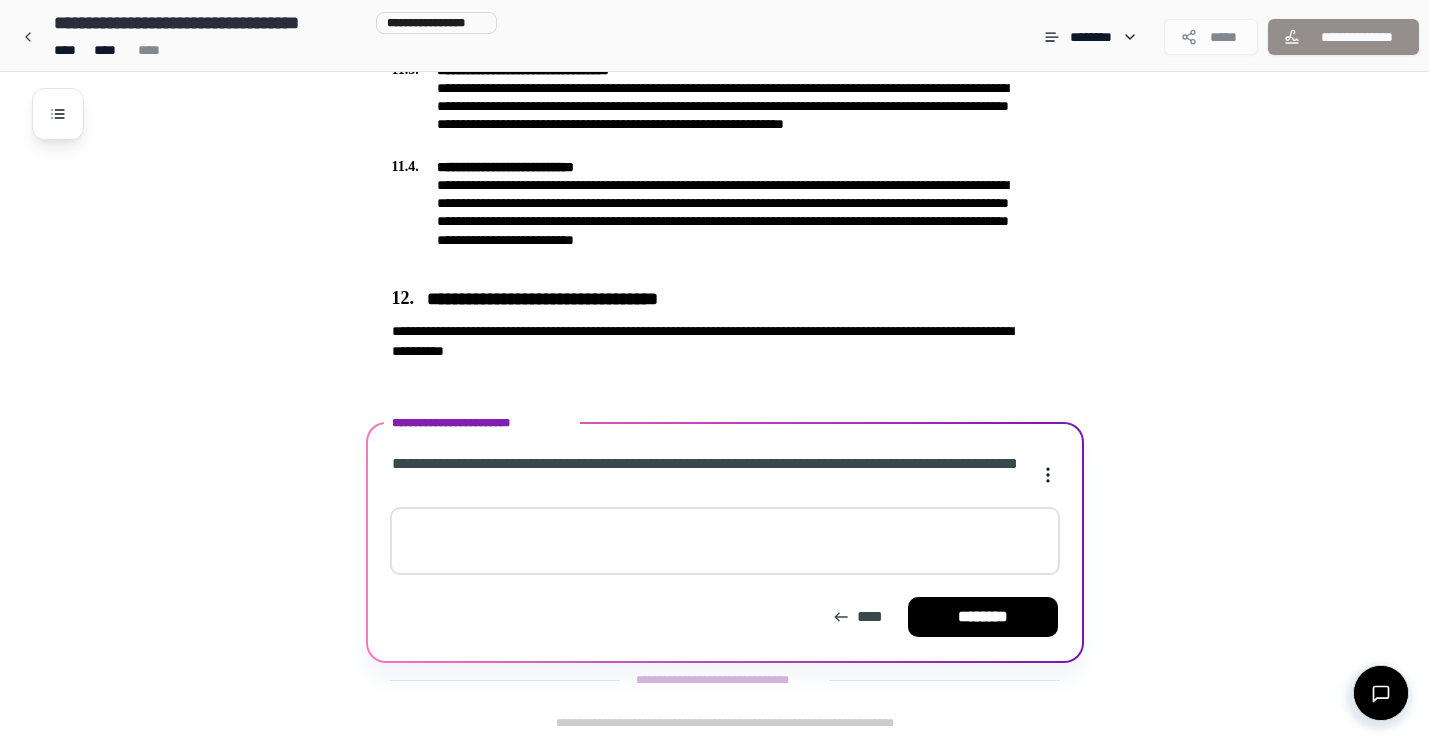 click at bounding box center (725, 541) 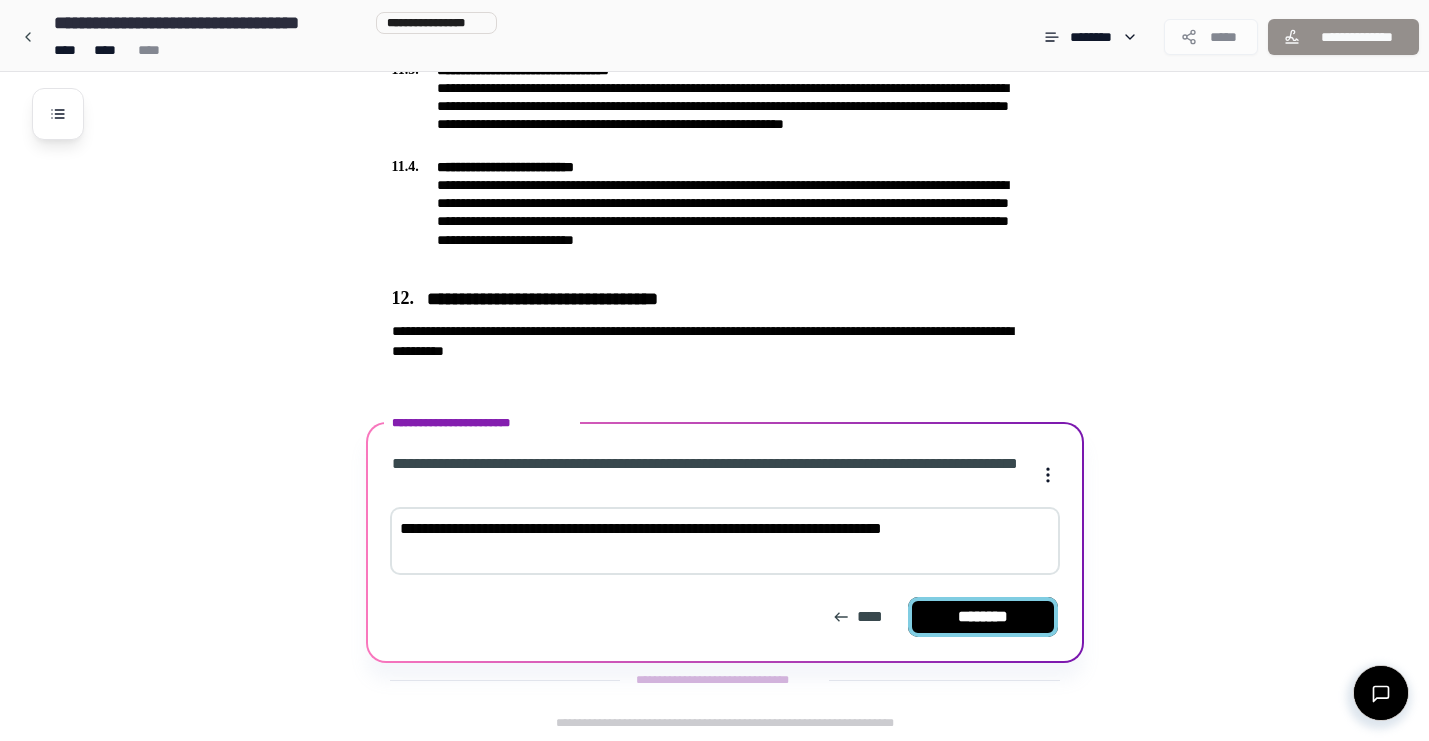 type on "**********" 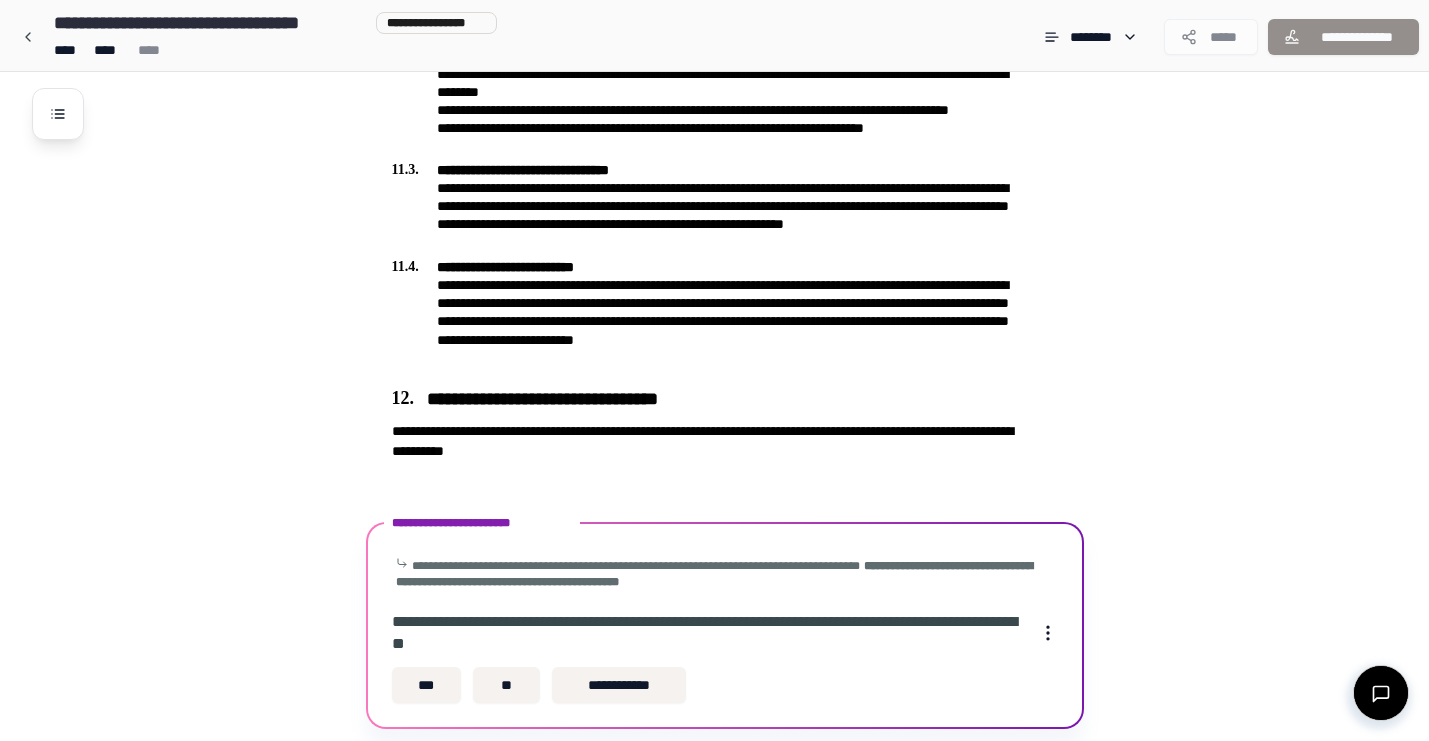 scroll, scrollTop: 4159, scrollLeft: 0, axis: vertical 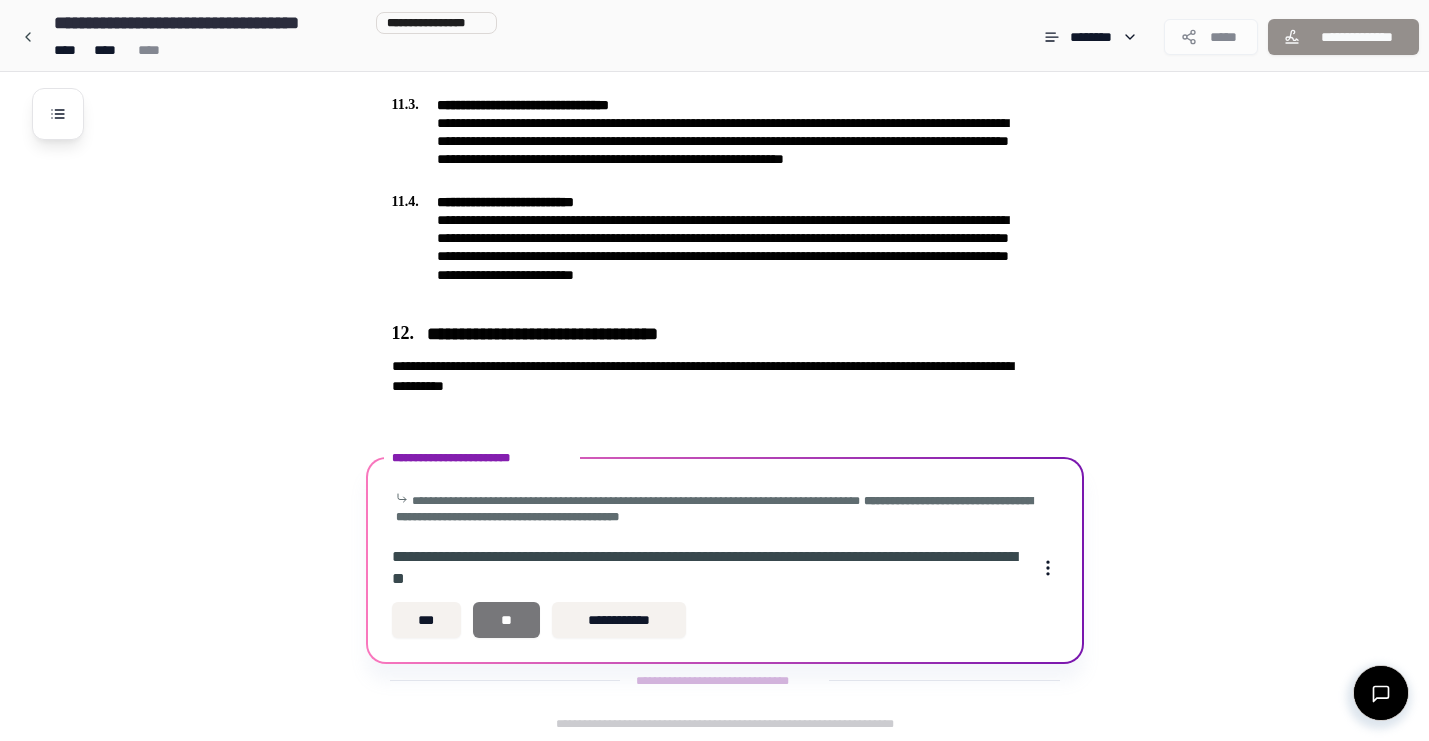 click on "**" at bounding box center [506, 620] 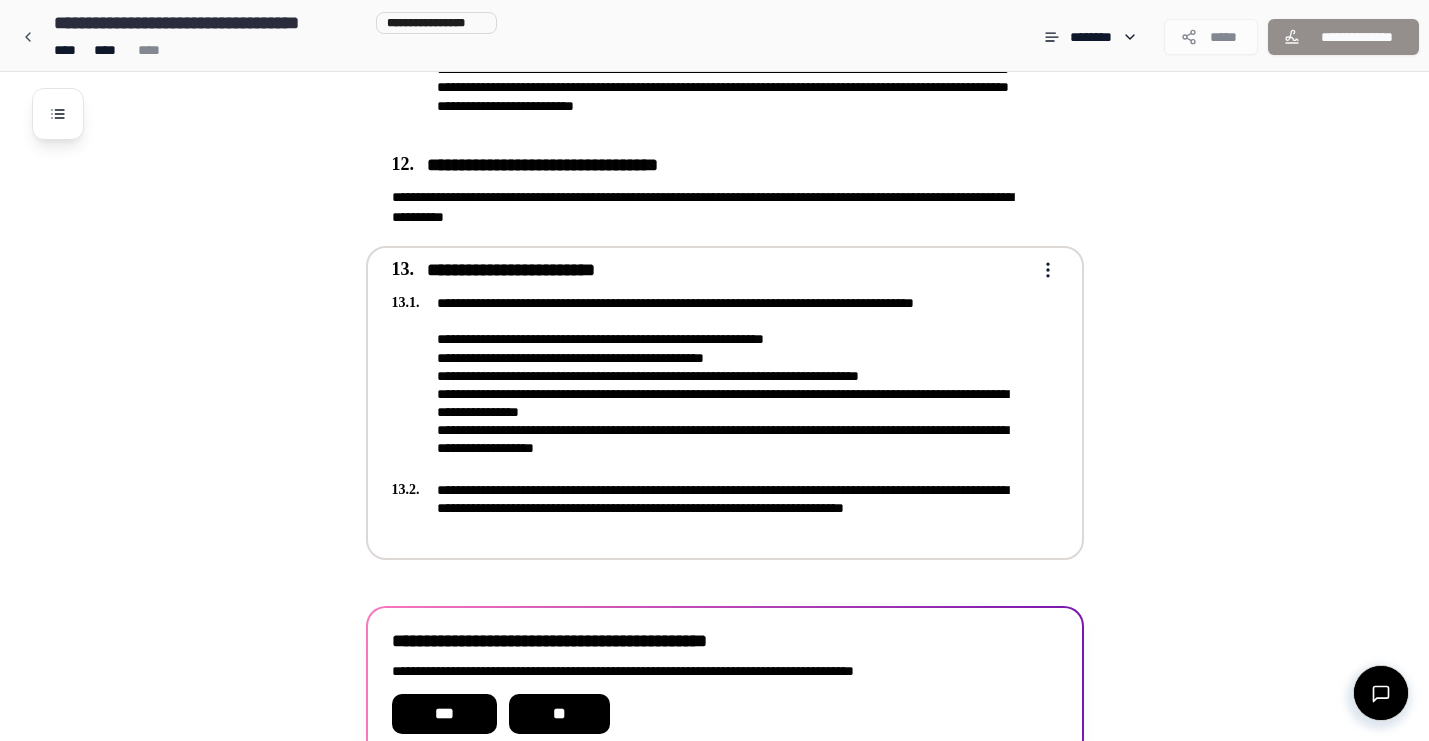 scroll, scrollTop: 4425, scrollLeft: 0, axis: vertical 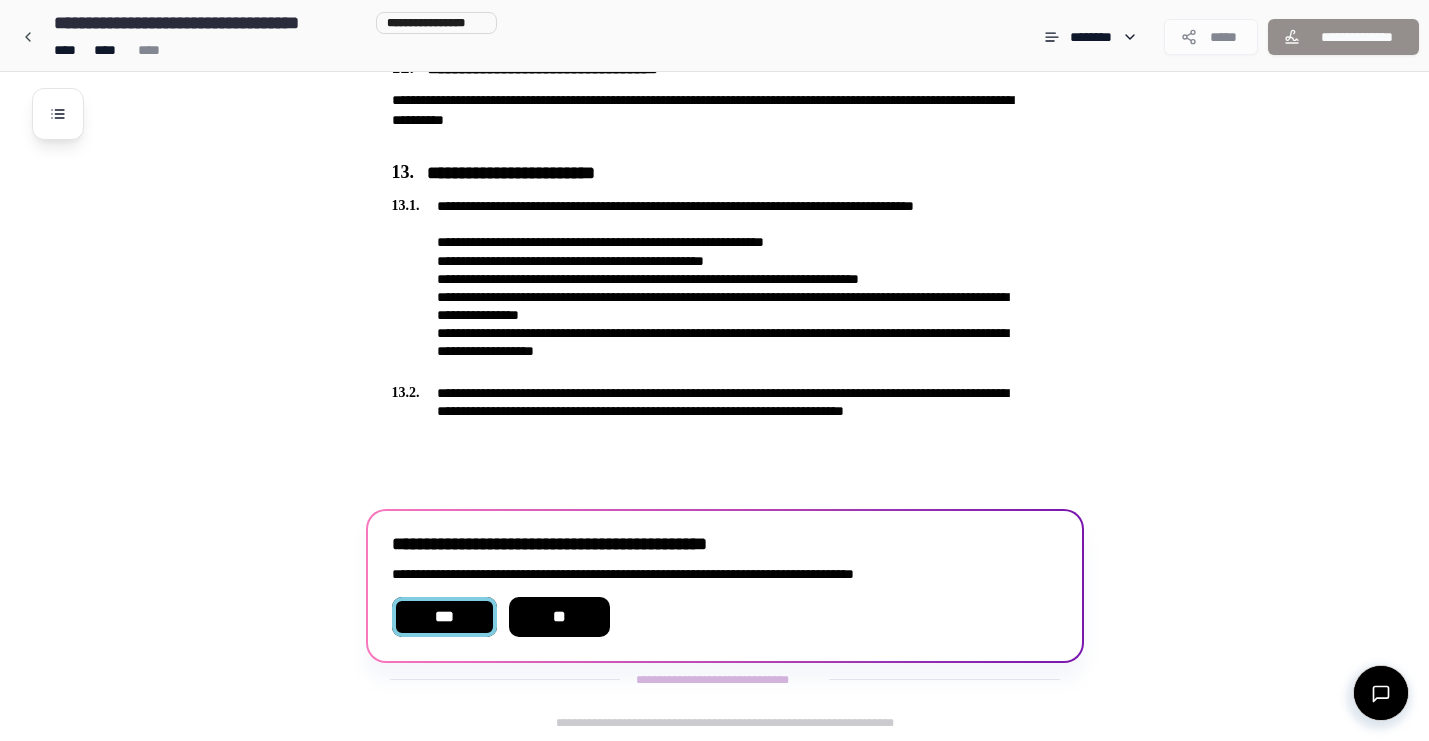 click on "***" at bounding box center (444, 617) 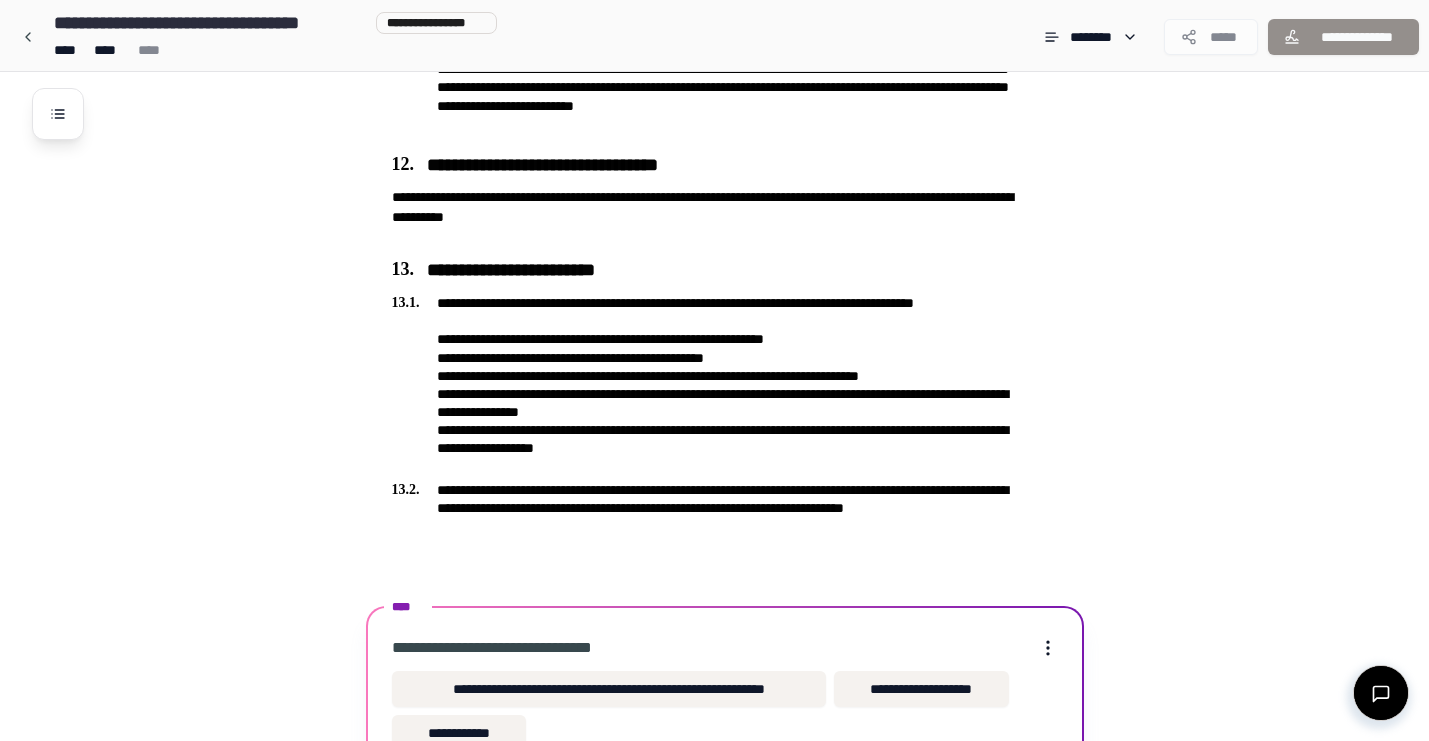 scroll, scrollTop: 4442, scrollLeft: 0, axis: vertical 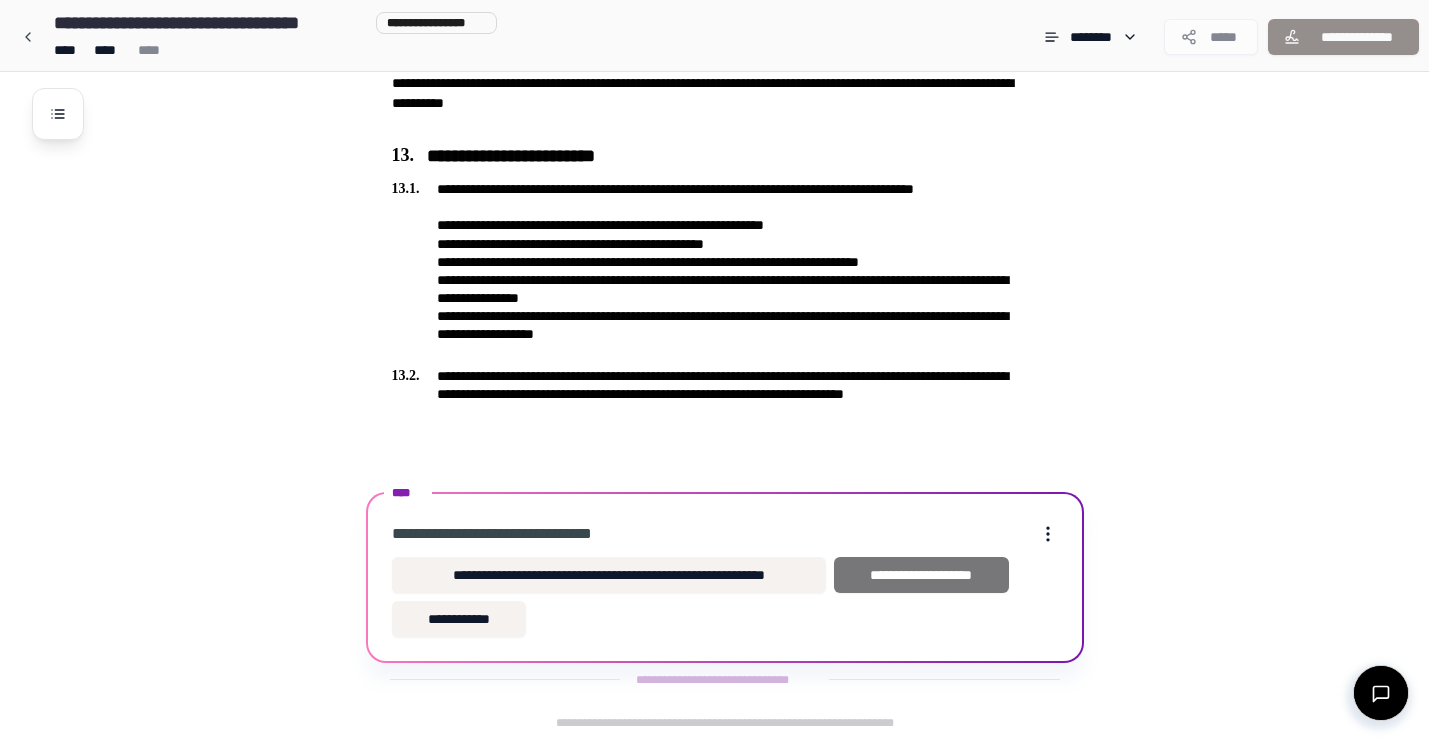 click on "**********" at bounding box center (921, 575) 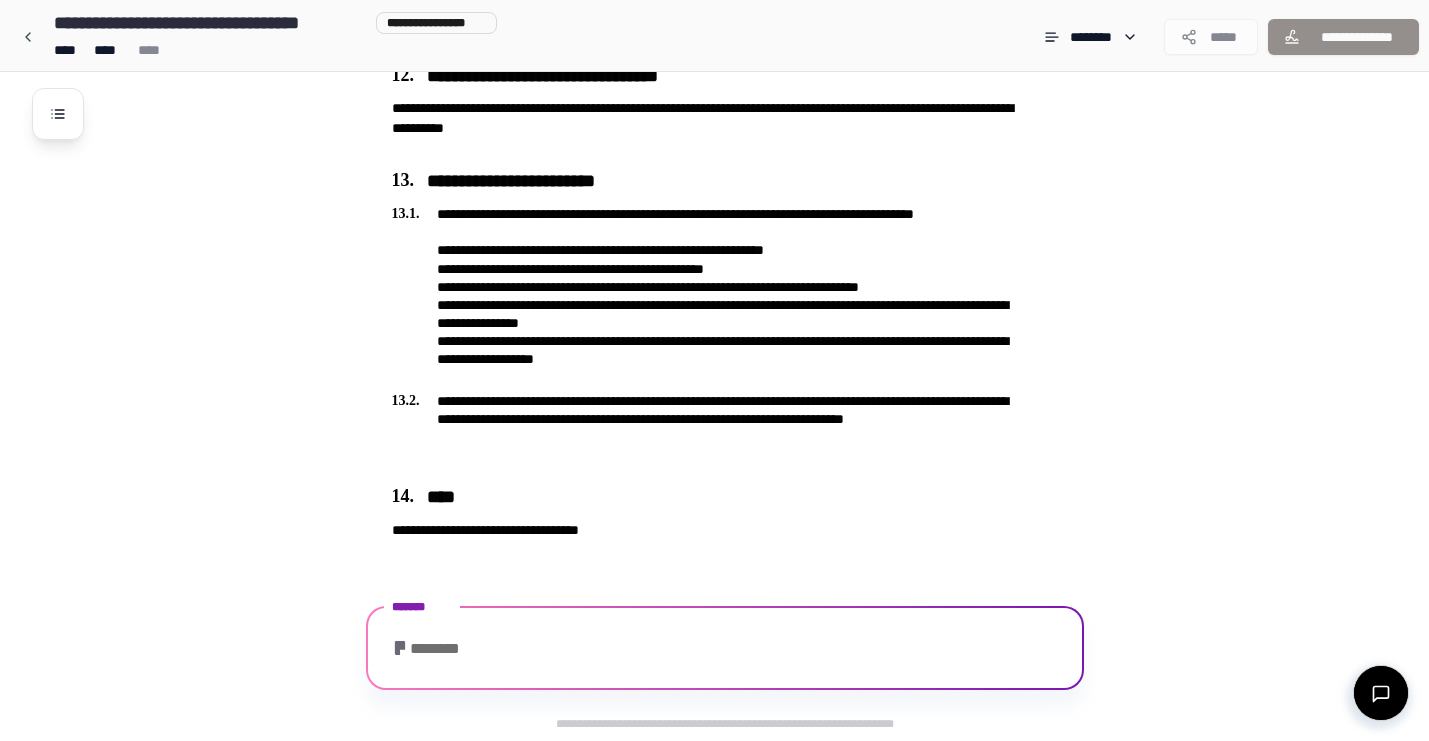 scroll, scrollTop: 4514, scrollLeft: 0, axis: vertical 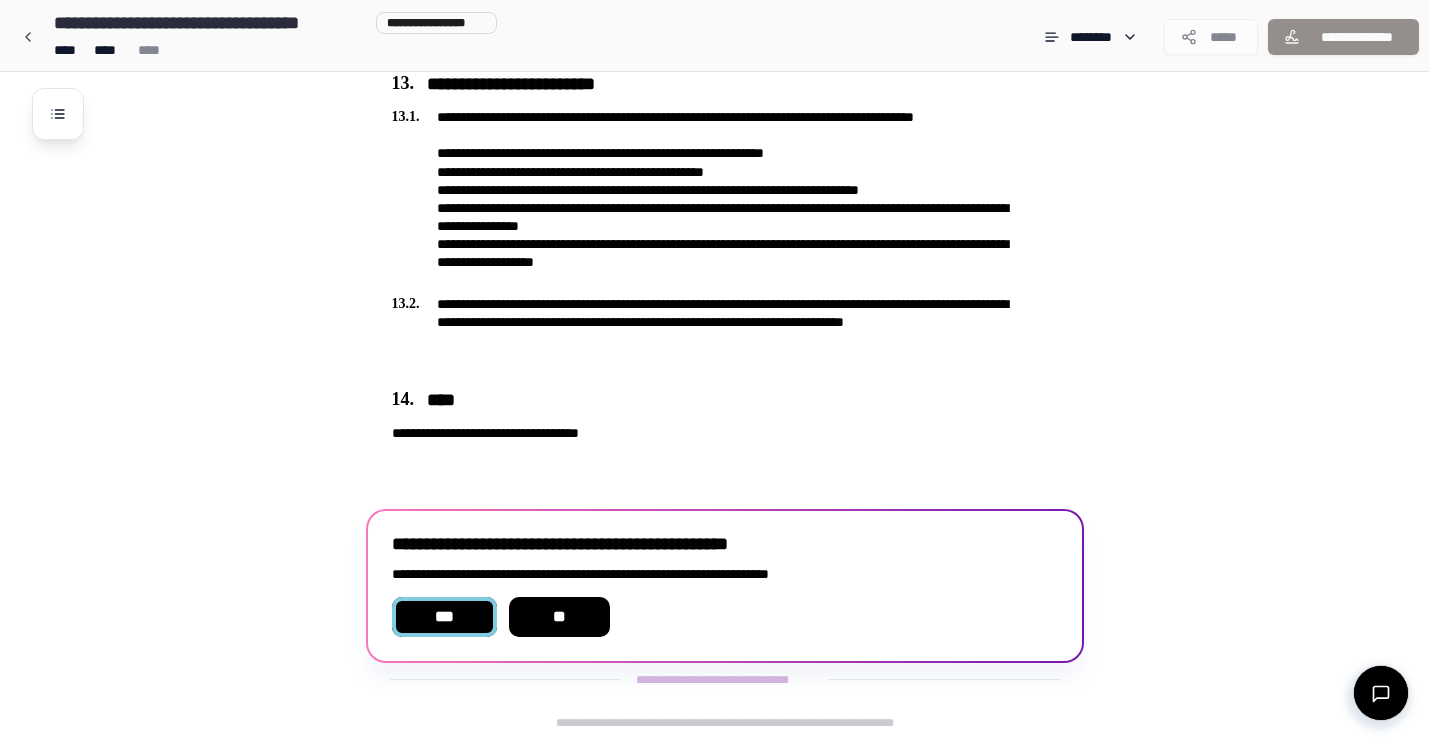 click on "***" at bounding box center [444, 617] 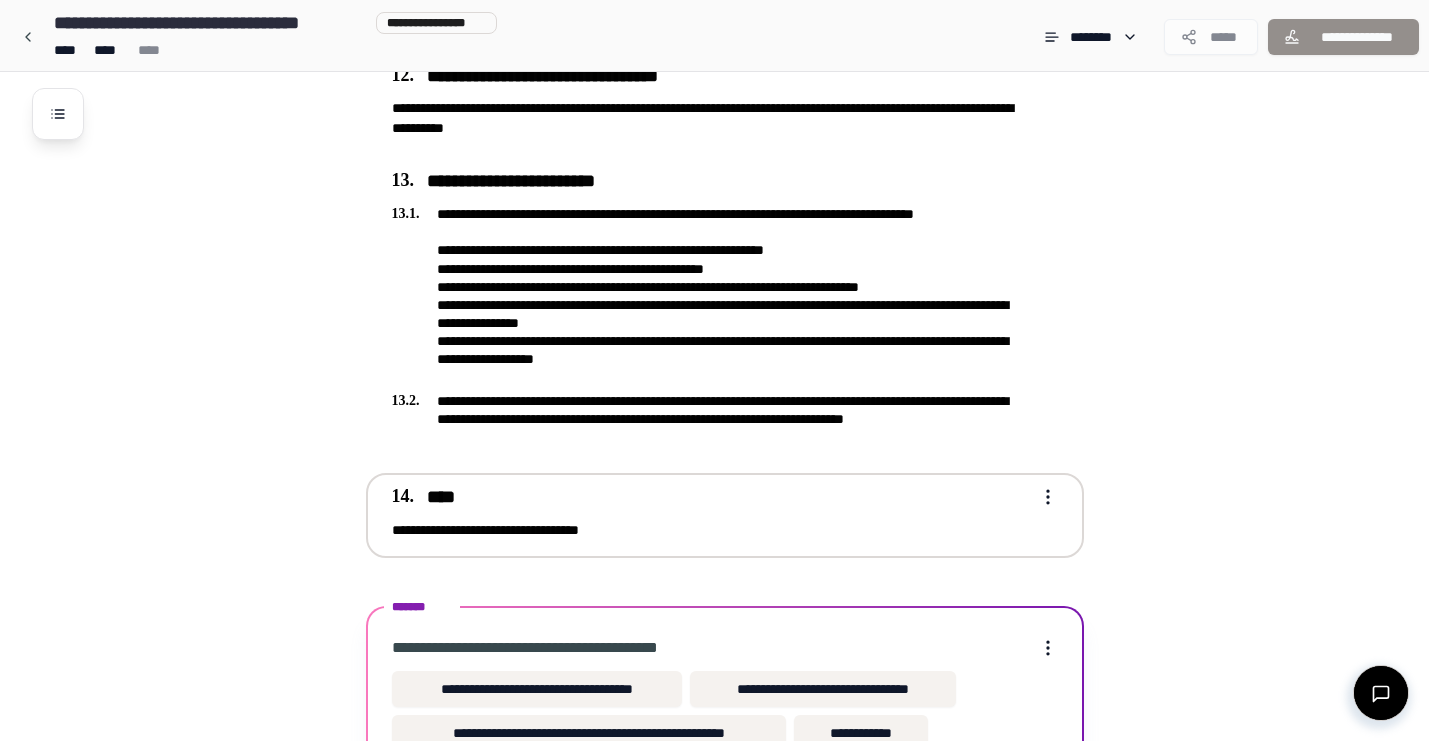 scroll, scrollTop: 4531, scrollLeft: 0, axis: vertical 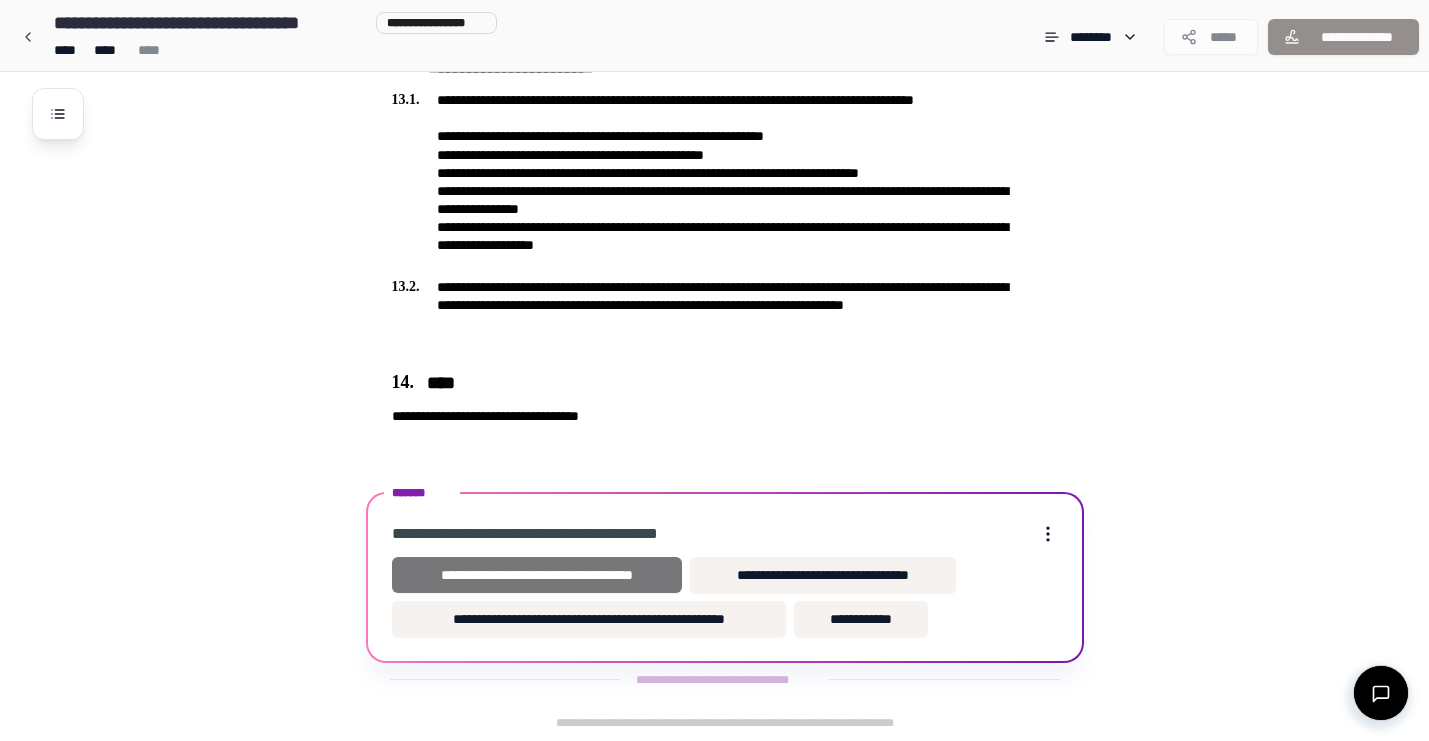 click on "**********" at bounding box center (537, 575) 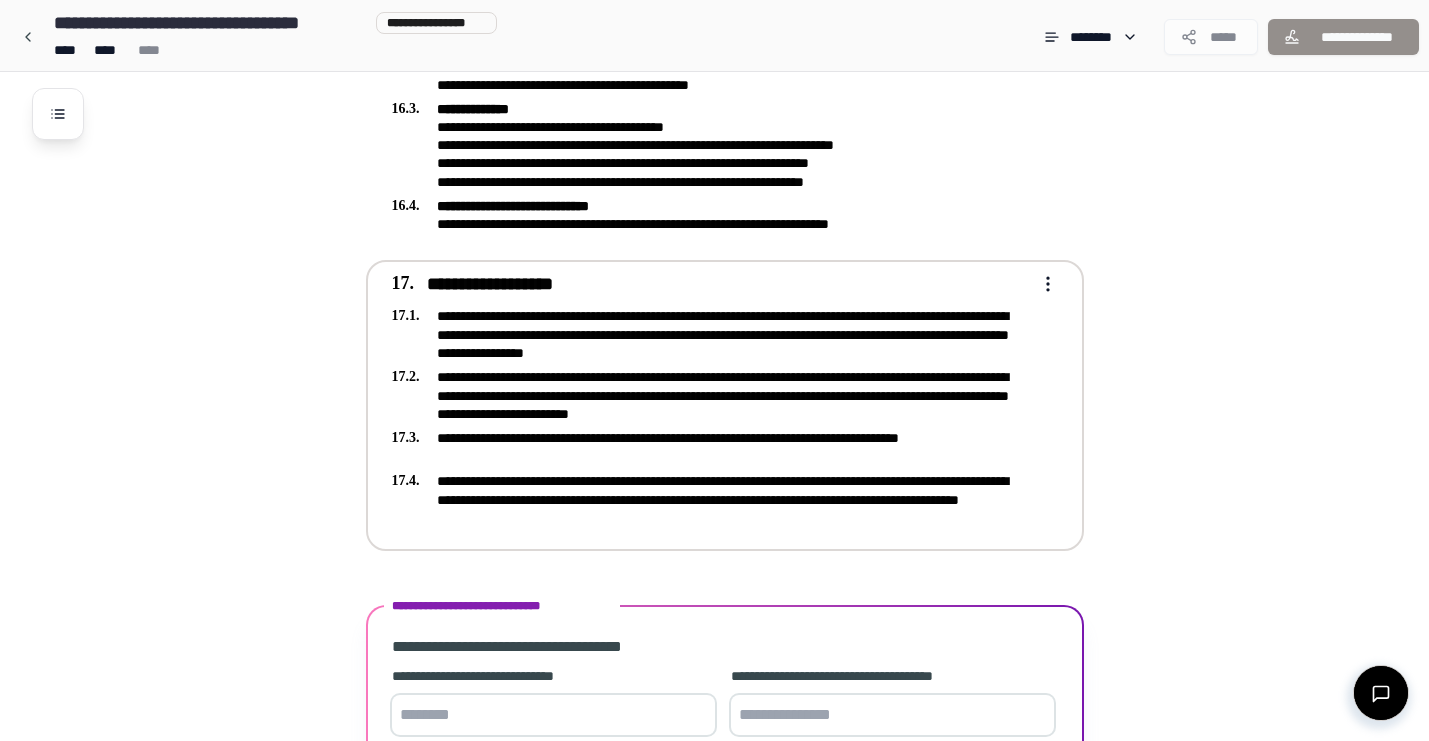 scroll, scrollTop: 5439, scrollLeft: 0, axis: vertical 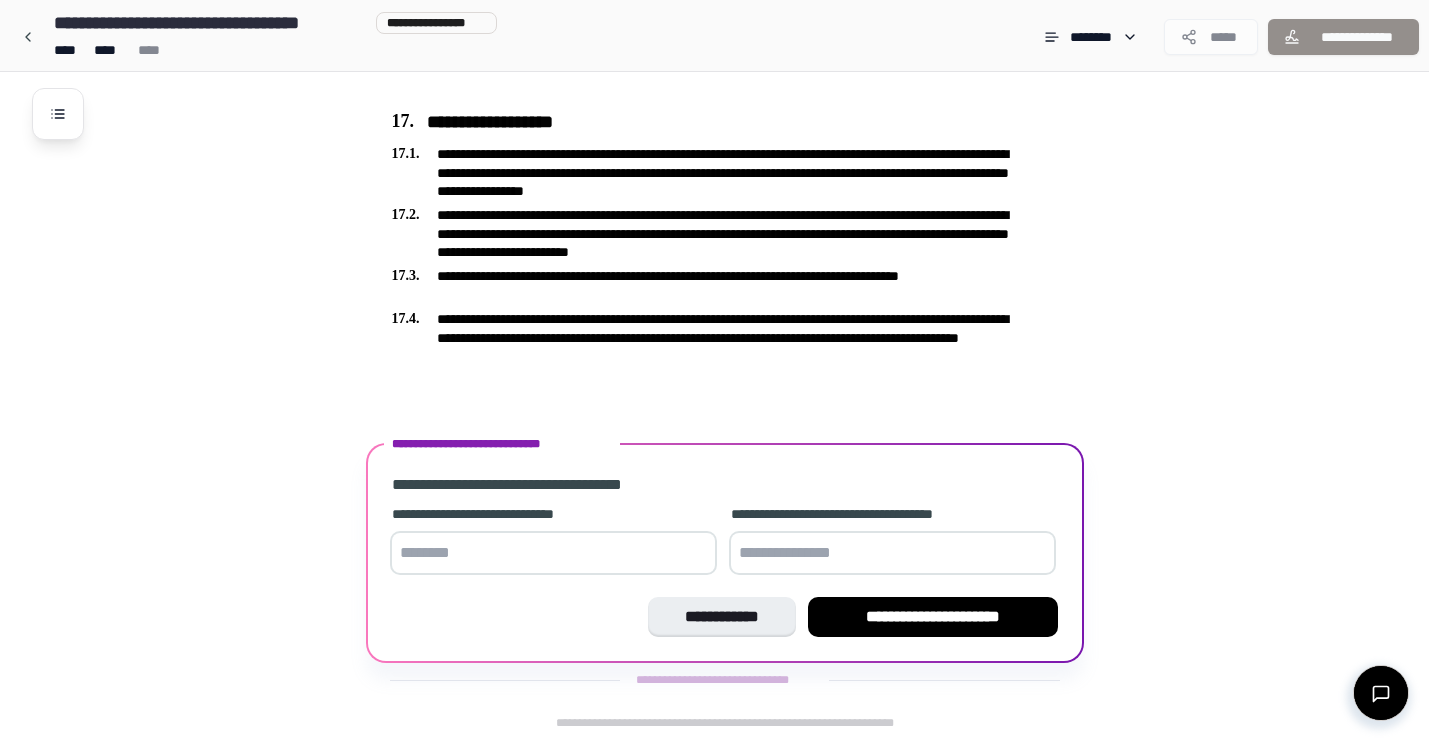 click at bounding box center [553, 553] 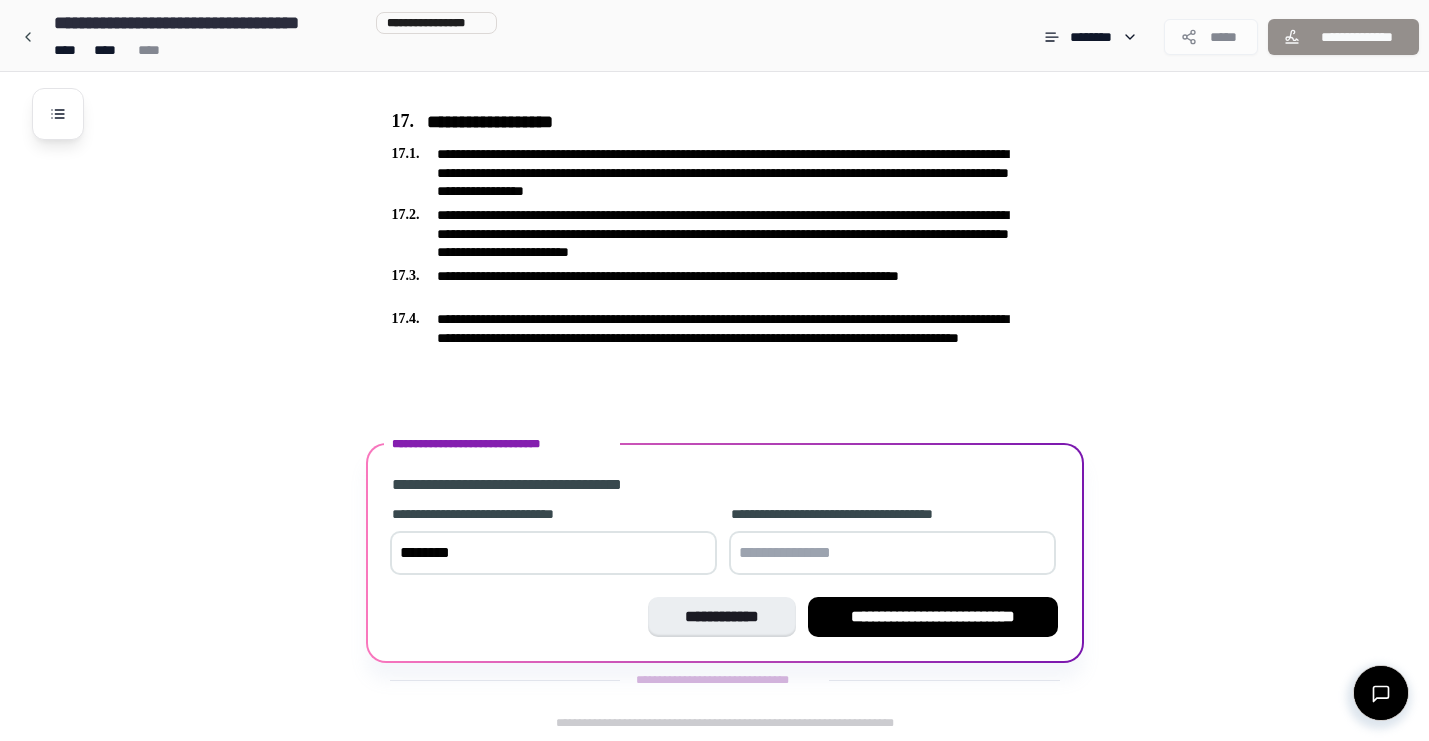 type on "********" 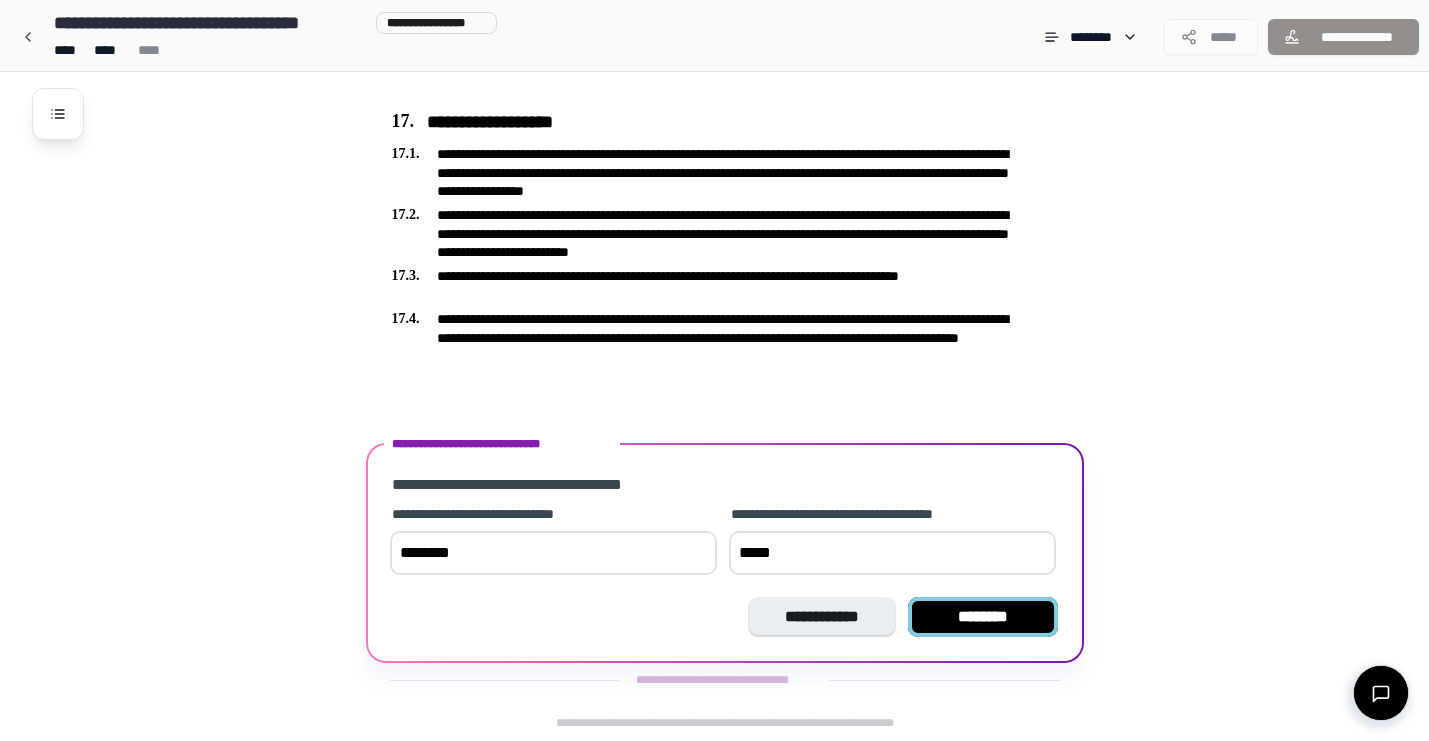 type on "*****" 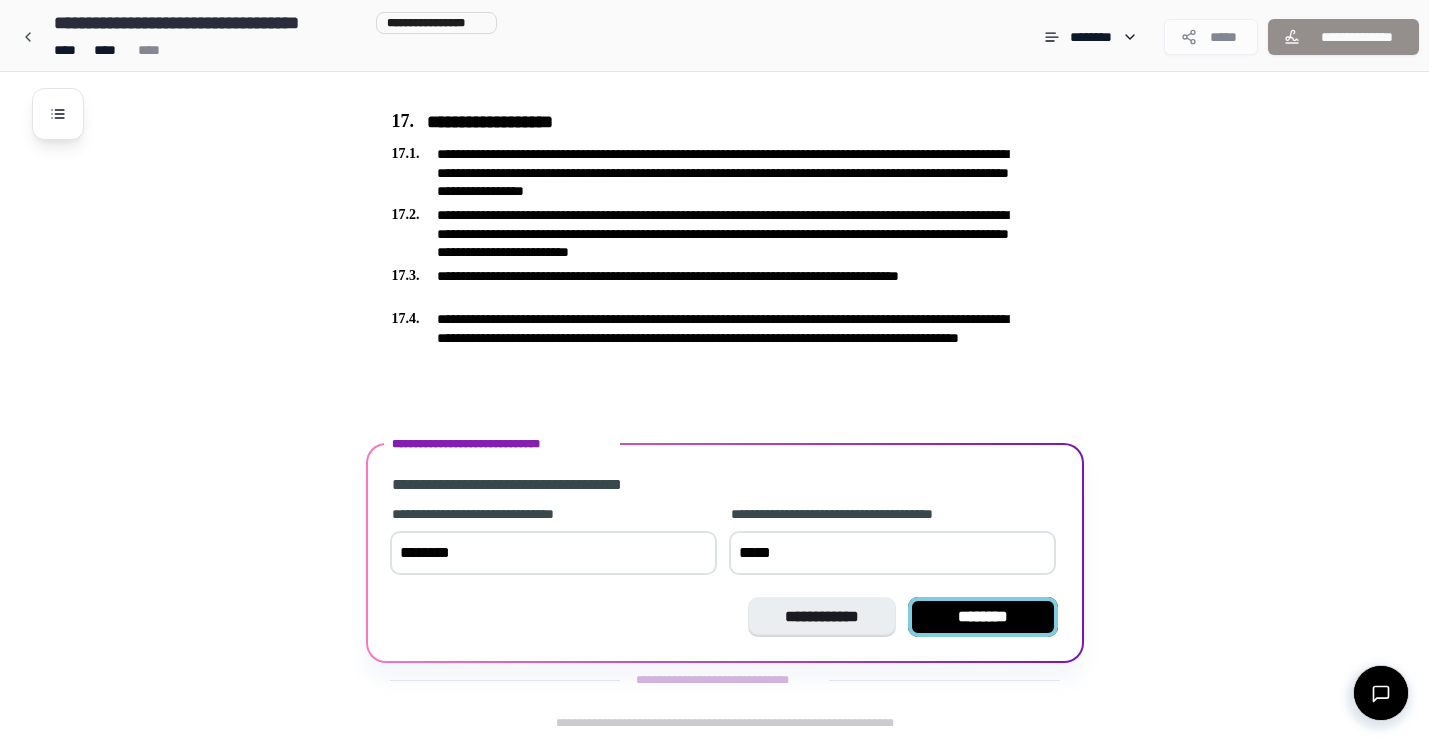 click on "********" at bounding box center (983, 617) 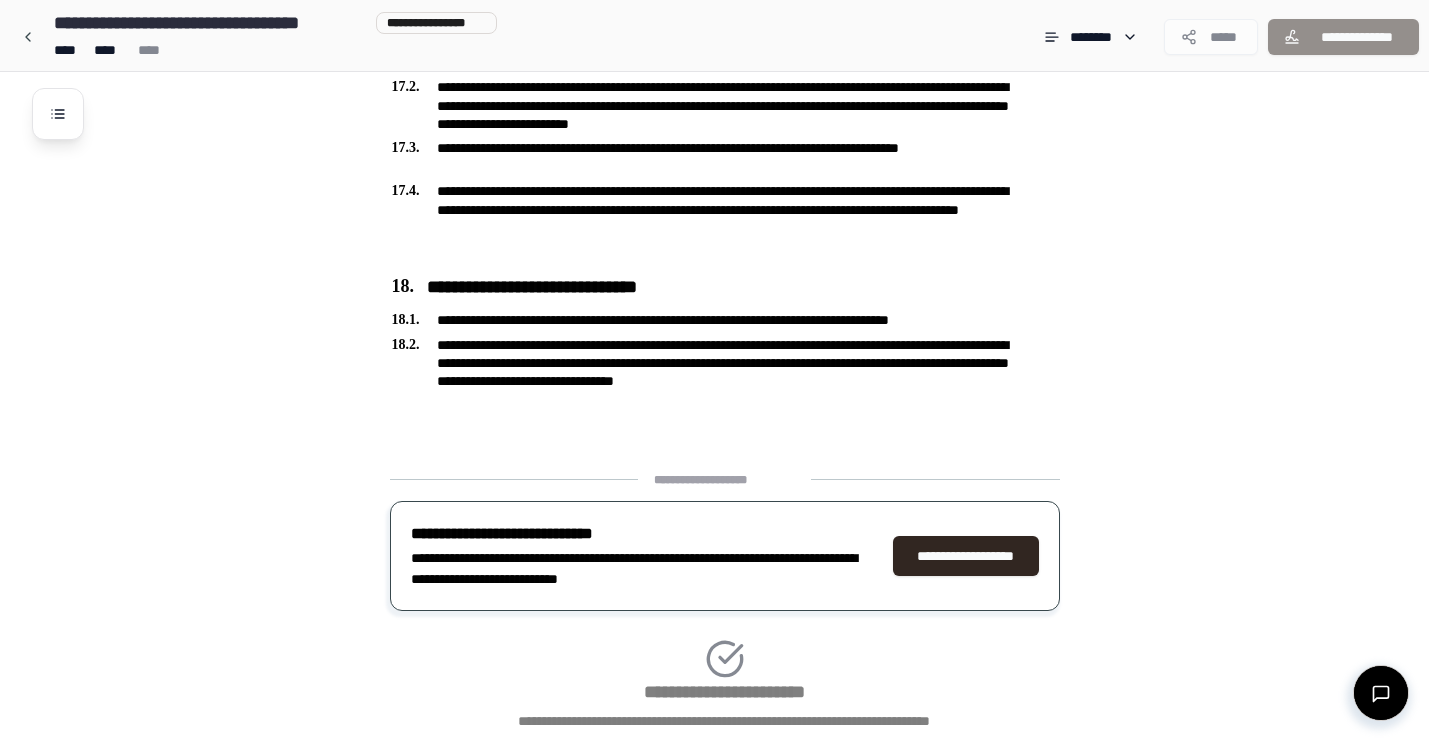 scroll, scrollTop: 5701, scrollLeft: 0, axis: vertical 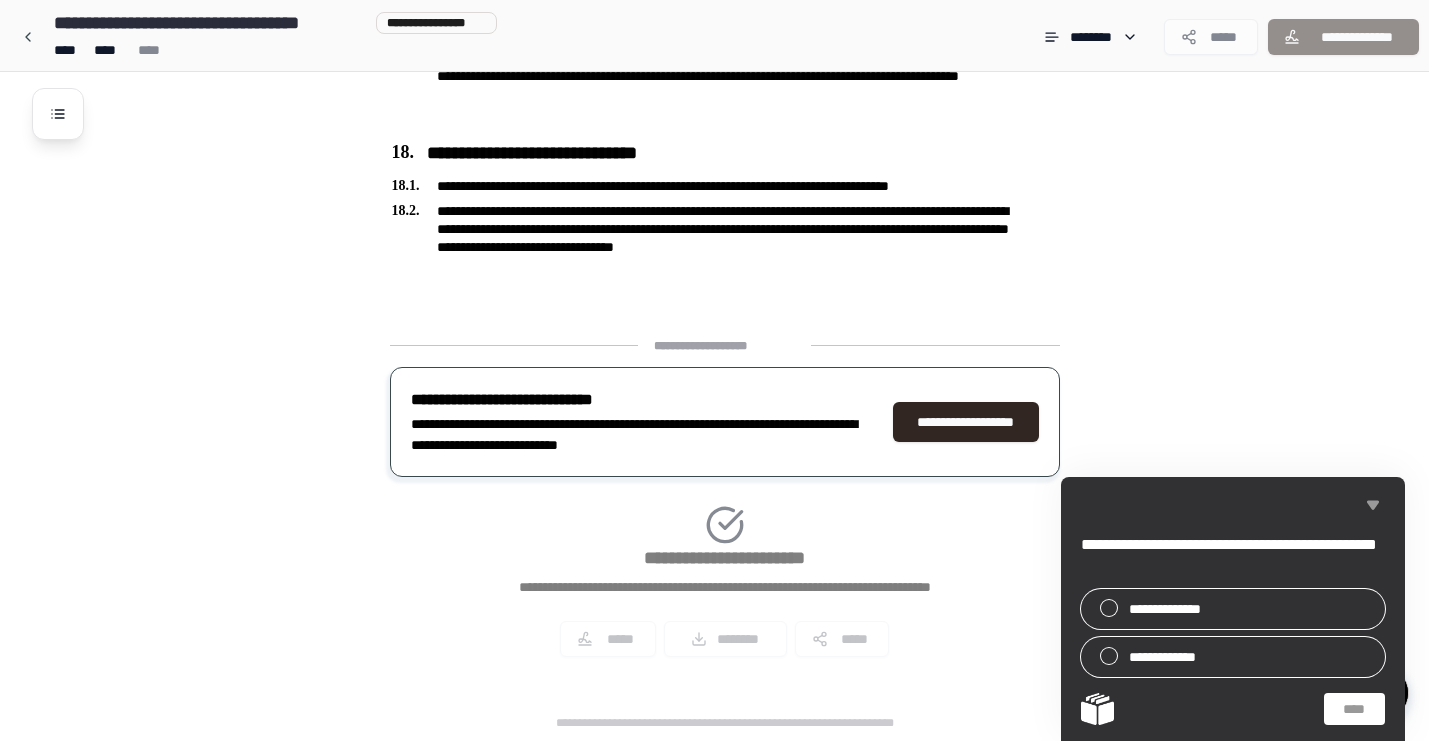 click 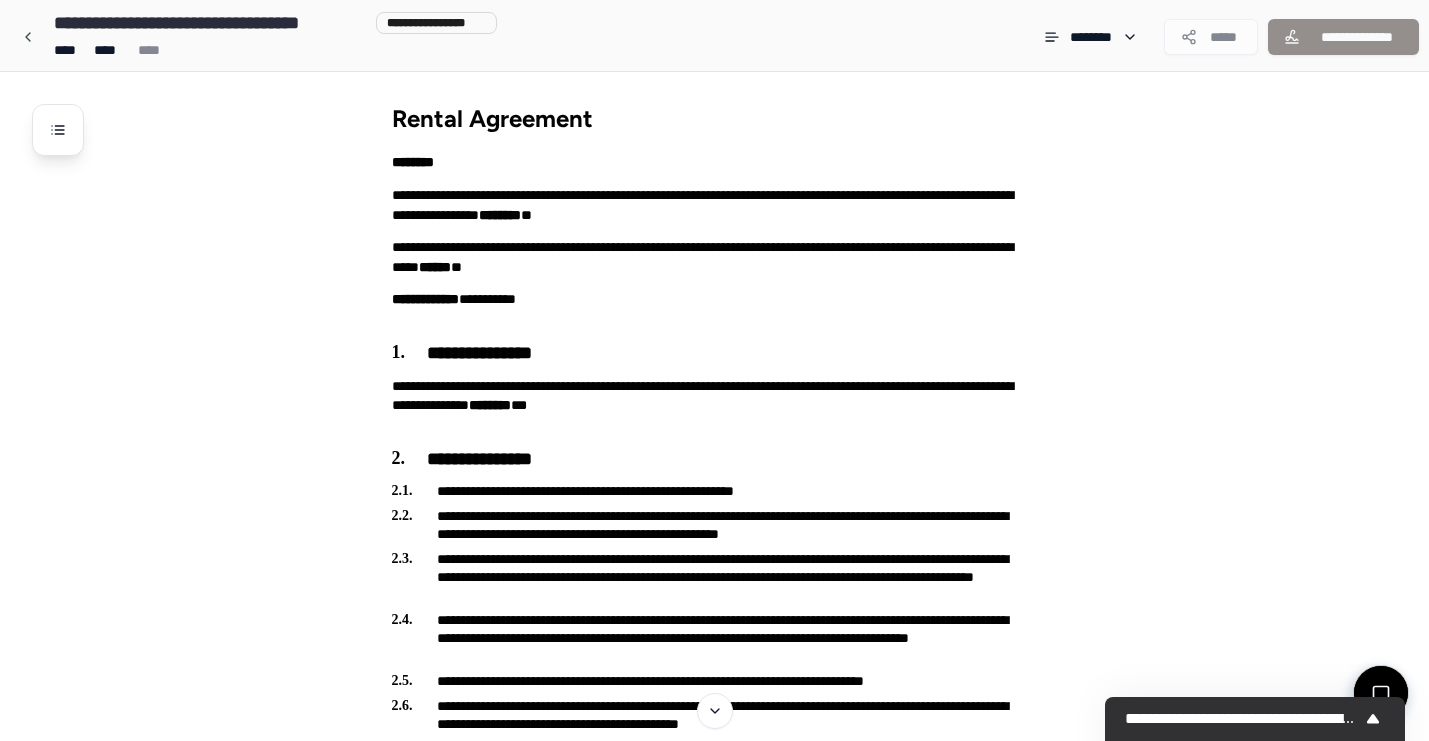 scroll, scrollTop: 0, scrollLeft: 0, axis: both 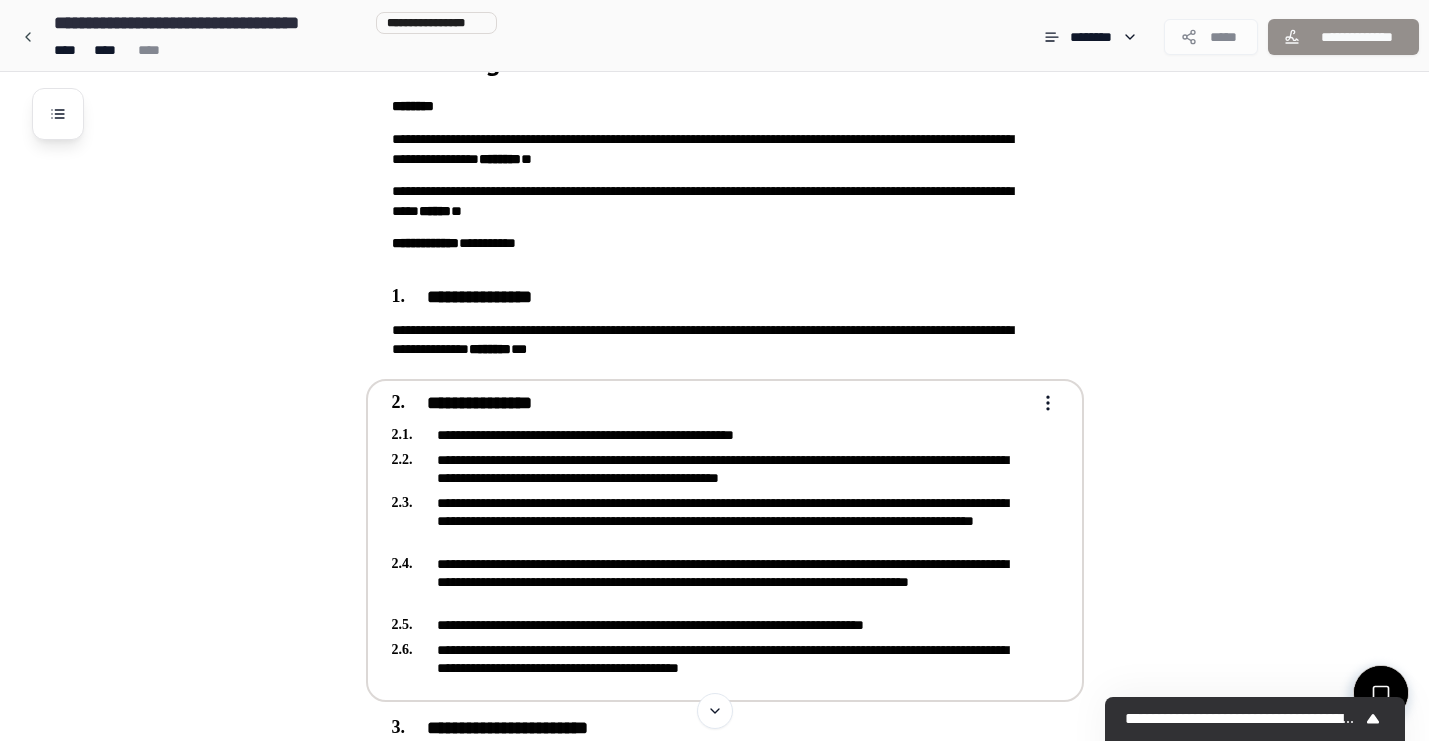 click on "**********" at bounding box center (711, 625) 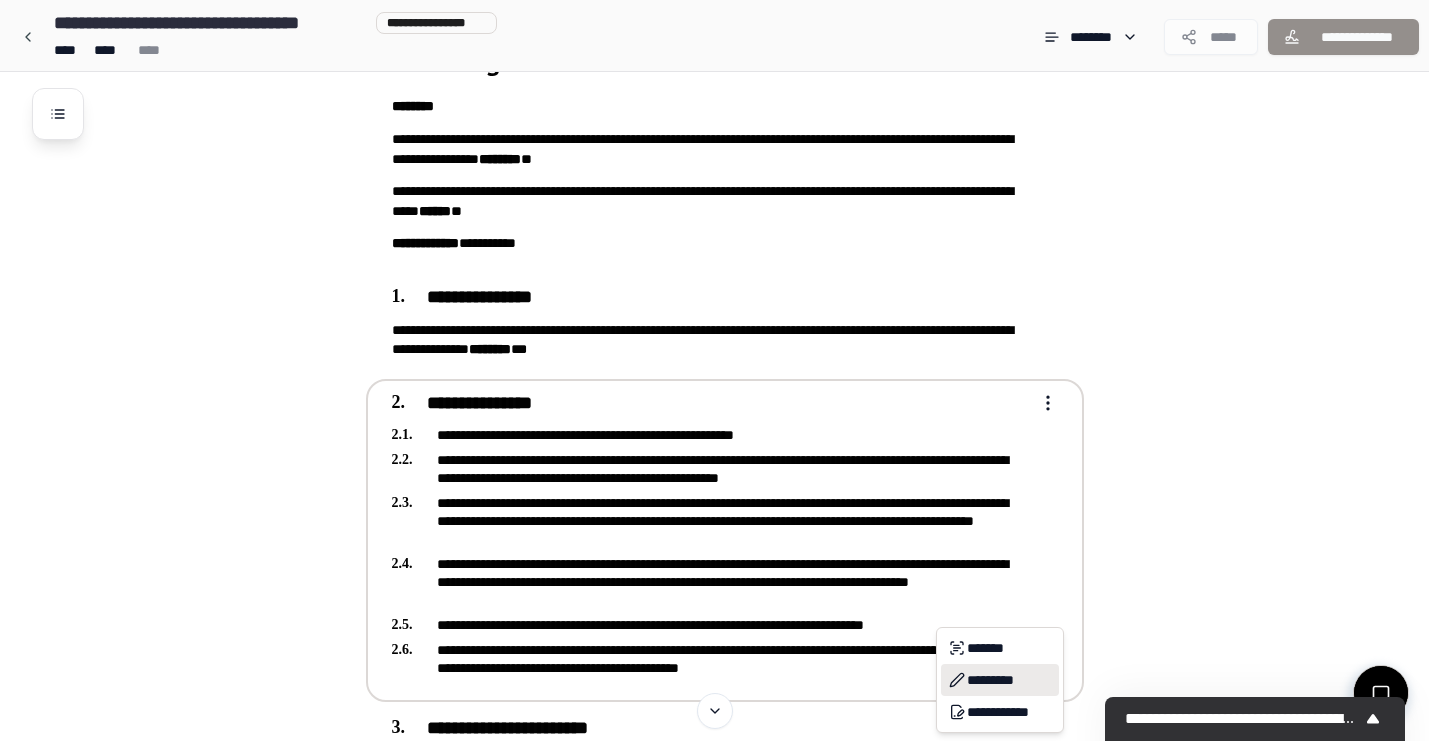 click on "*********" at bounding box center (1000, 680) 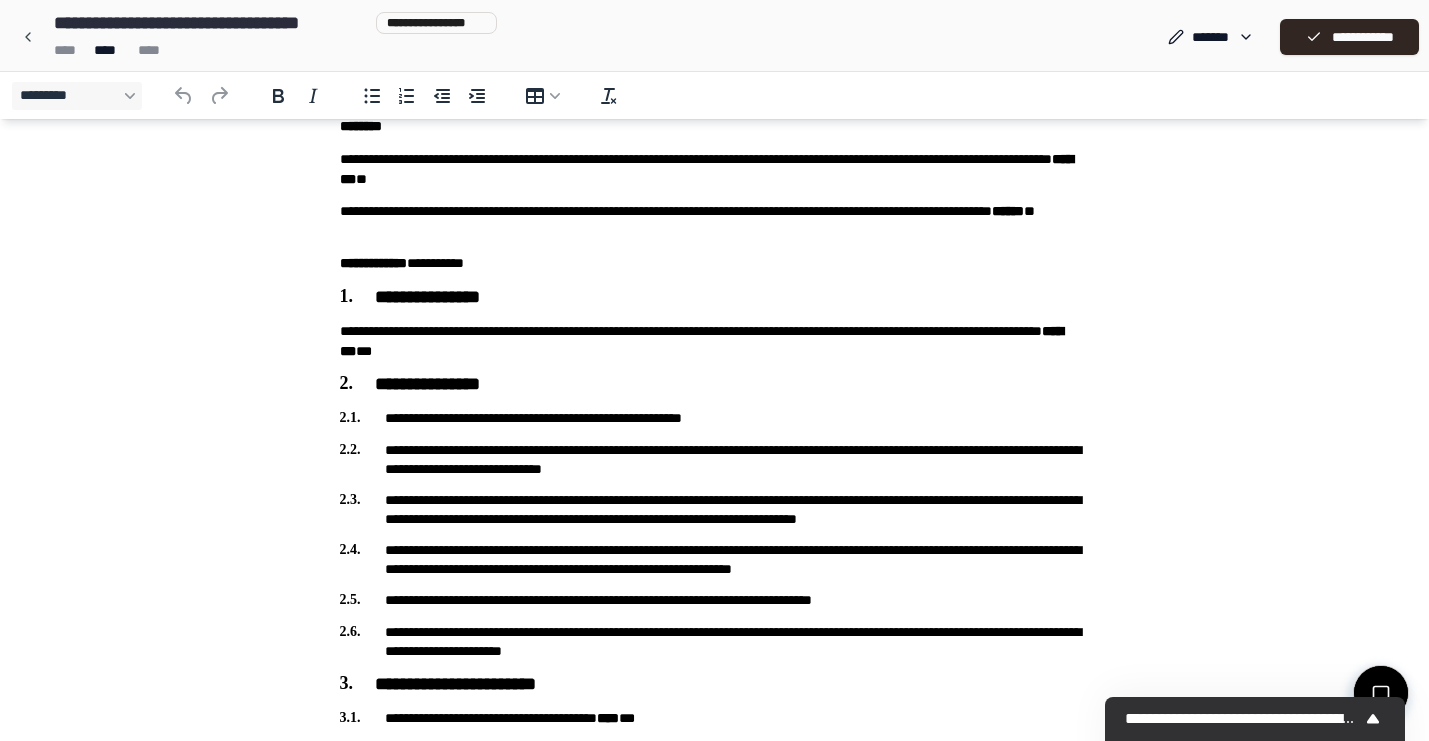 scroll, scrollTop: 90, scrollLeft: 0, axis: vertical 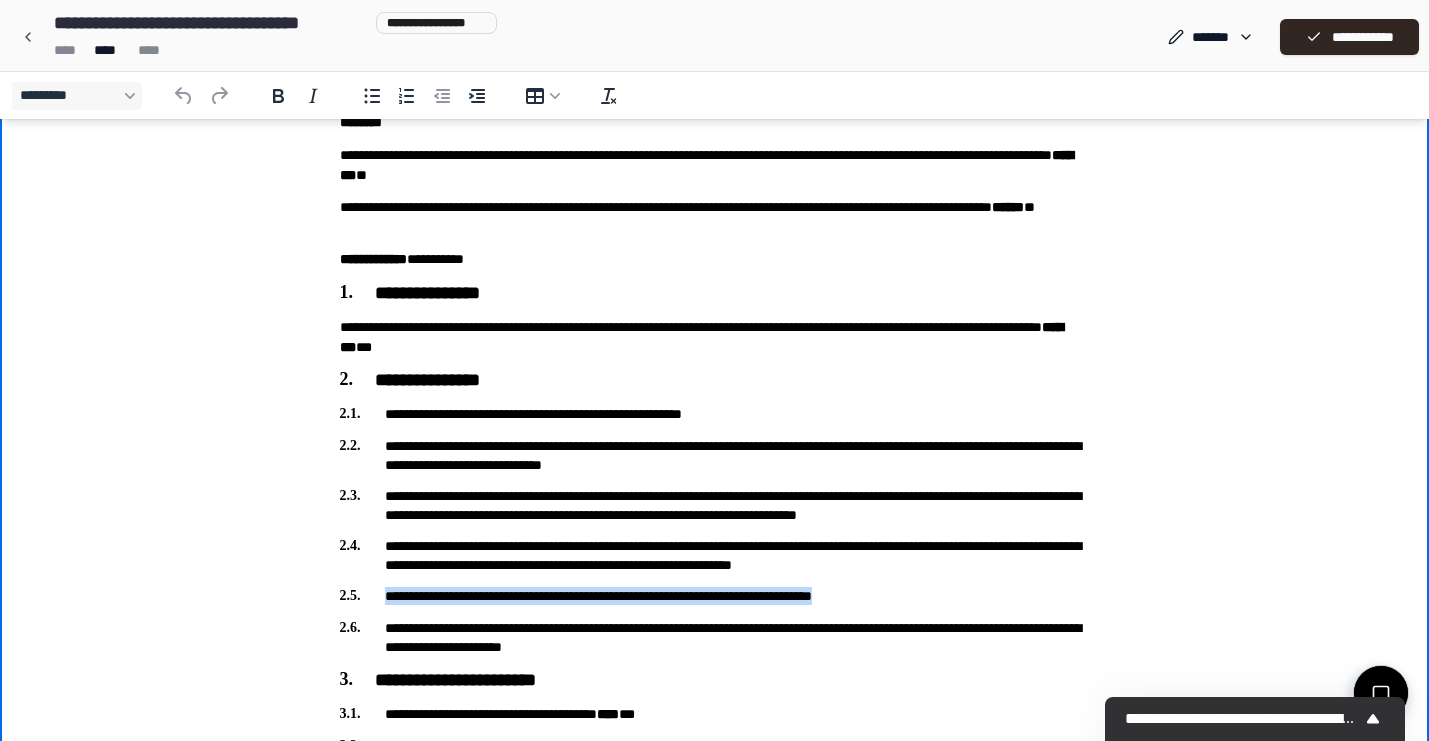 drag, startPoint x: 387, startPoint y: 598, endPoint x: 932, endPoint y: 595, distance: 545.00824 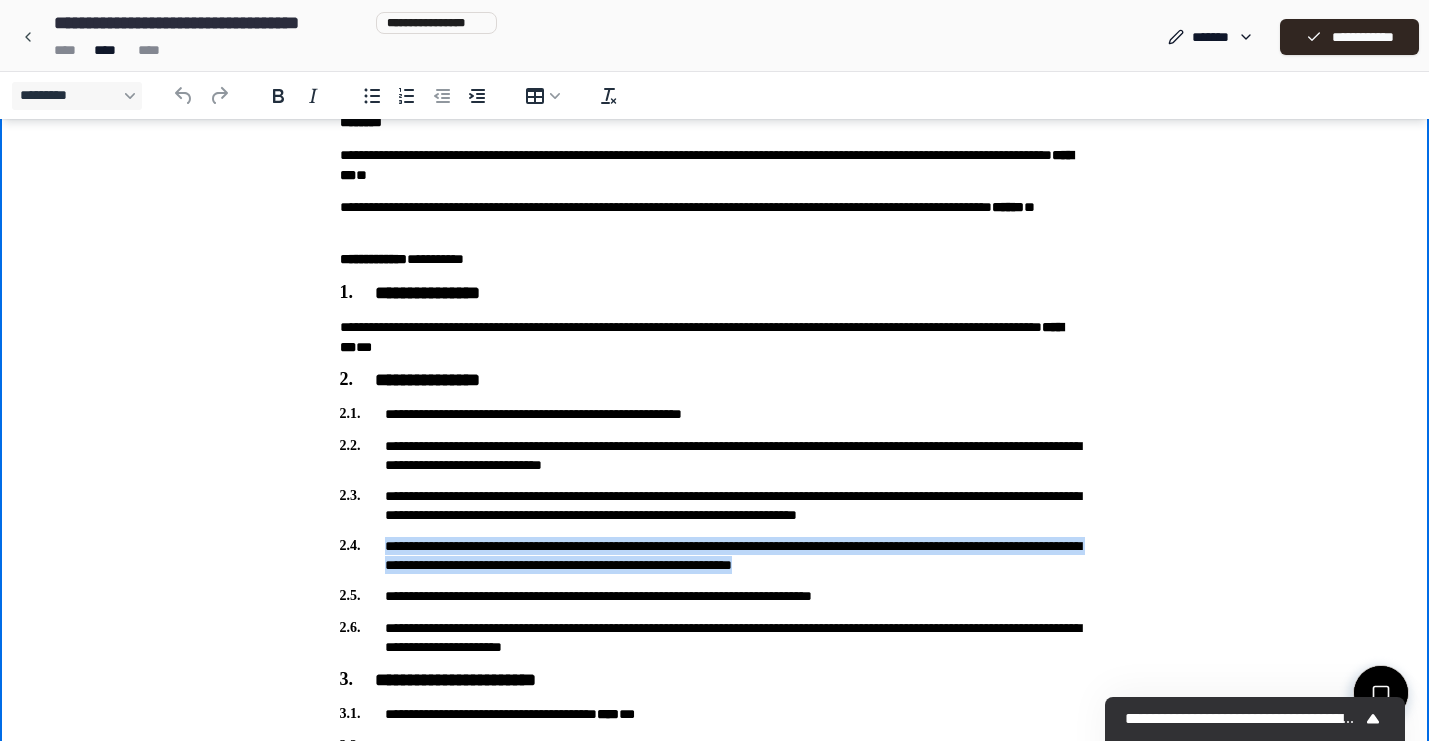 drag, startPoint x: 1013, startPoint y: 563, endPoint x: 384, endPoint y: 545, distance: 629.2575 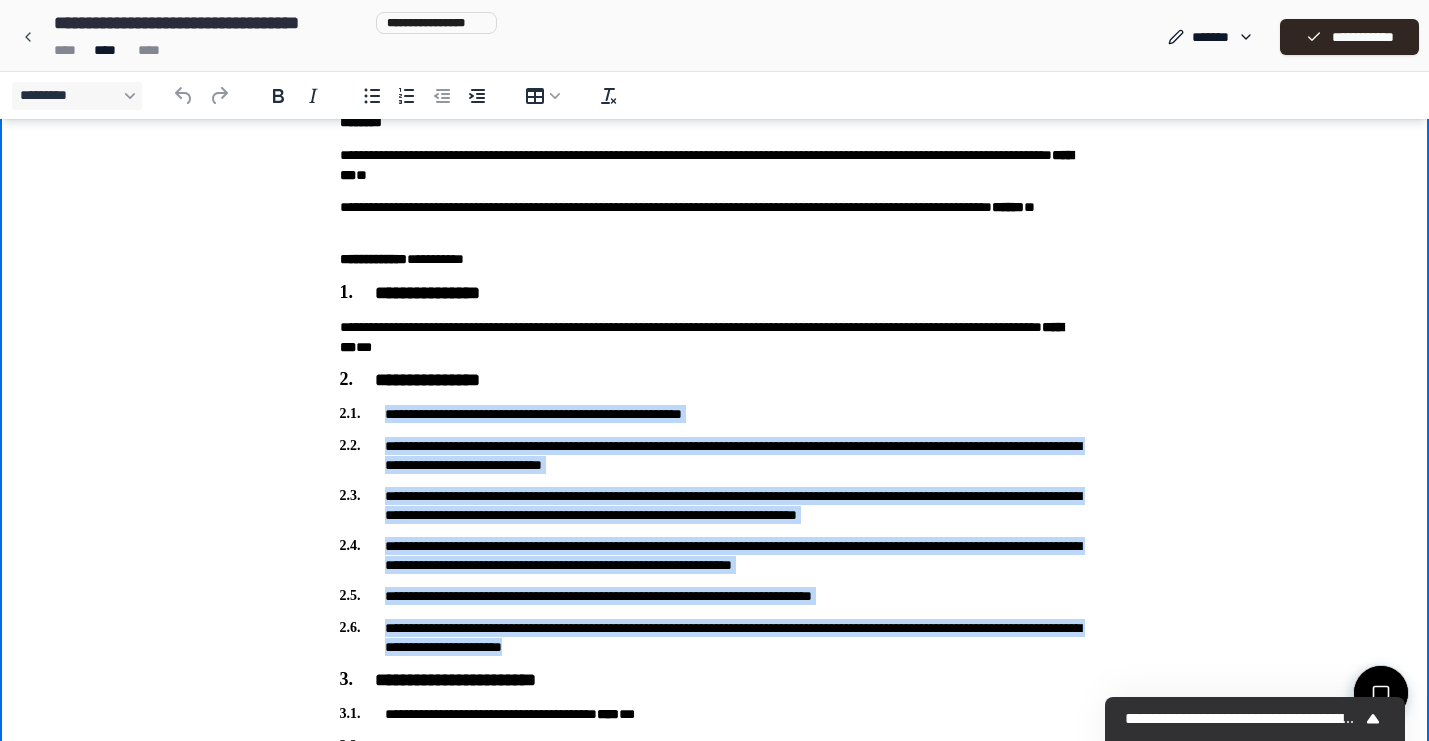 drag, startPoint x: 338, startPoint y: 416, endPoint x: 767, endPoint y: 648, distance: 487.71405 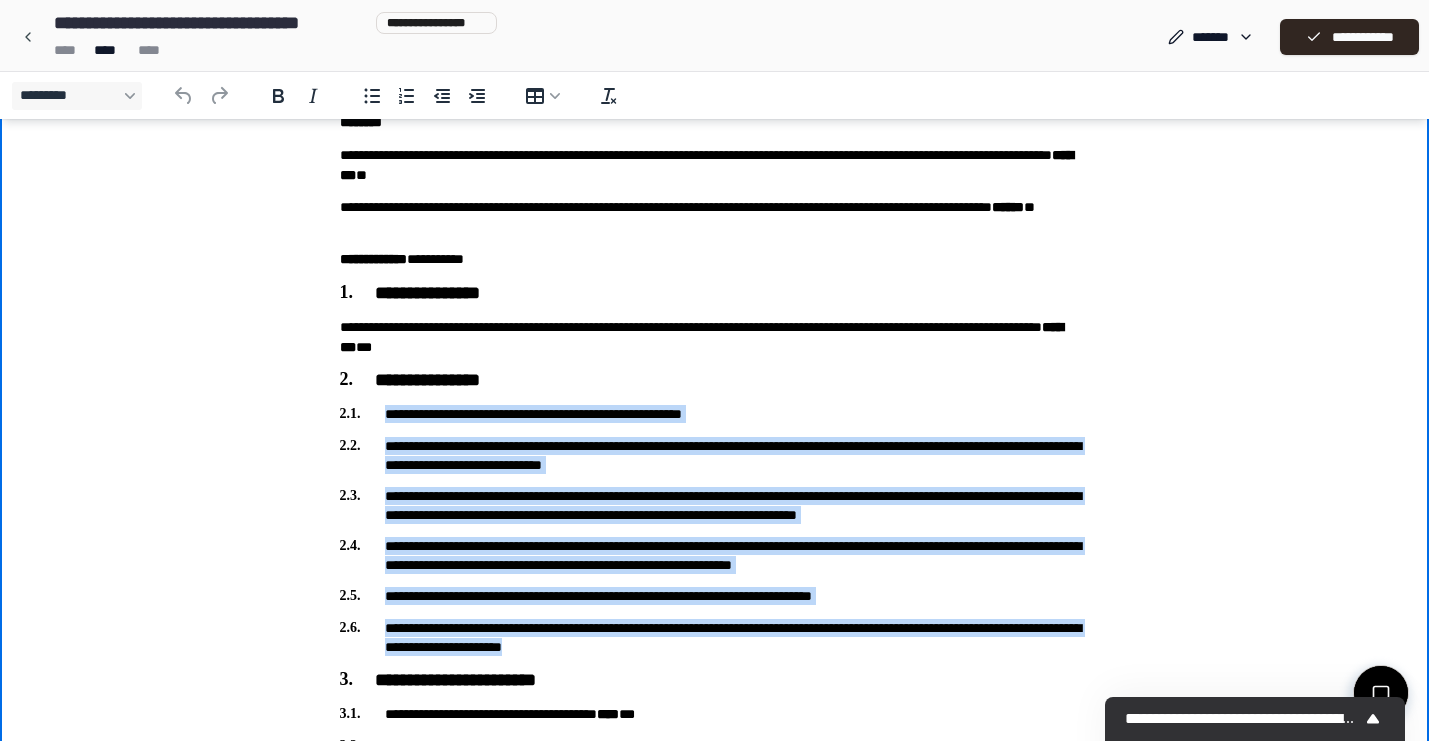 copy on "**********" 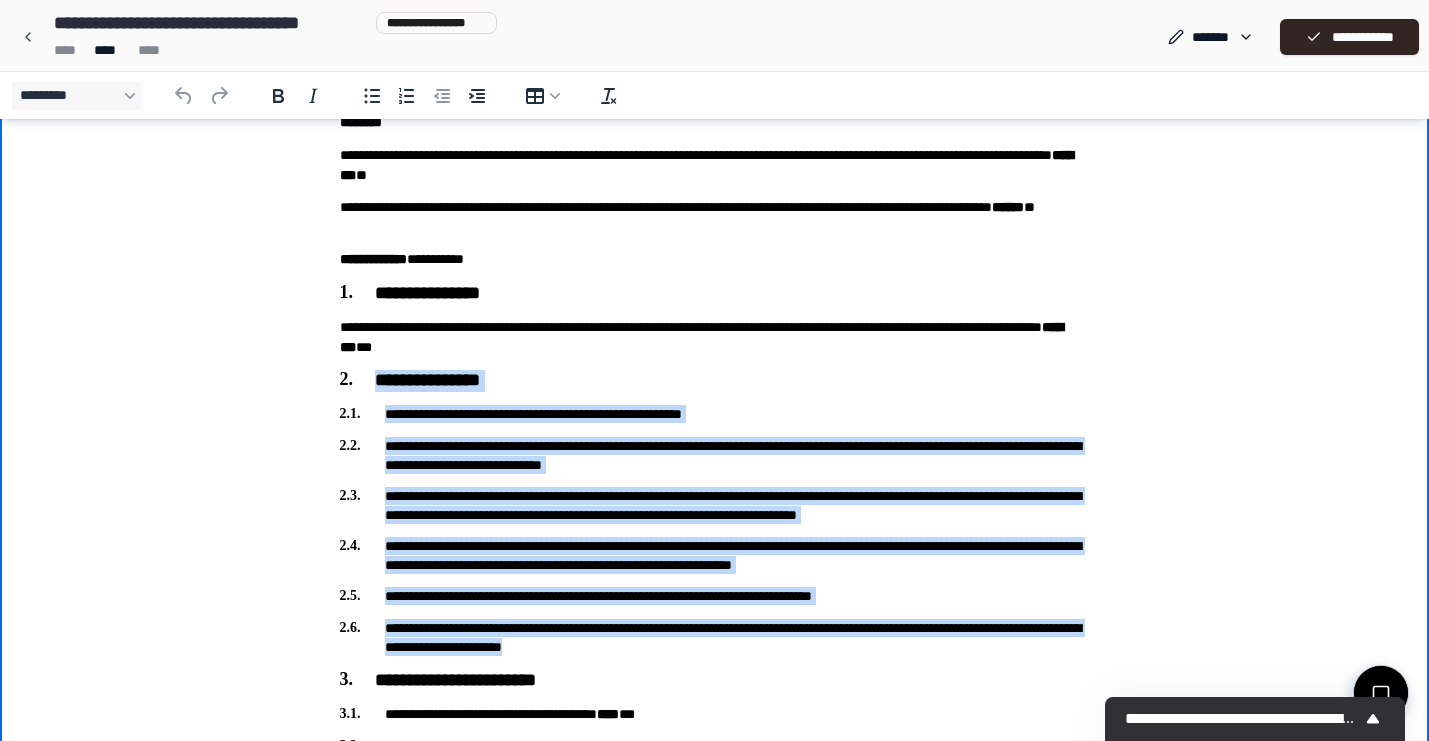 drag, startPoint x: 340, startPoint y: 380, endPoint x: 730, endPoint y: 649, distance: 473.77316 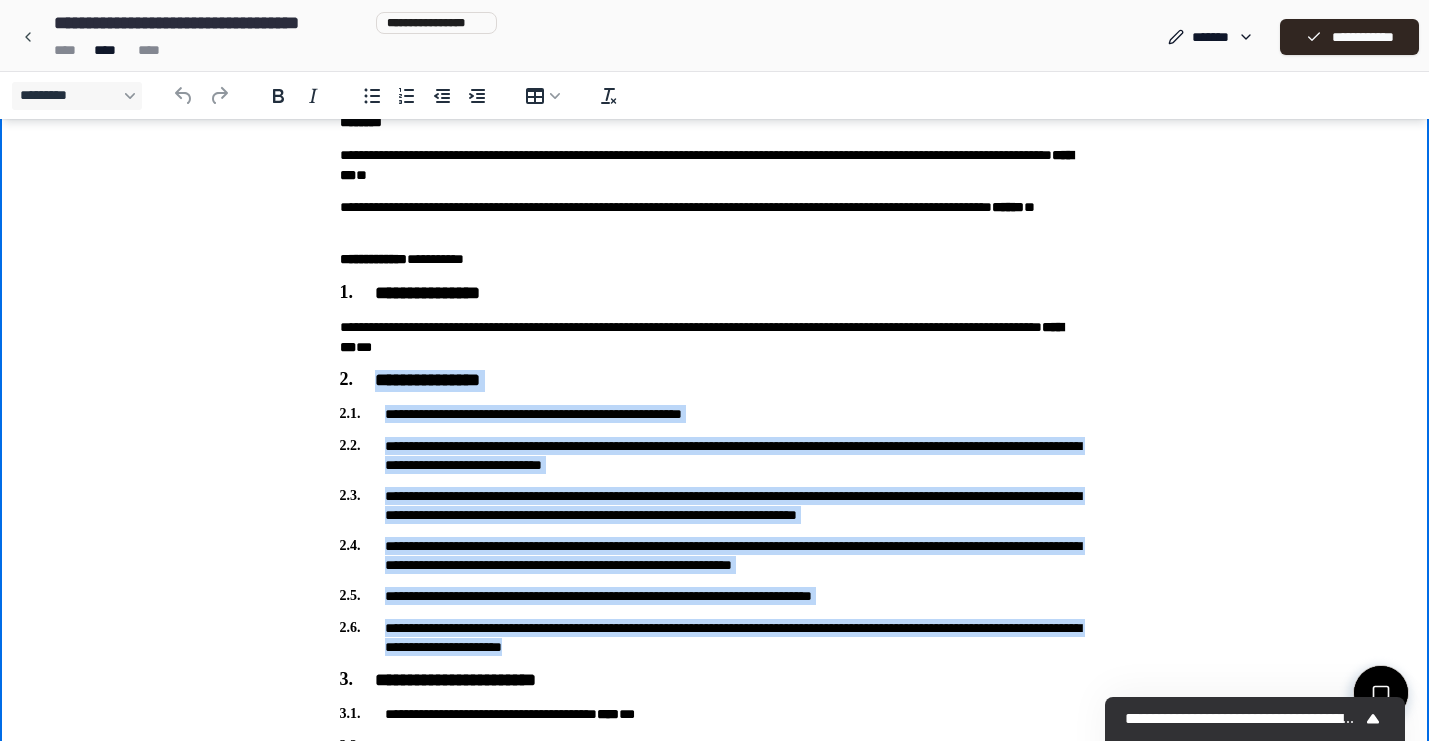 copy on "**********" 